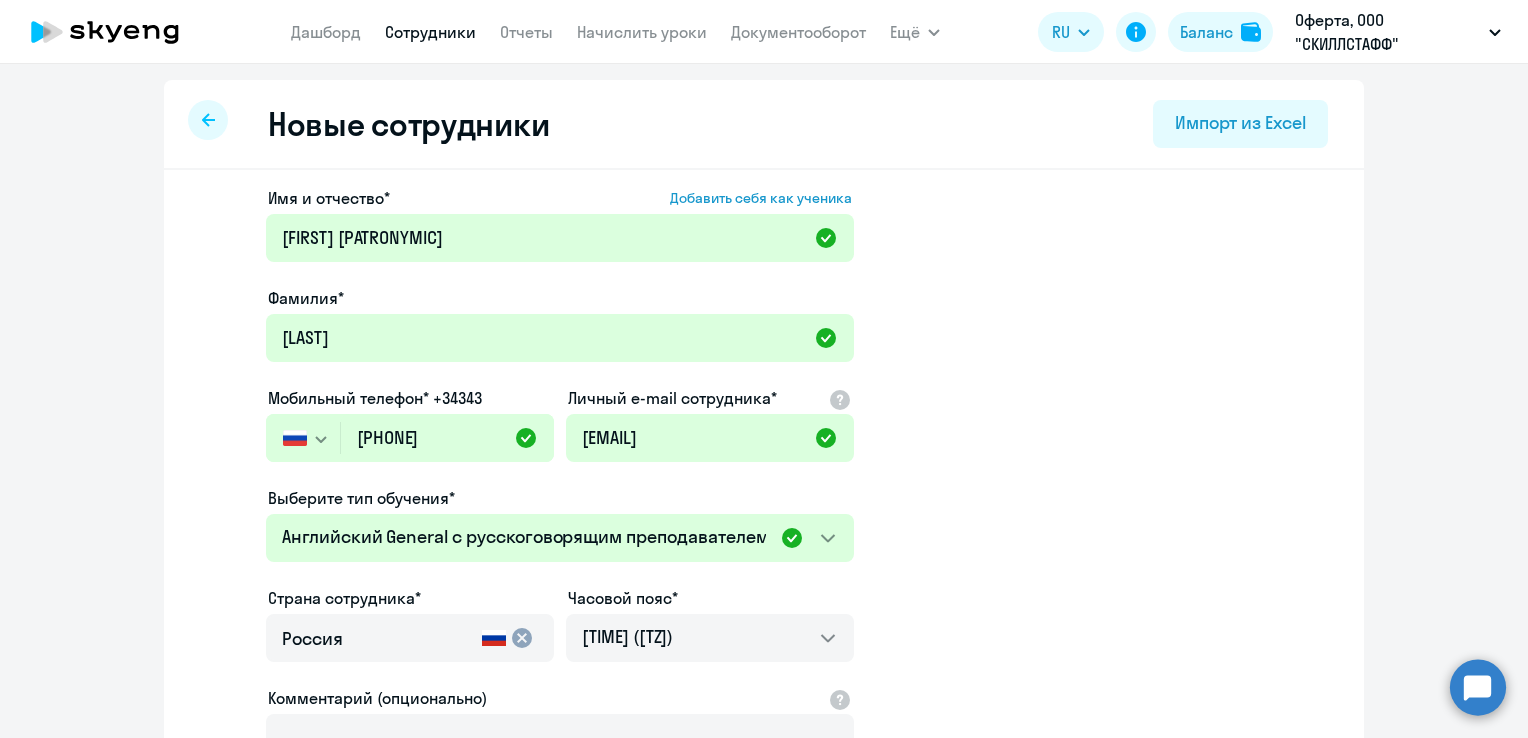 select on "english_adult_not_native_speaker" 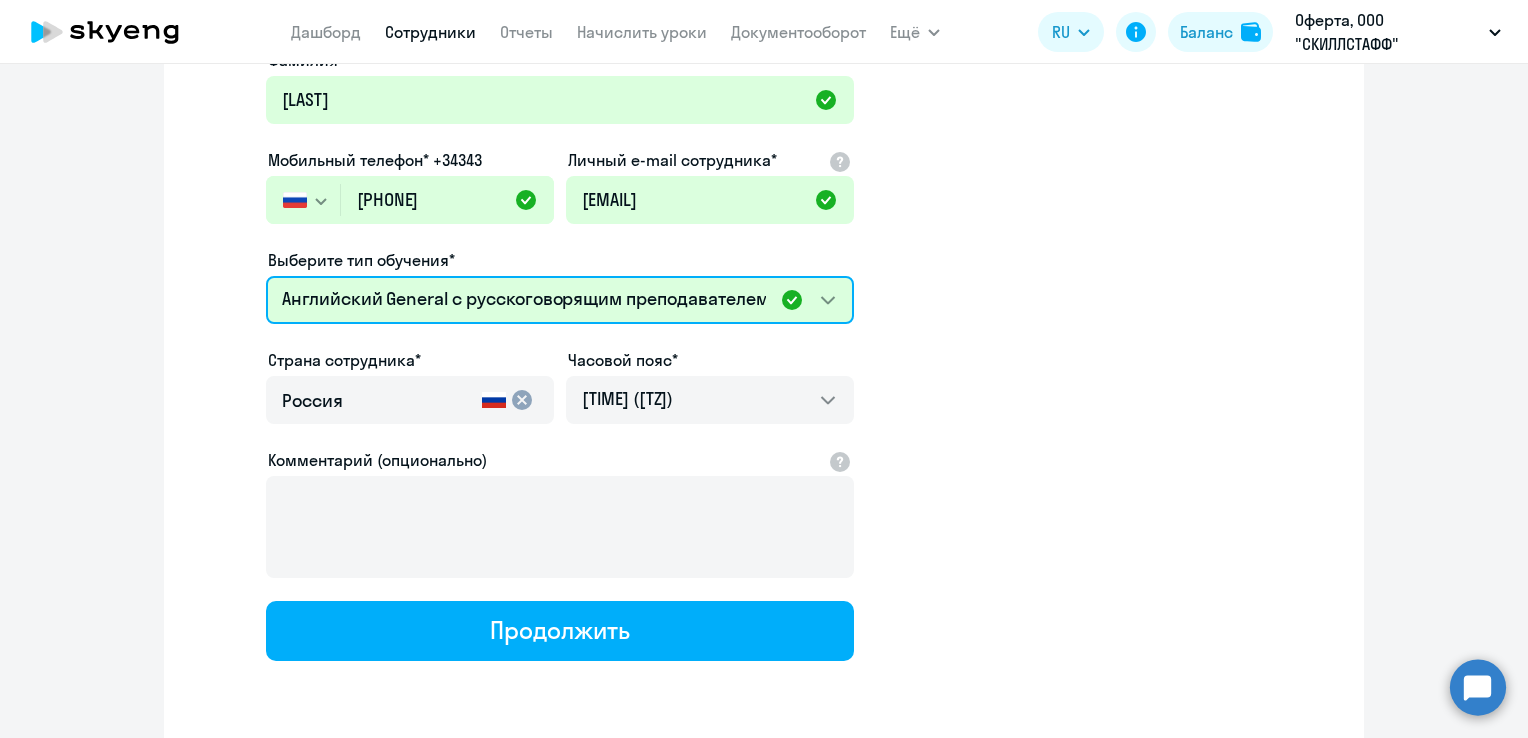 click on "Групповые уроки по английскому языку для взрослых   Self-Study   Премиум английский с русскоговорящим преподавателем   Английский General с русскоговорящим преподавателем   Английский General с англоговорящим преподавателем" at bounding box center [560, 300] 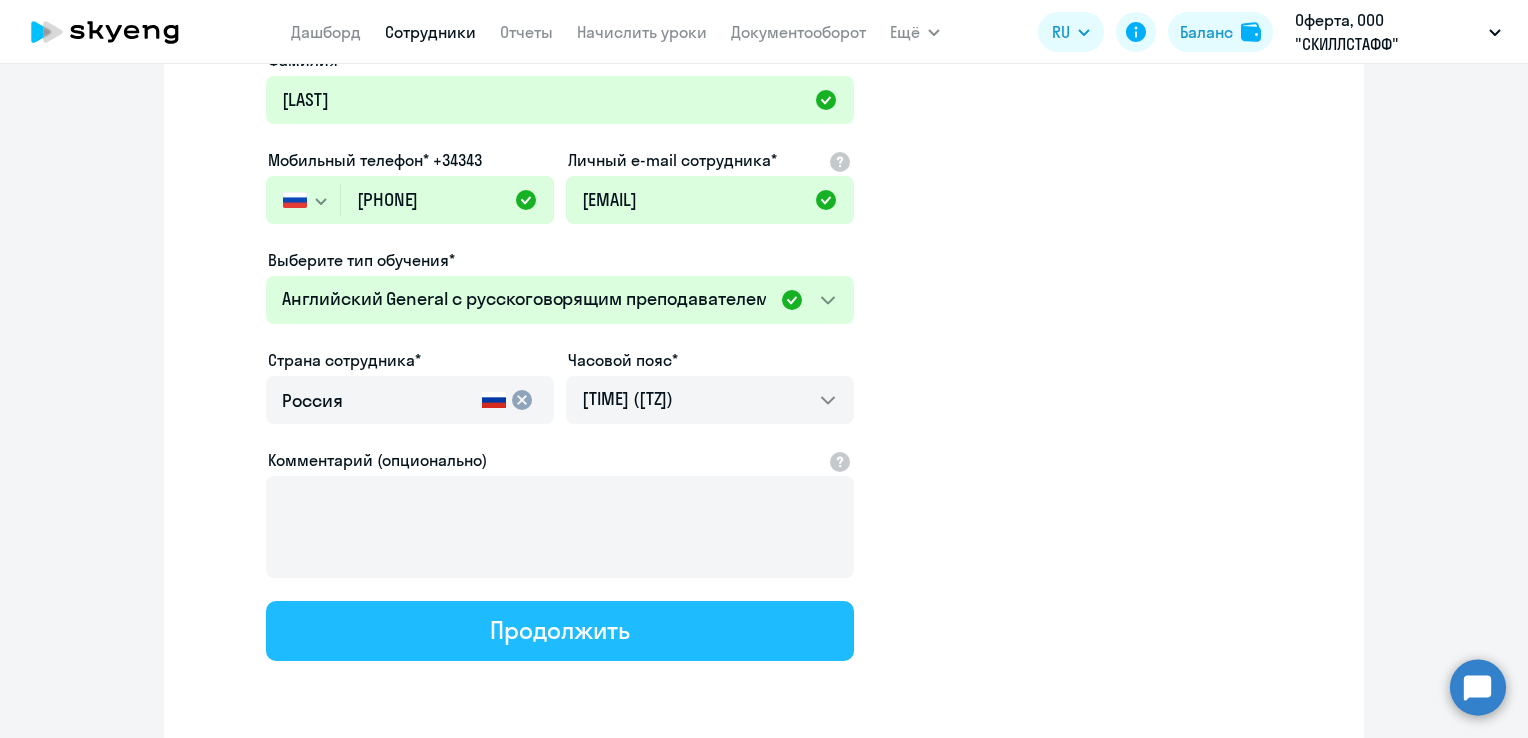 click on "Продолжить" 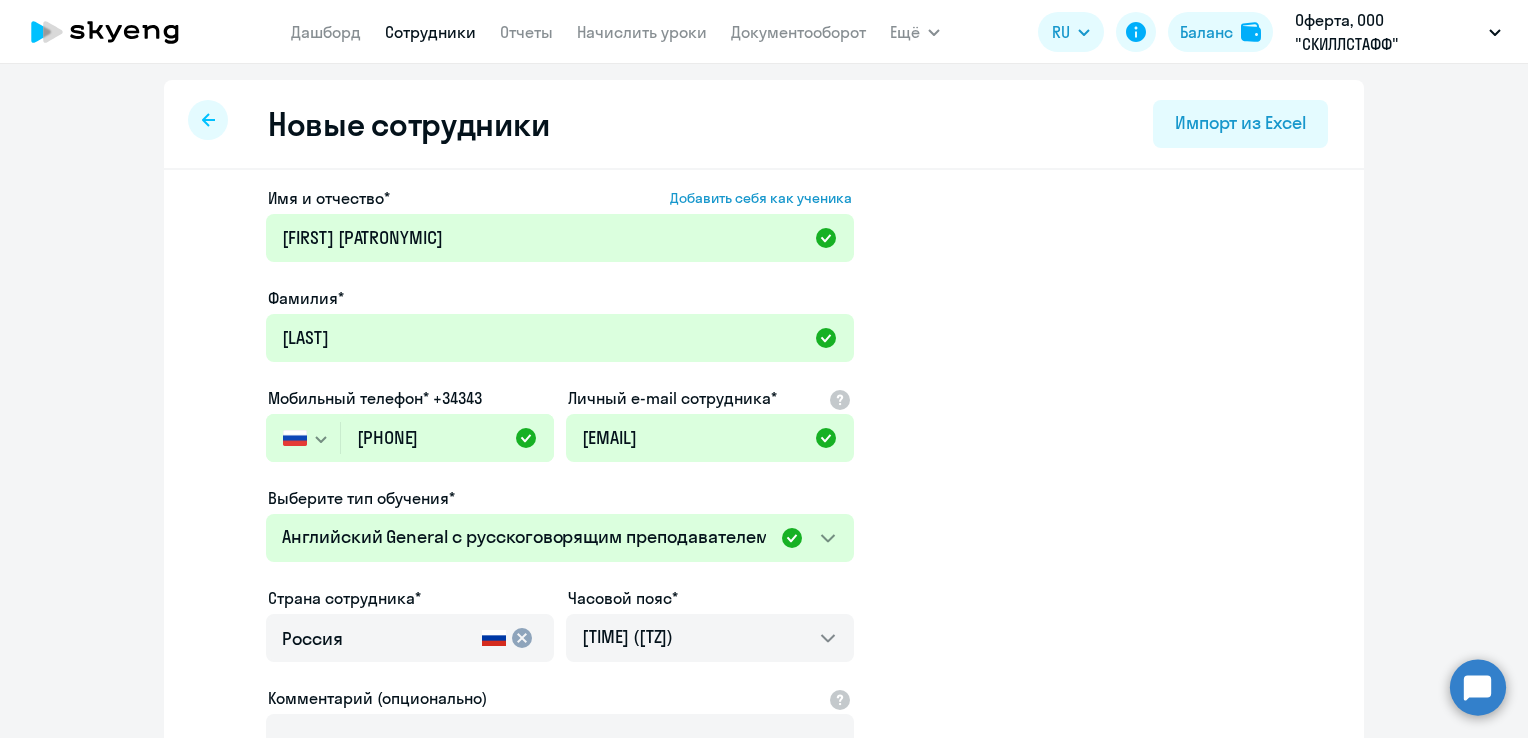 select on "english_adult_not_native_speaker" 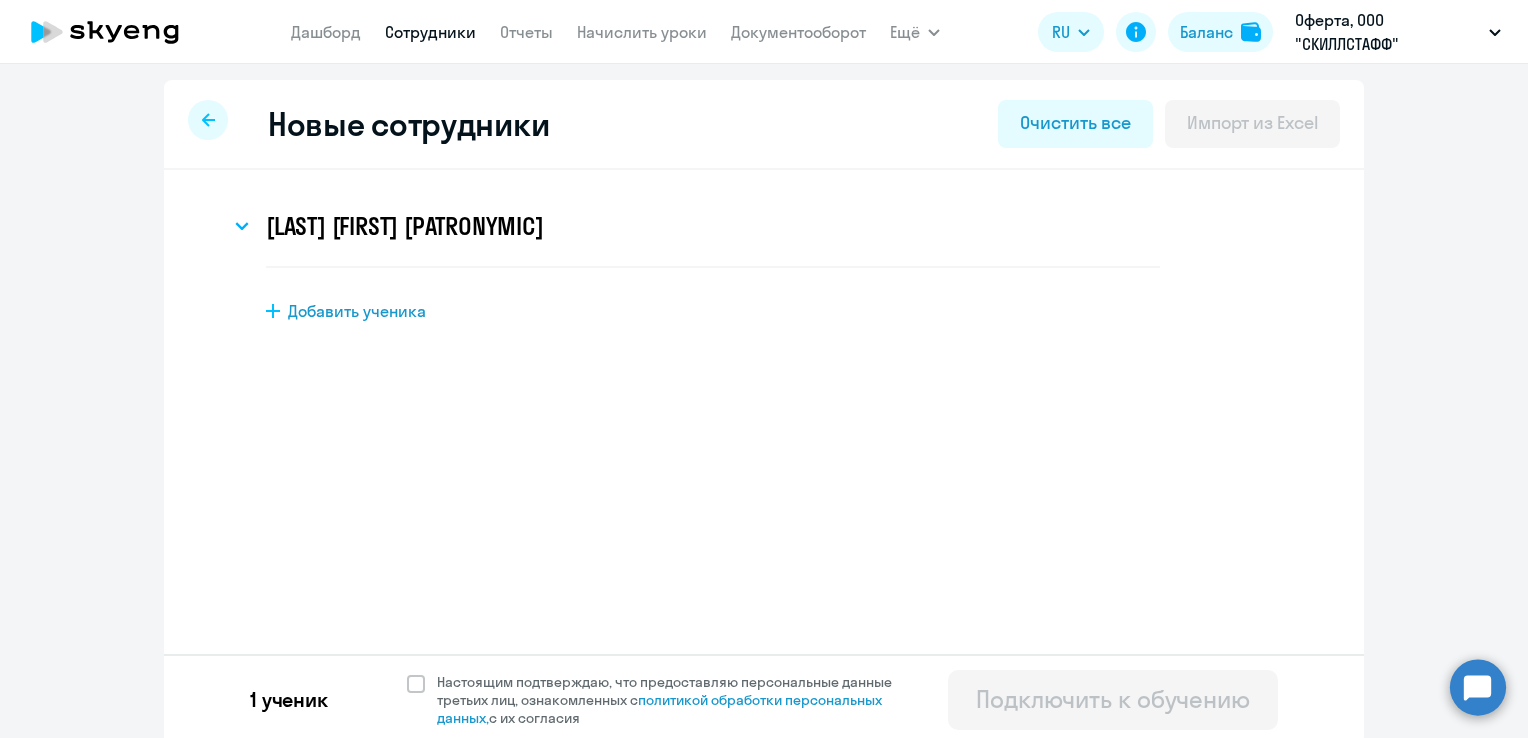 scroll, scrollTop: 0, scrollLeft: 0, axis: both 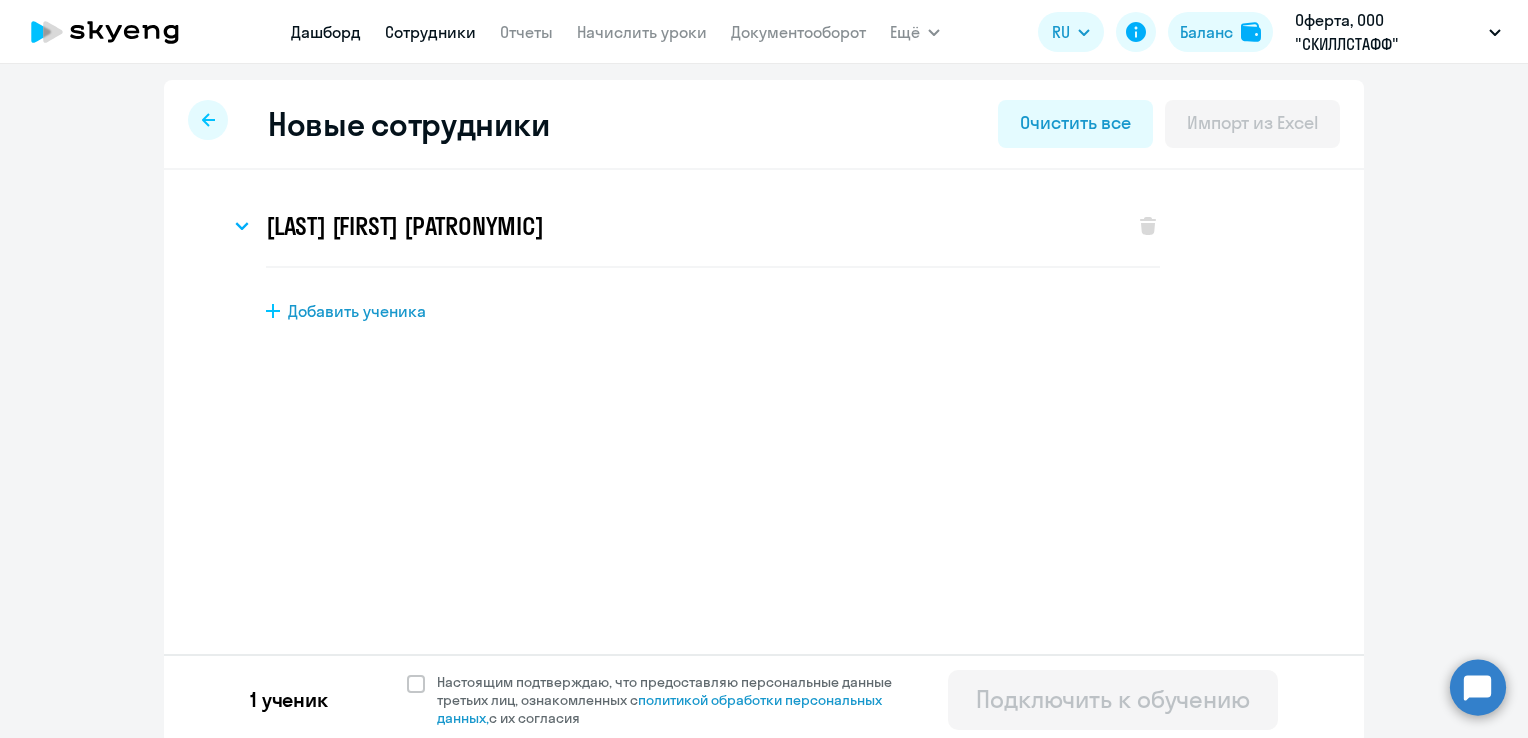 click on "Дашборд" at bounding box center (326, 32) 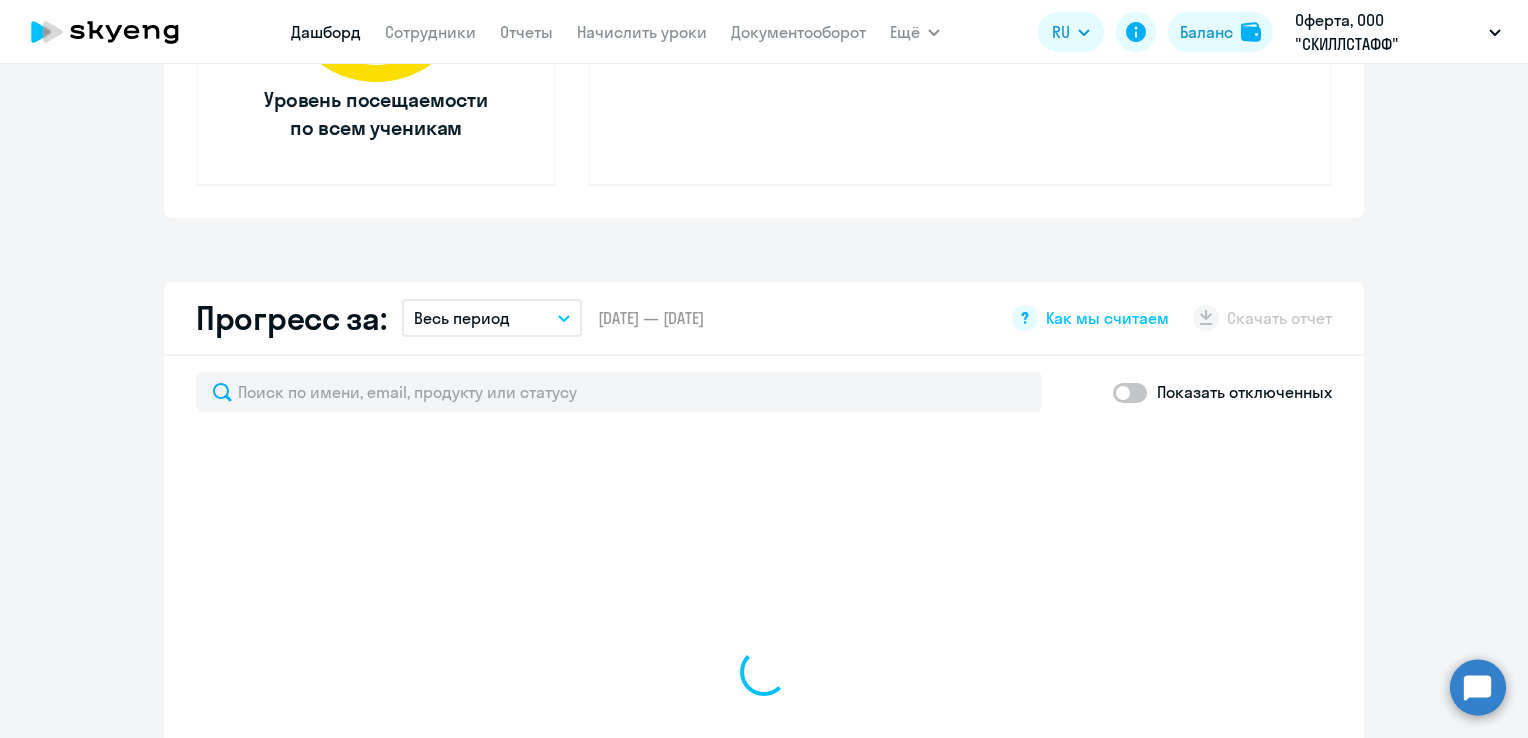 scroll, scrollTop: 1300, scrollLeft: 0, axis: vertical 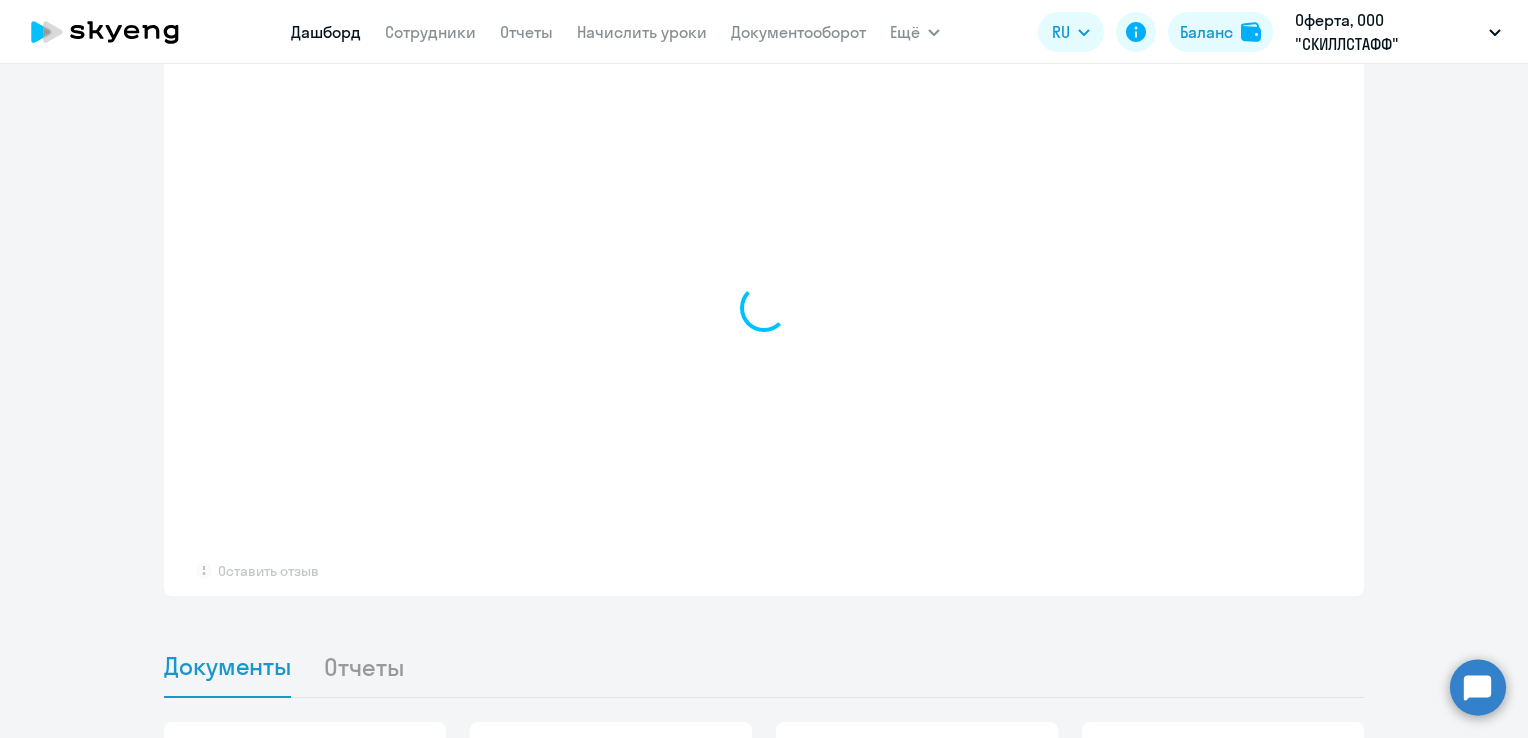 select on "30" 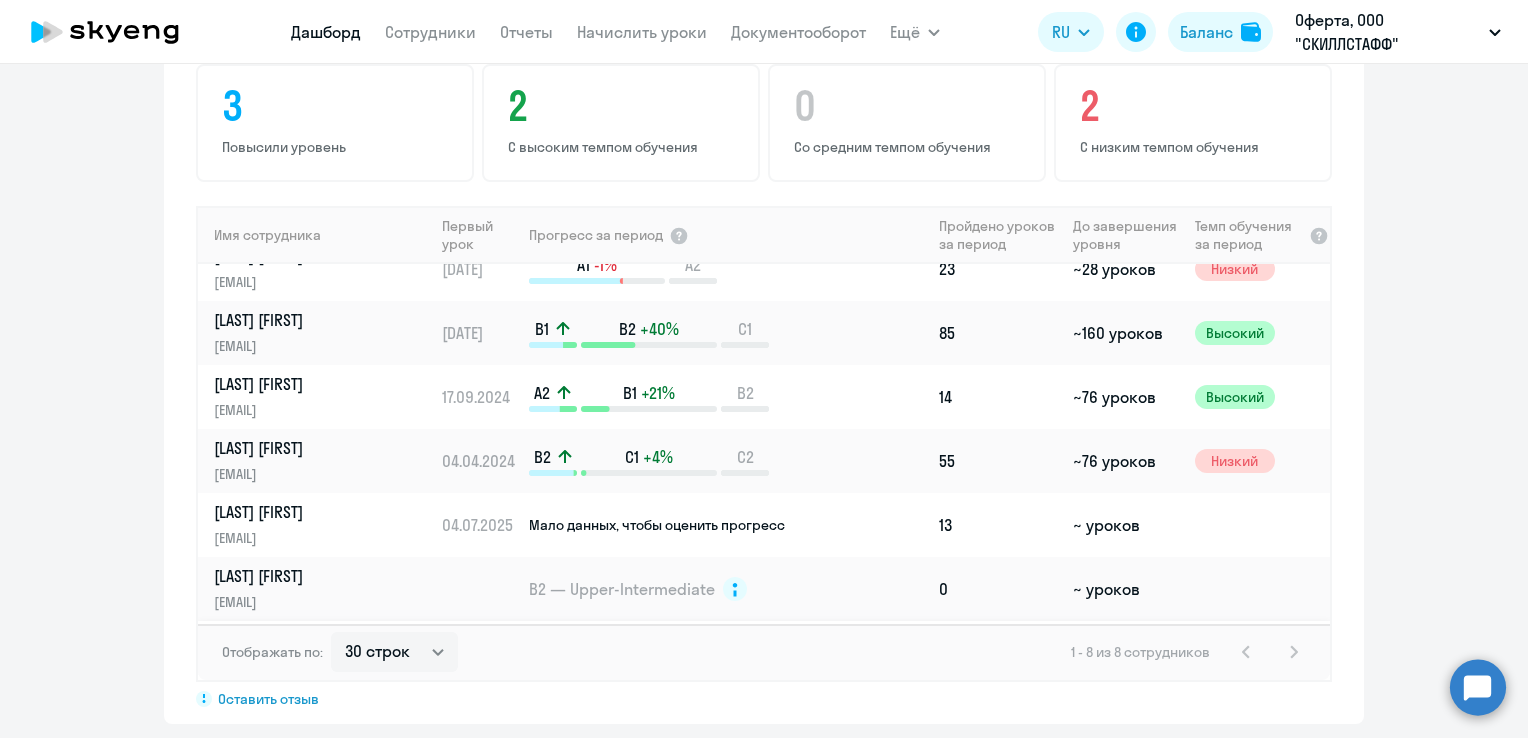 scroll, scrollTop: 0, scrollLeft: 0, axis: both 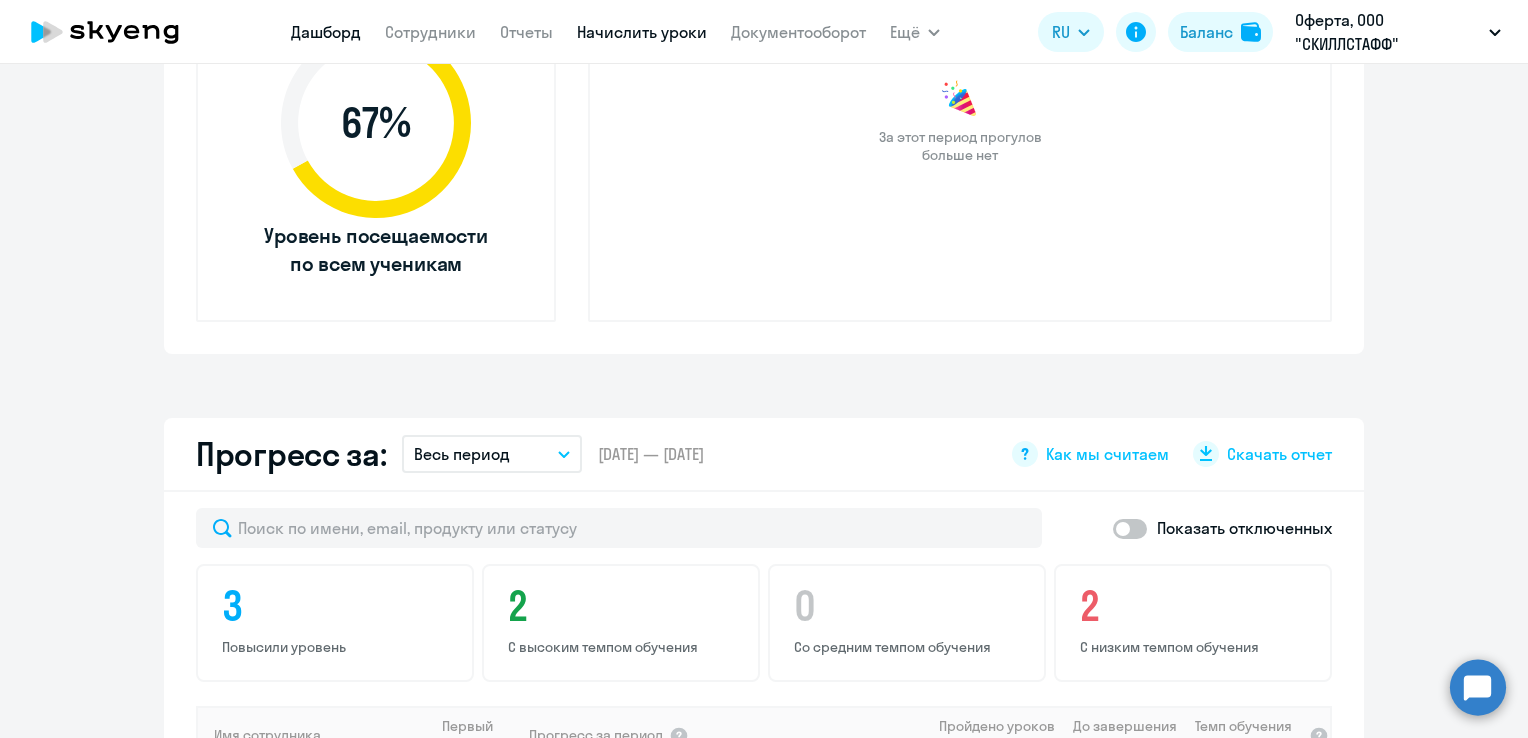 click on "Начислить уроки" at bounding box center [642, 32] 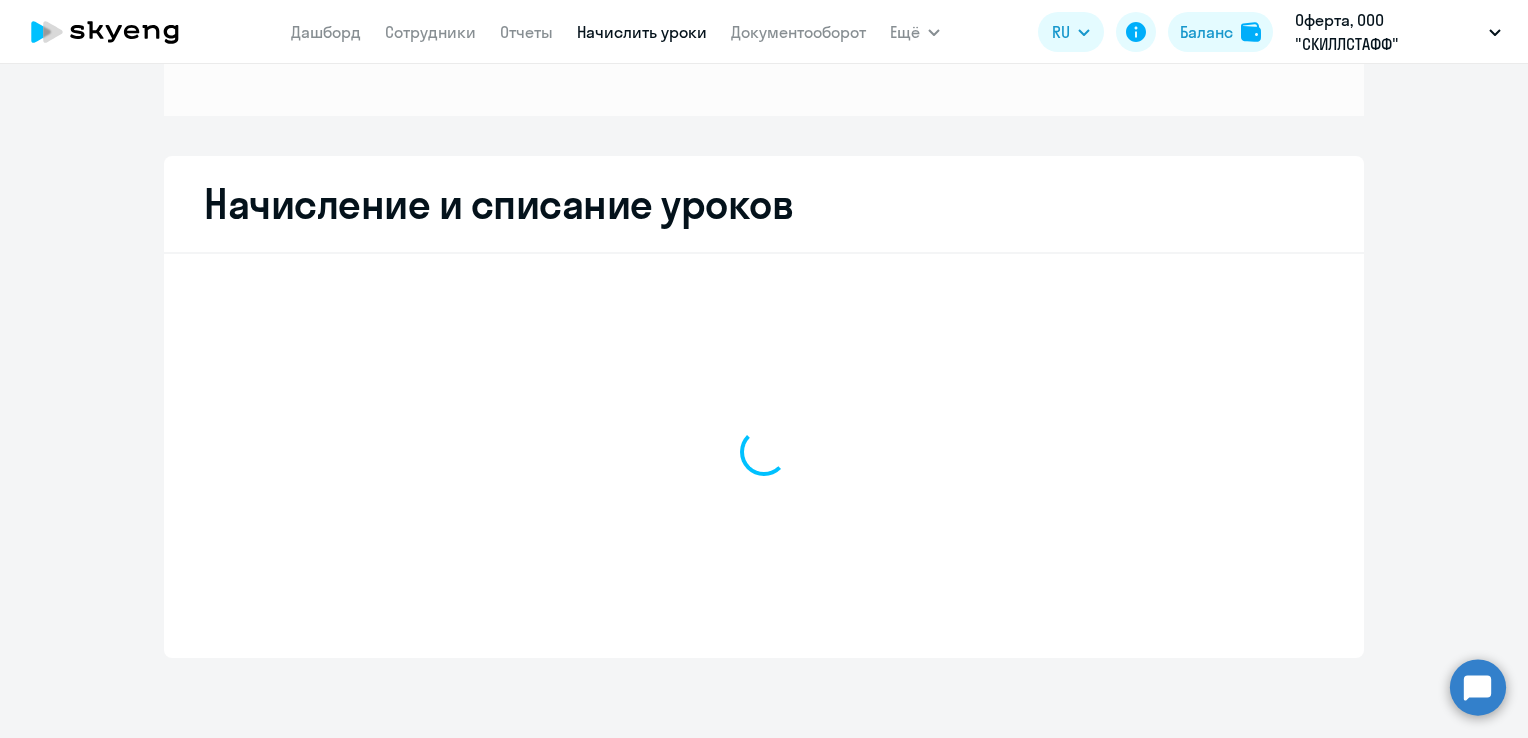 scroll, scrollTop: 265, scrollLeft: 0, axis: vertical 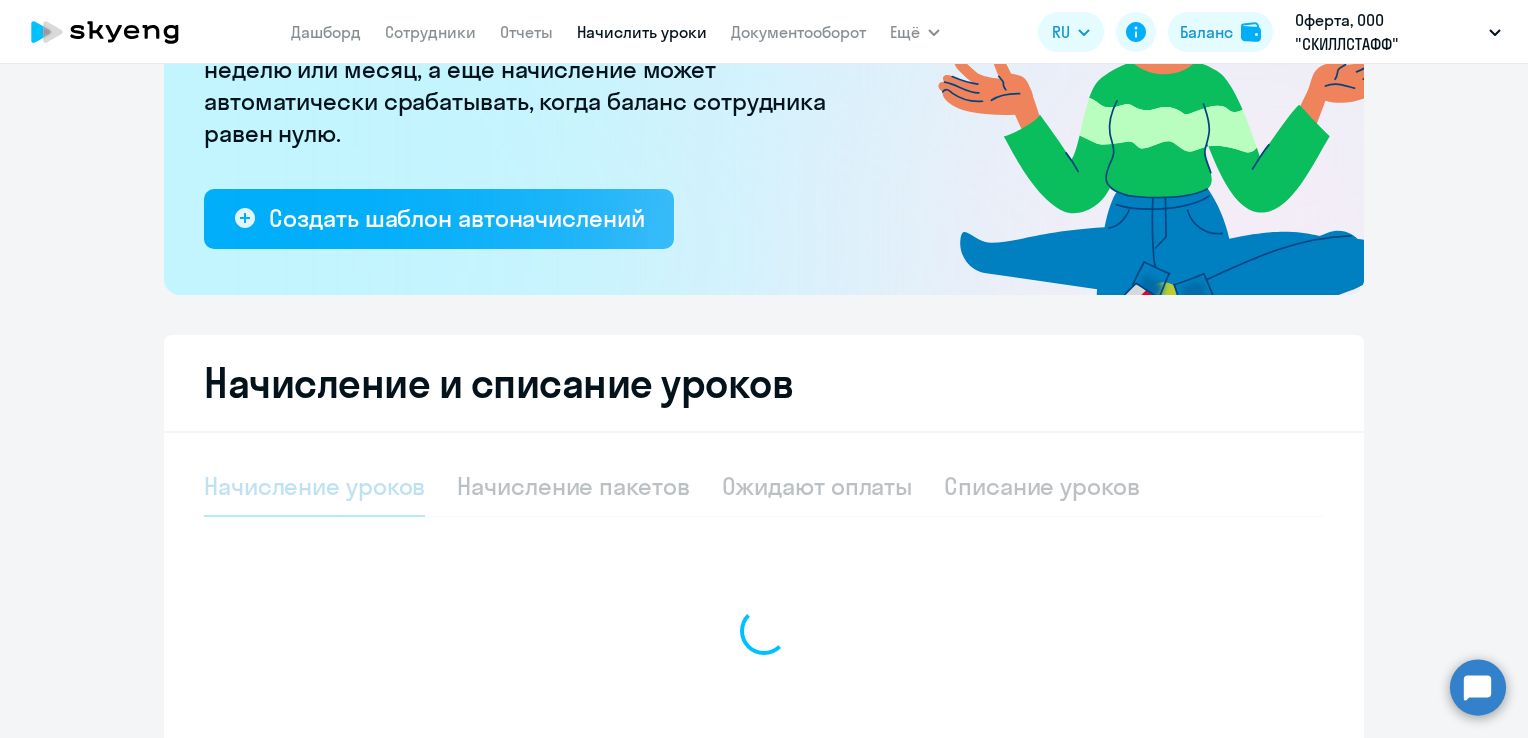select on "10" 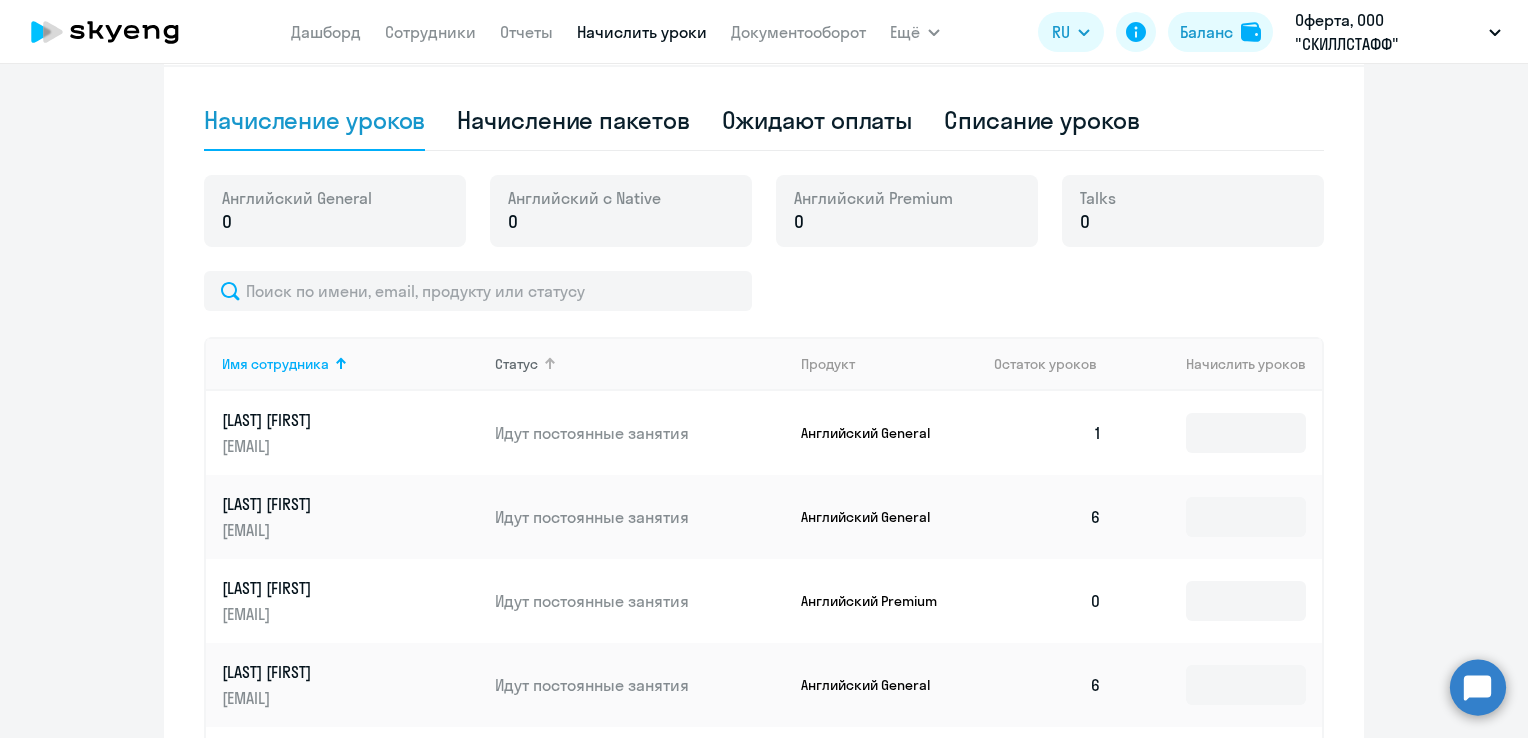 scroll, scrollTop: 665, scrollLeft: 0, axis: vertical 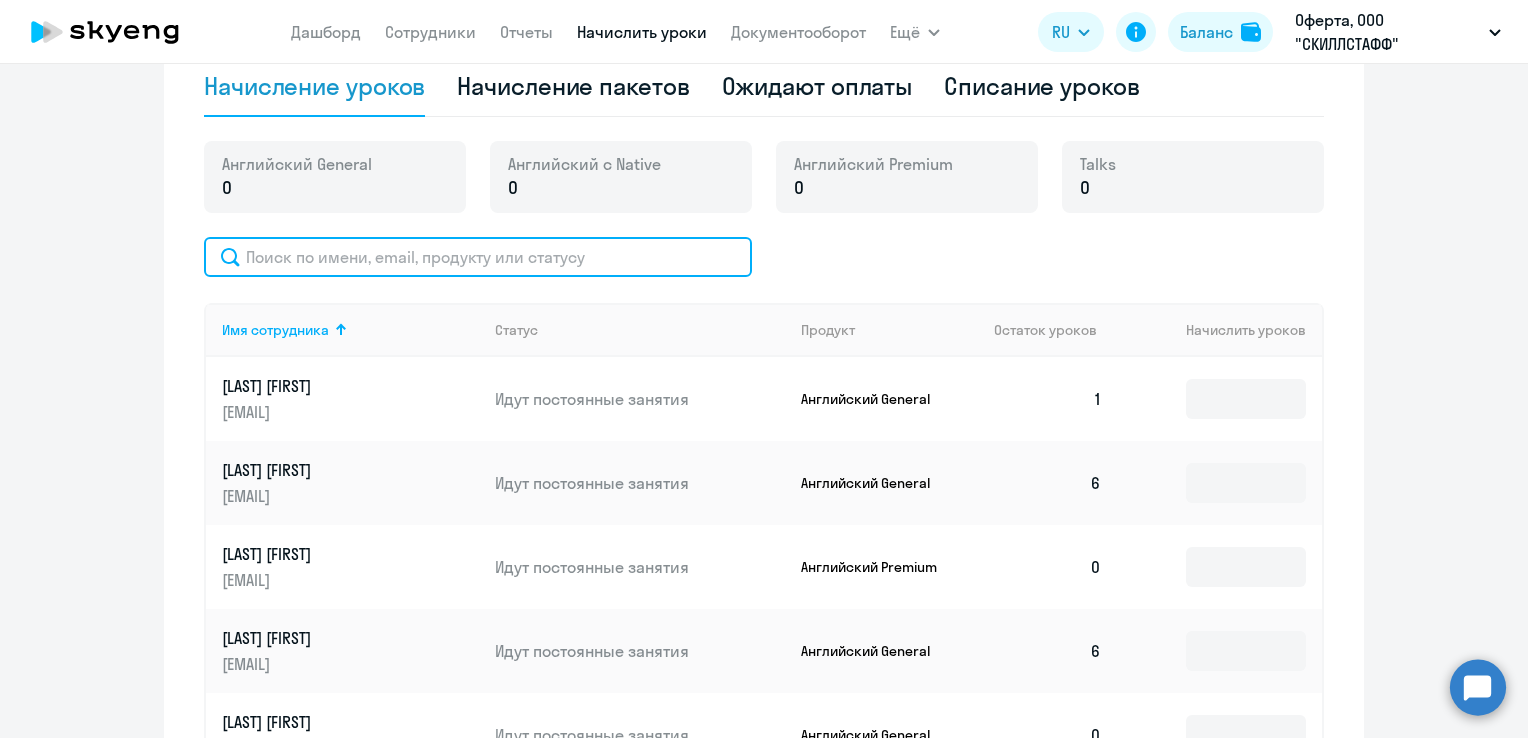 click 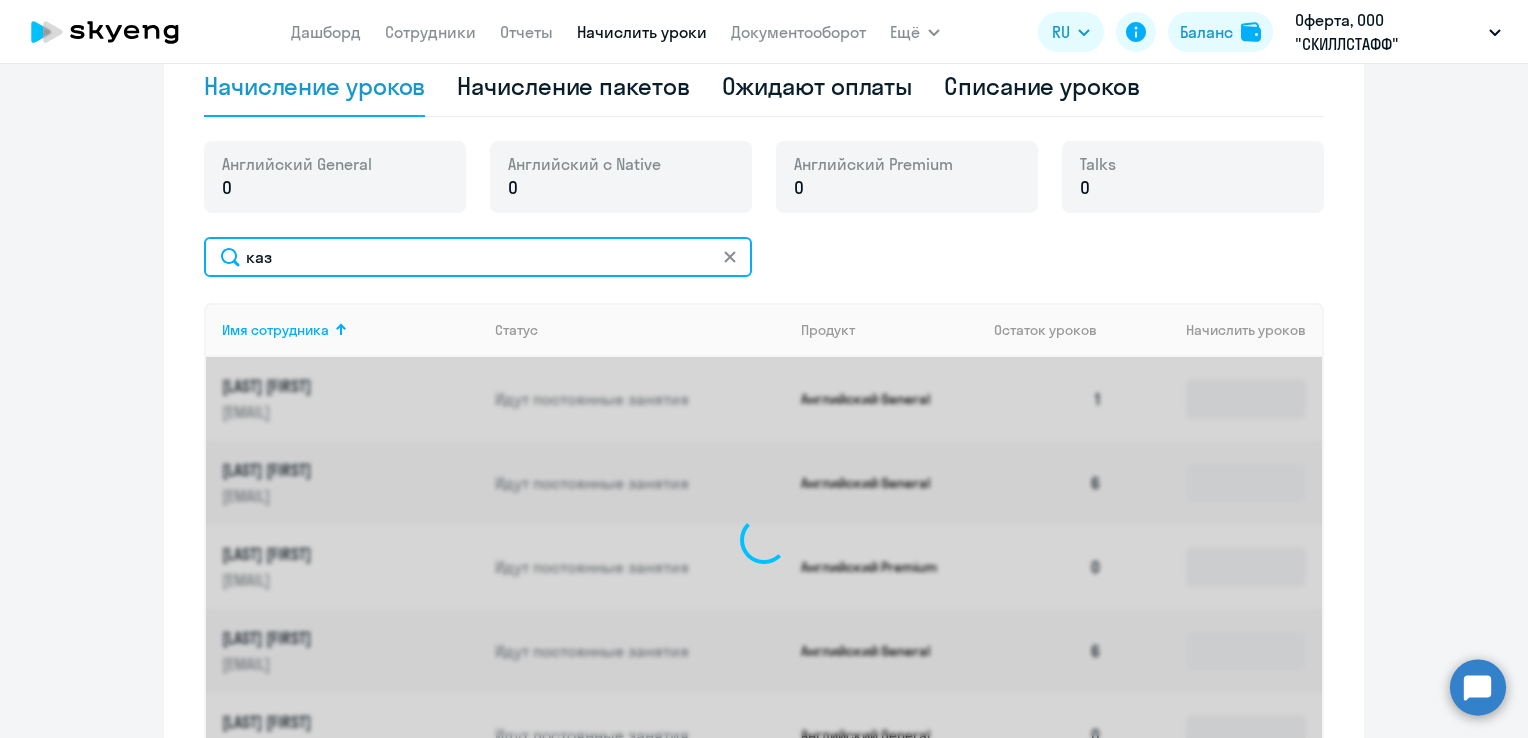 type on "каз" 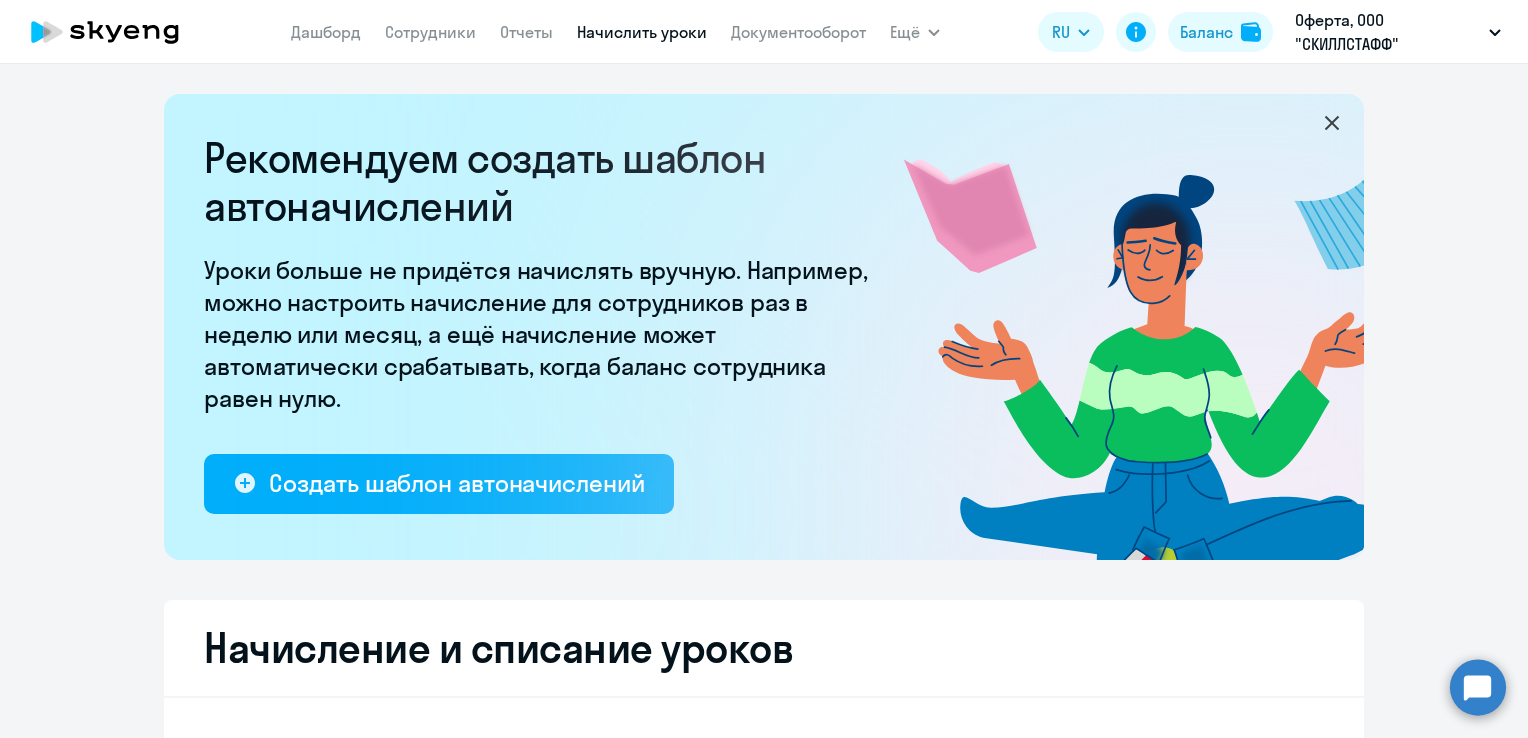 scroll, scrollTop: 0, scrollLeft: 0, axis: both 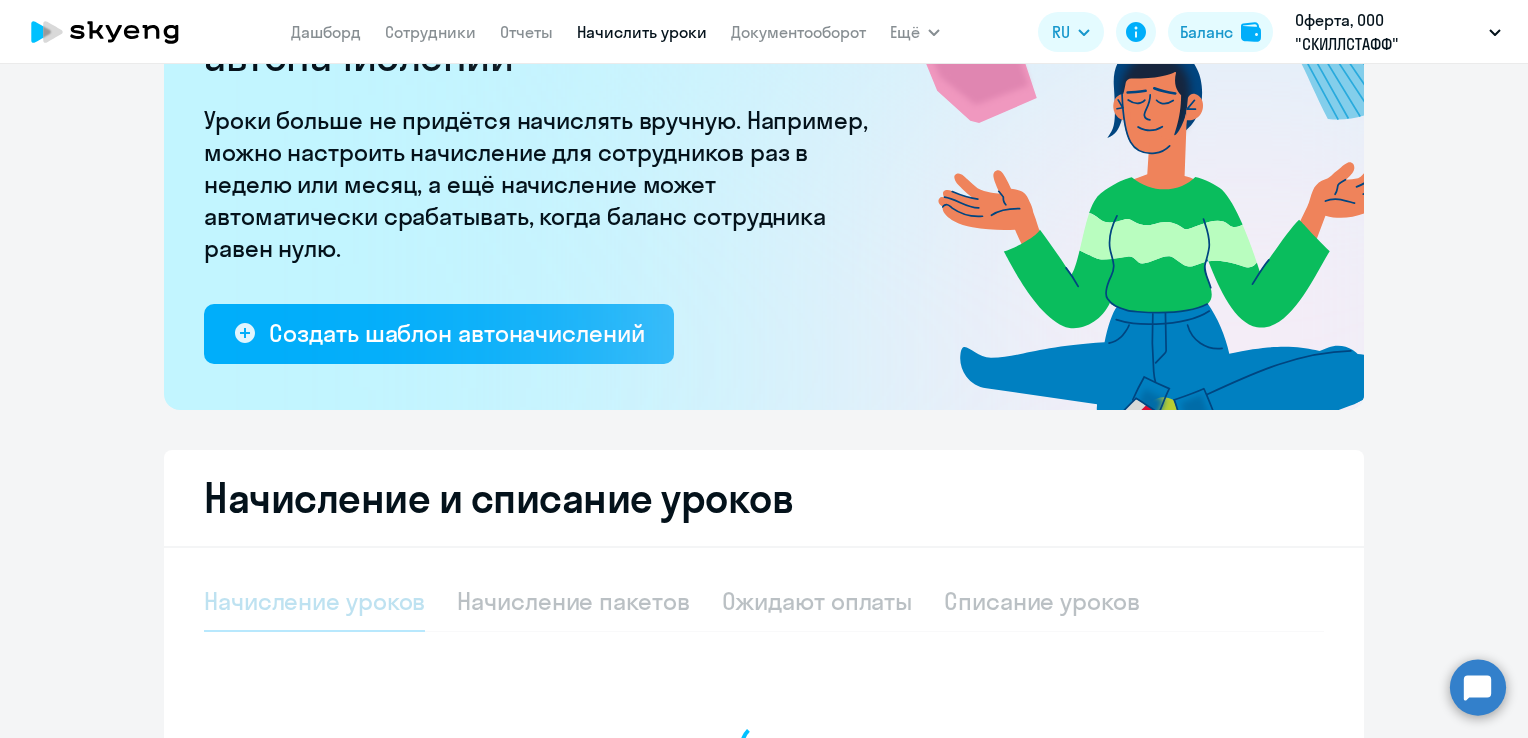 select on "10" 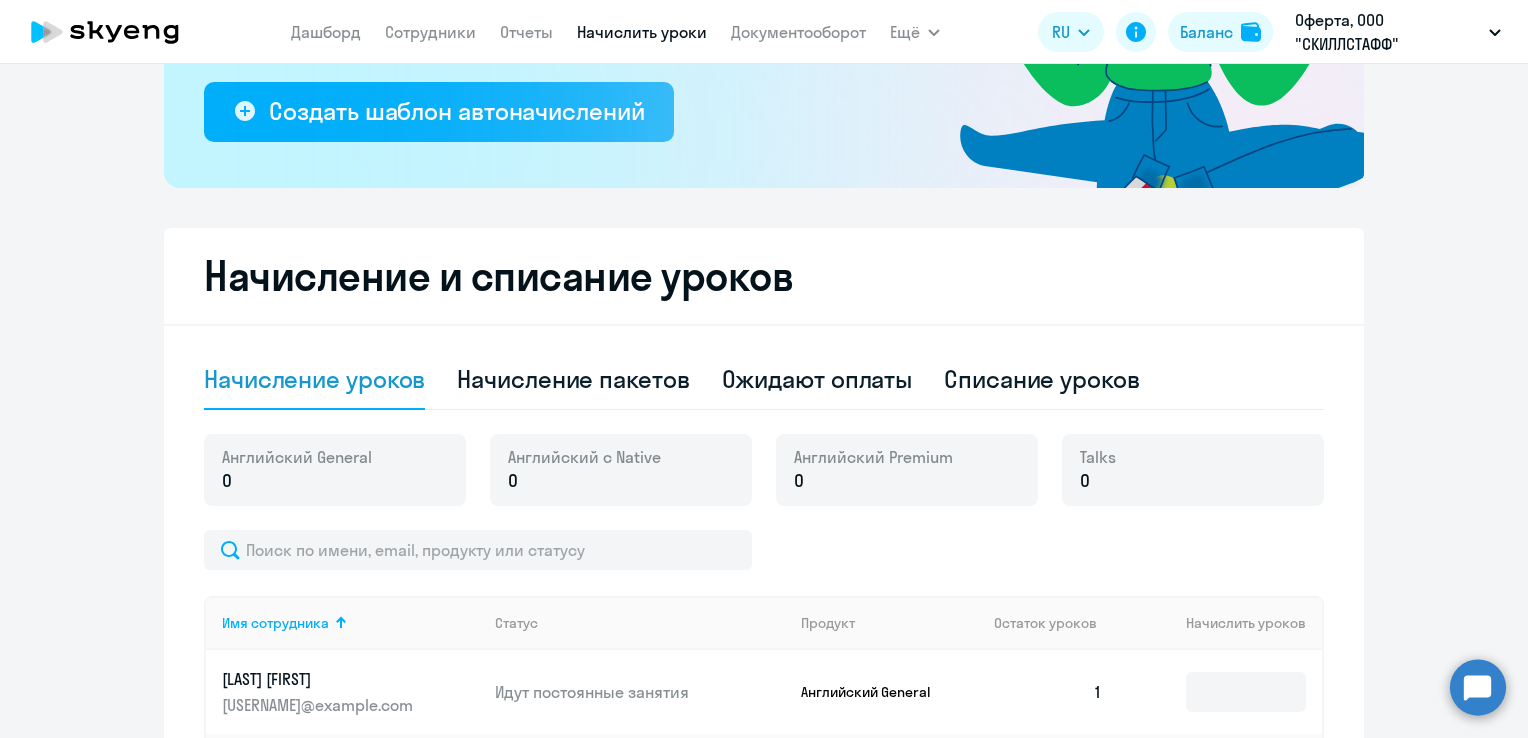 scroll, scrollTop: 0, scrollLeft: 0, axis: both 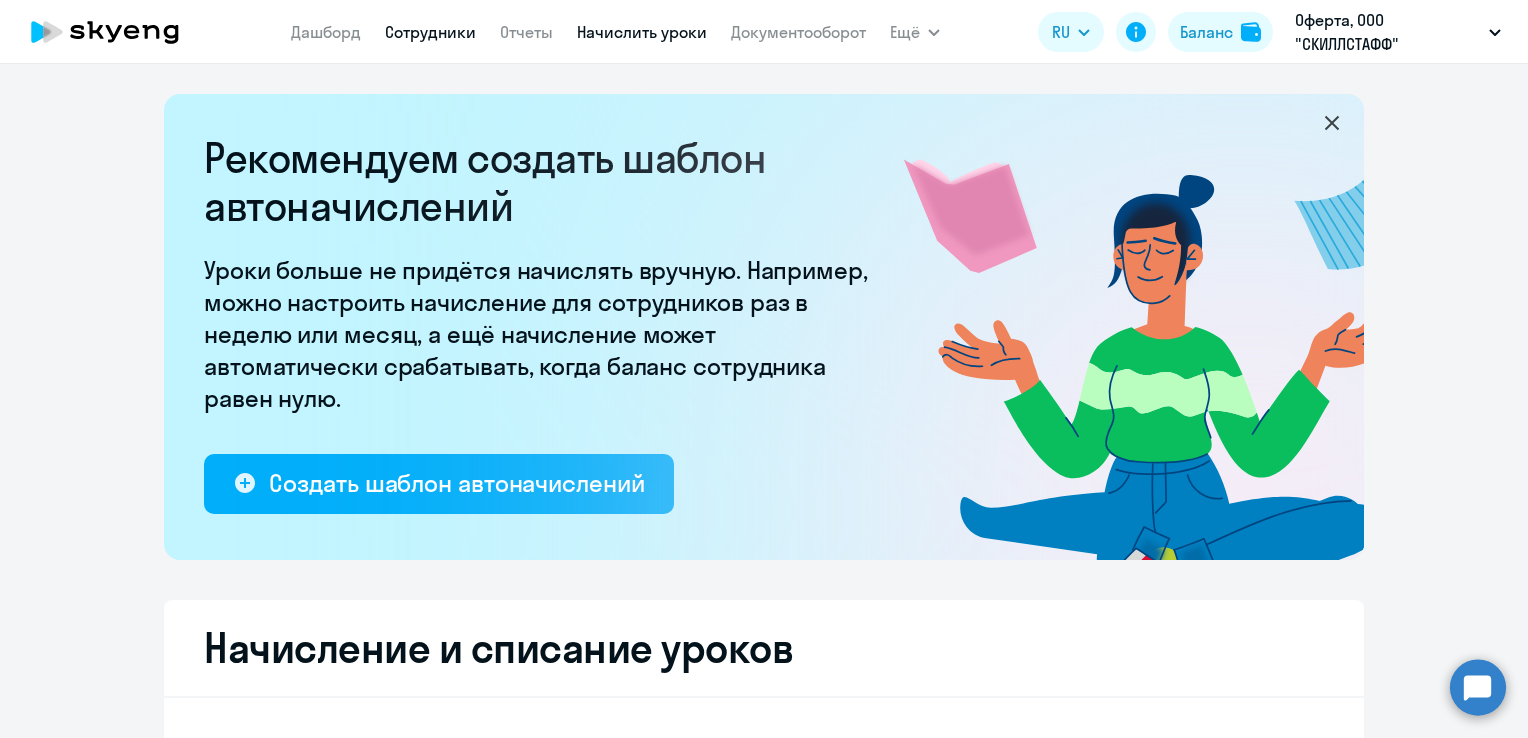 click on "Сотрудники" at bounding box center [430, 32] 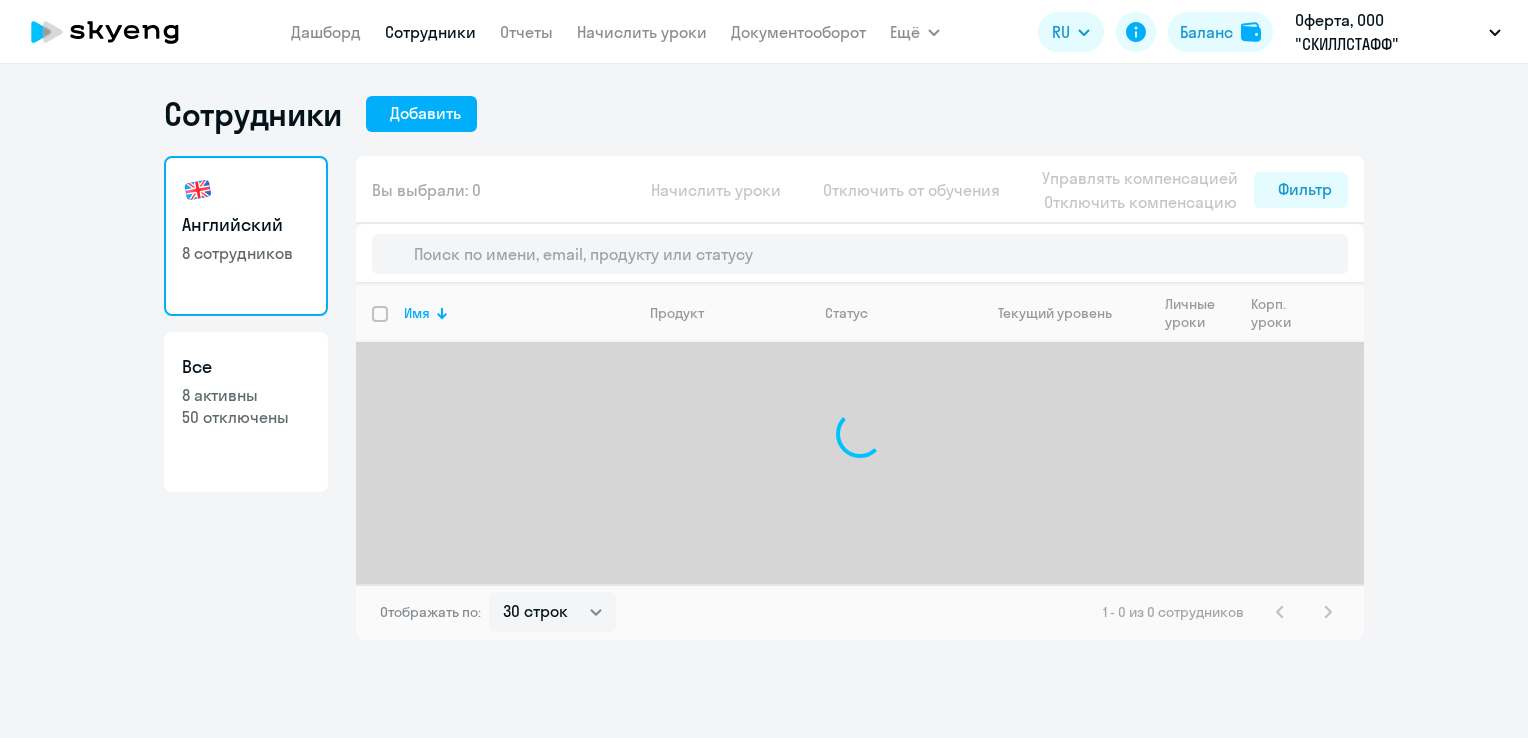 select on "30" 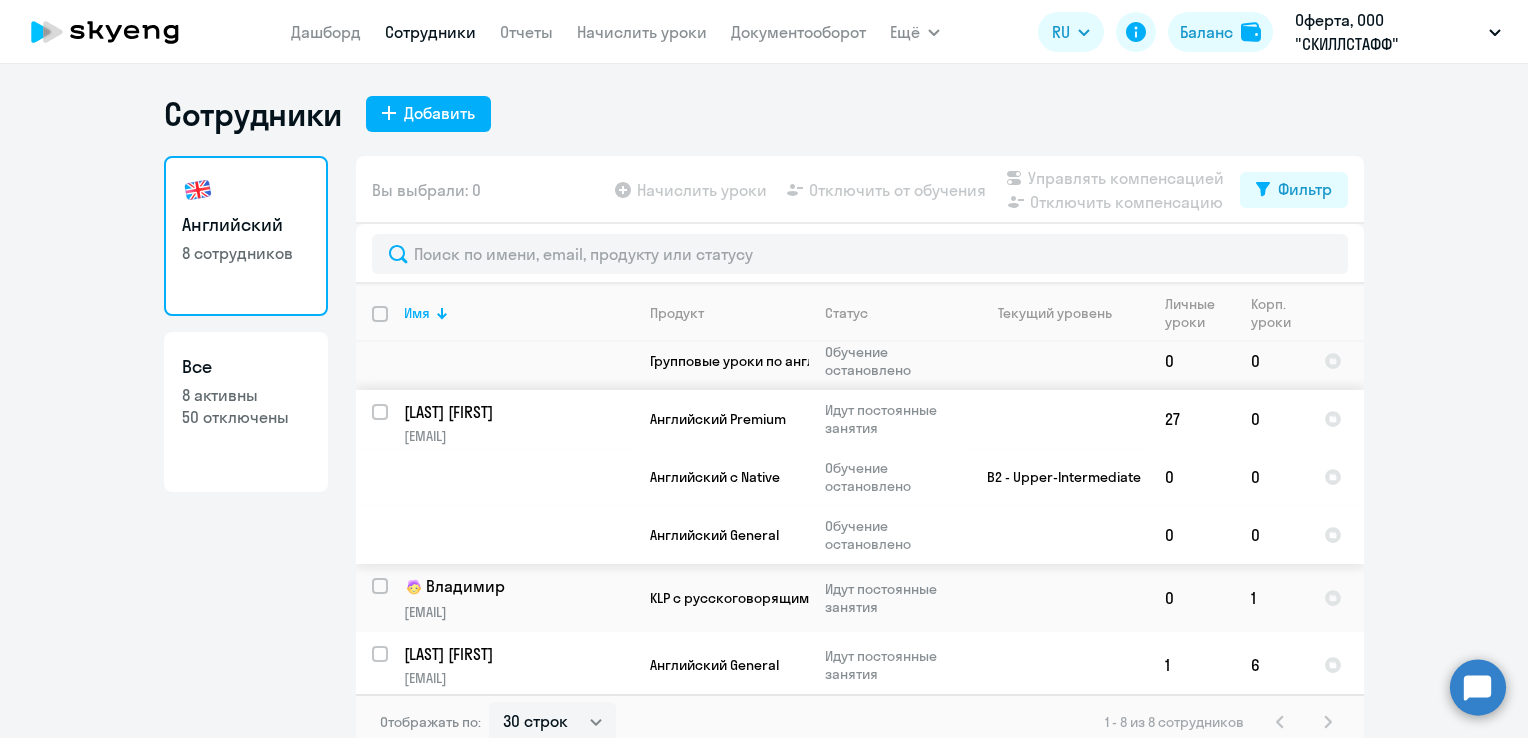 scroll, scrollTop: 395, scrollLeft: 0, axis: vertical 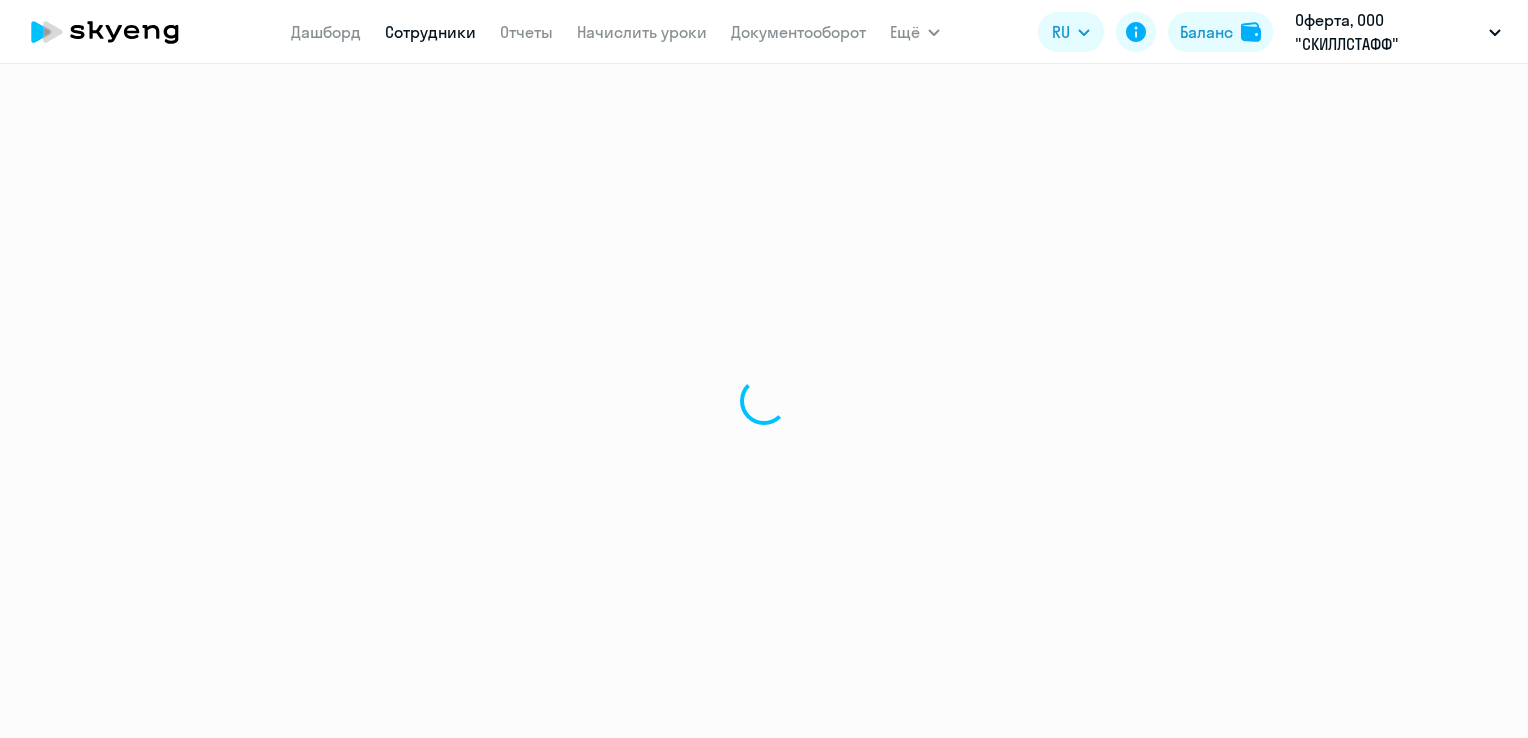 select on "30" 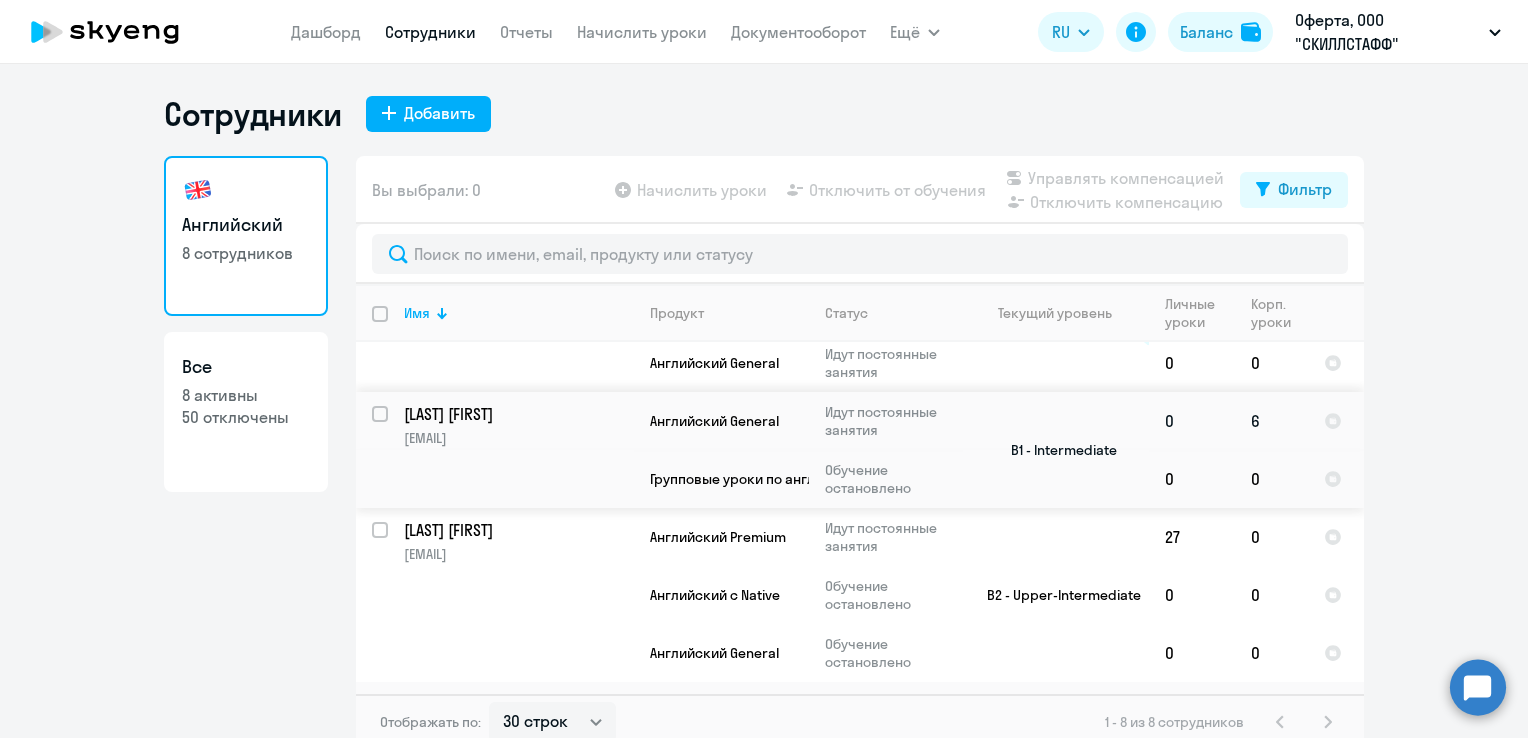 scroll, scrollTop: 395, scrollLeft: 0, axis: vertical 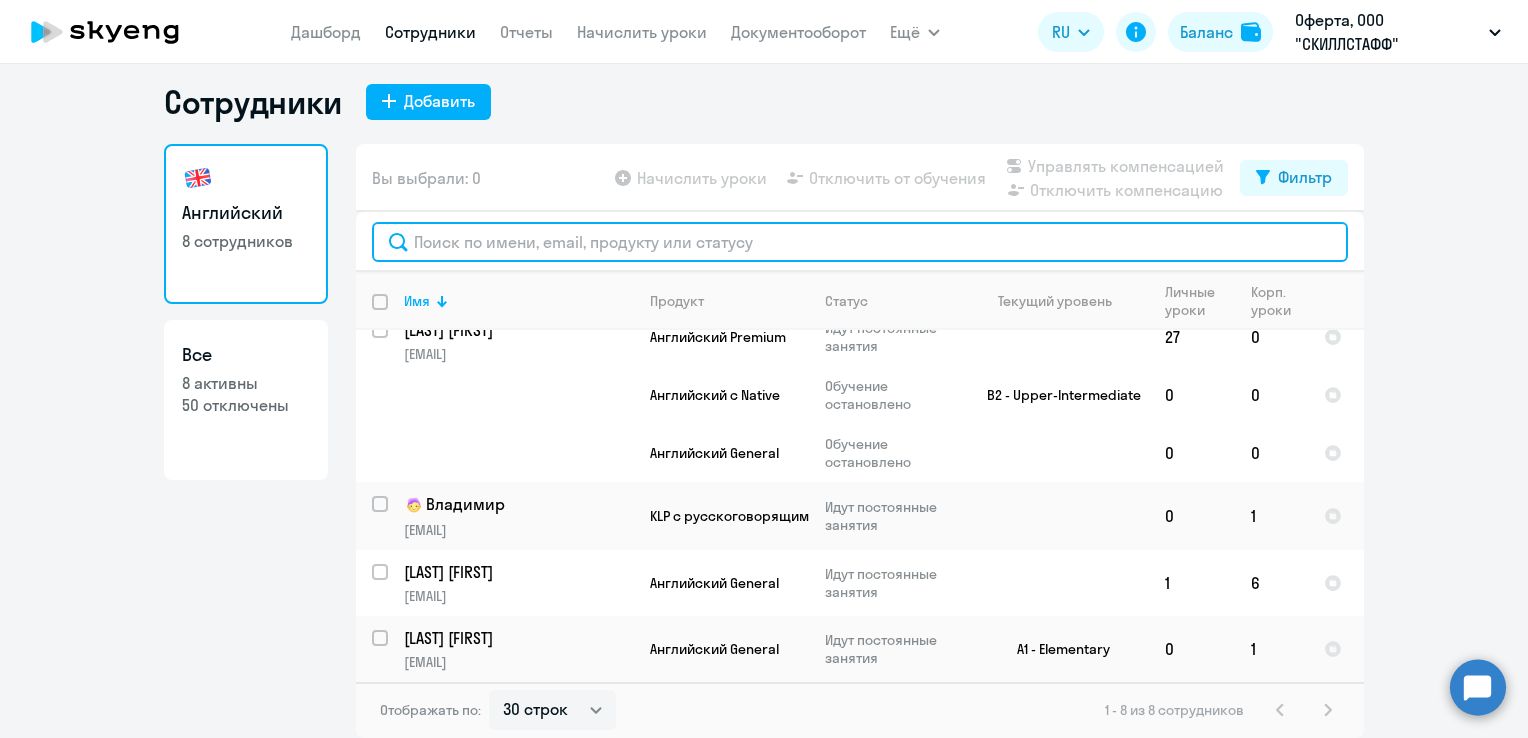 click 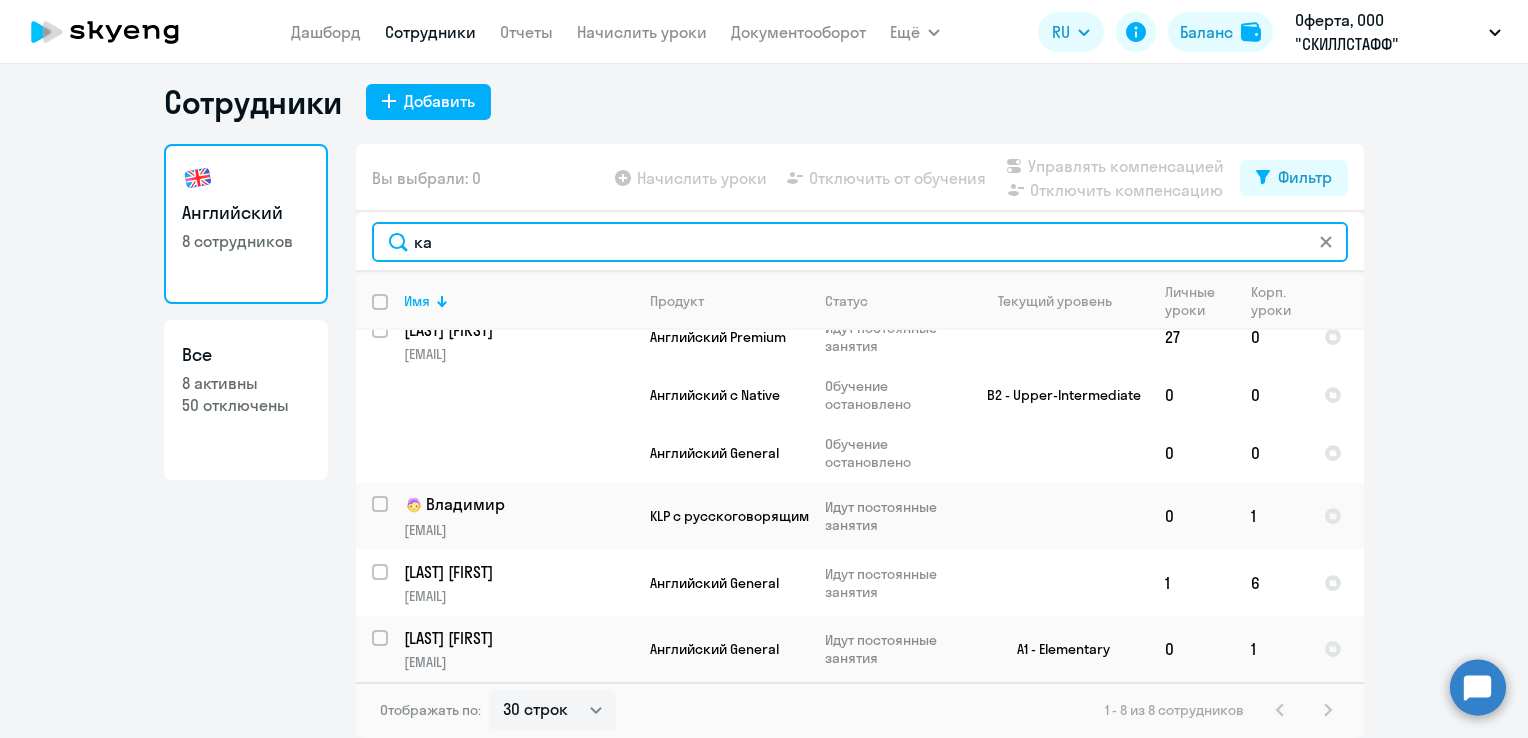 scroll, scrollTop: 0, scrollLeft: 0, axis: both 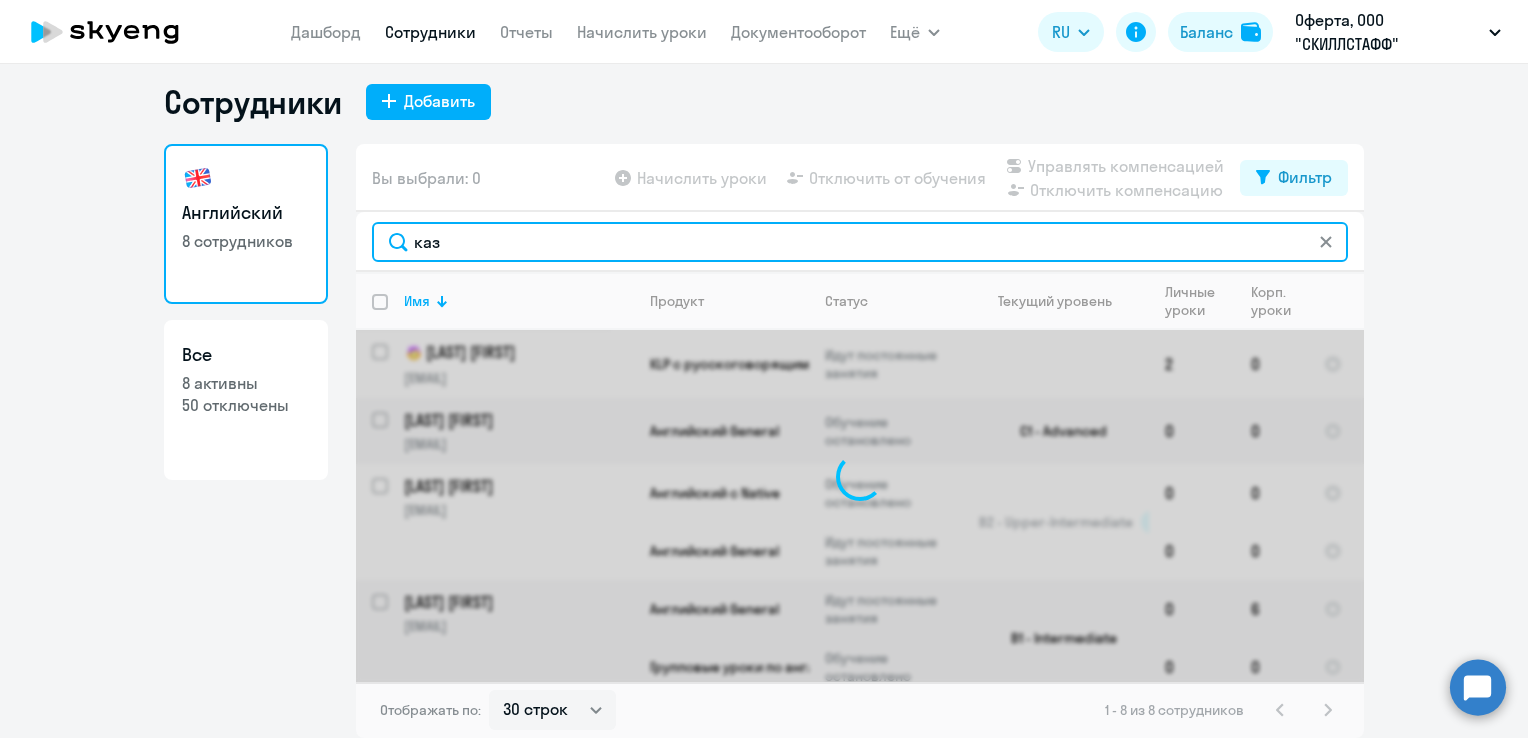 type on "каз" 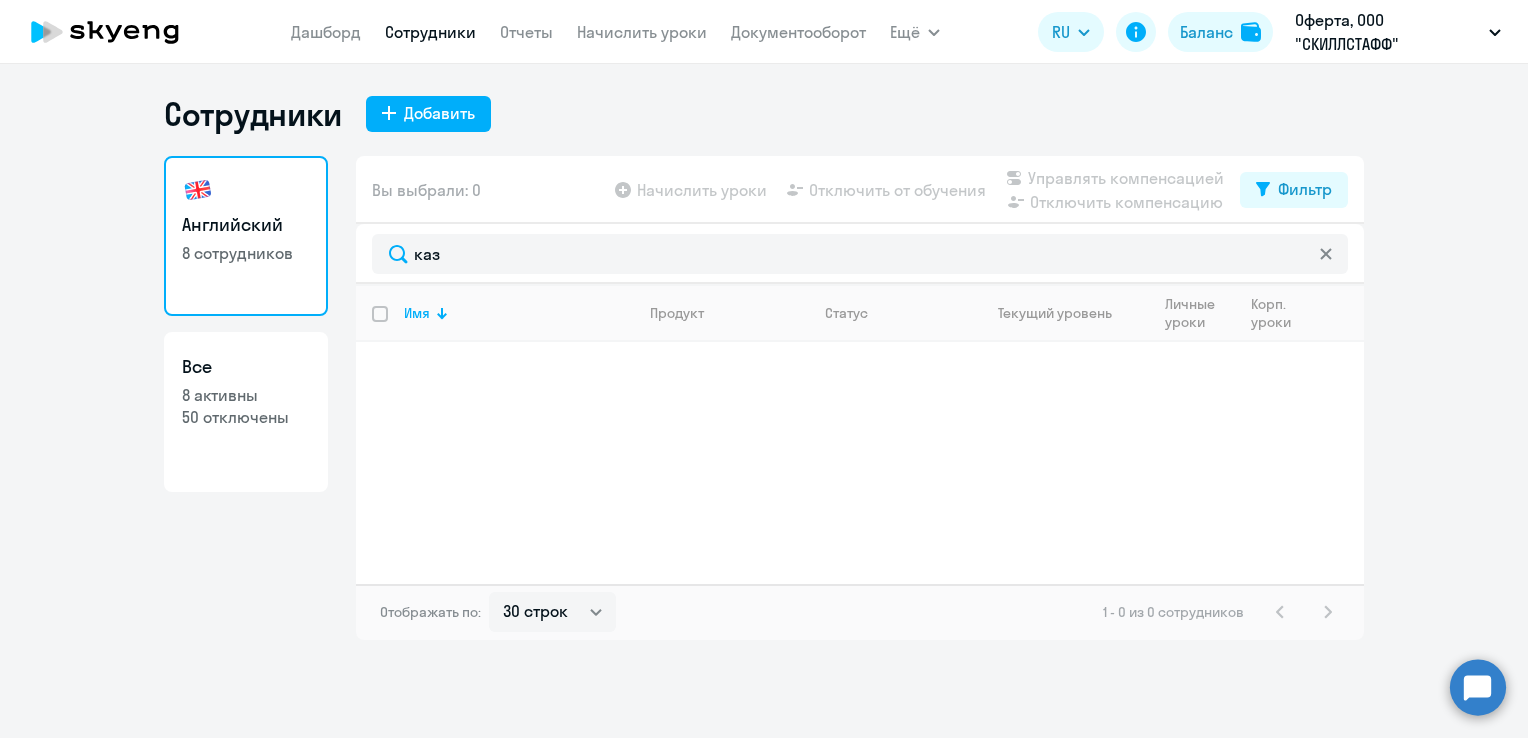 click on "Сотрудники" at bounding box center (430, 32) 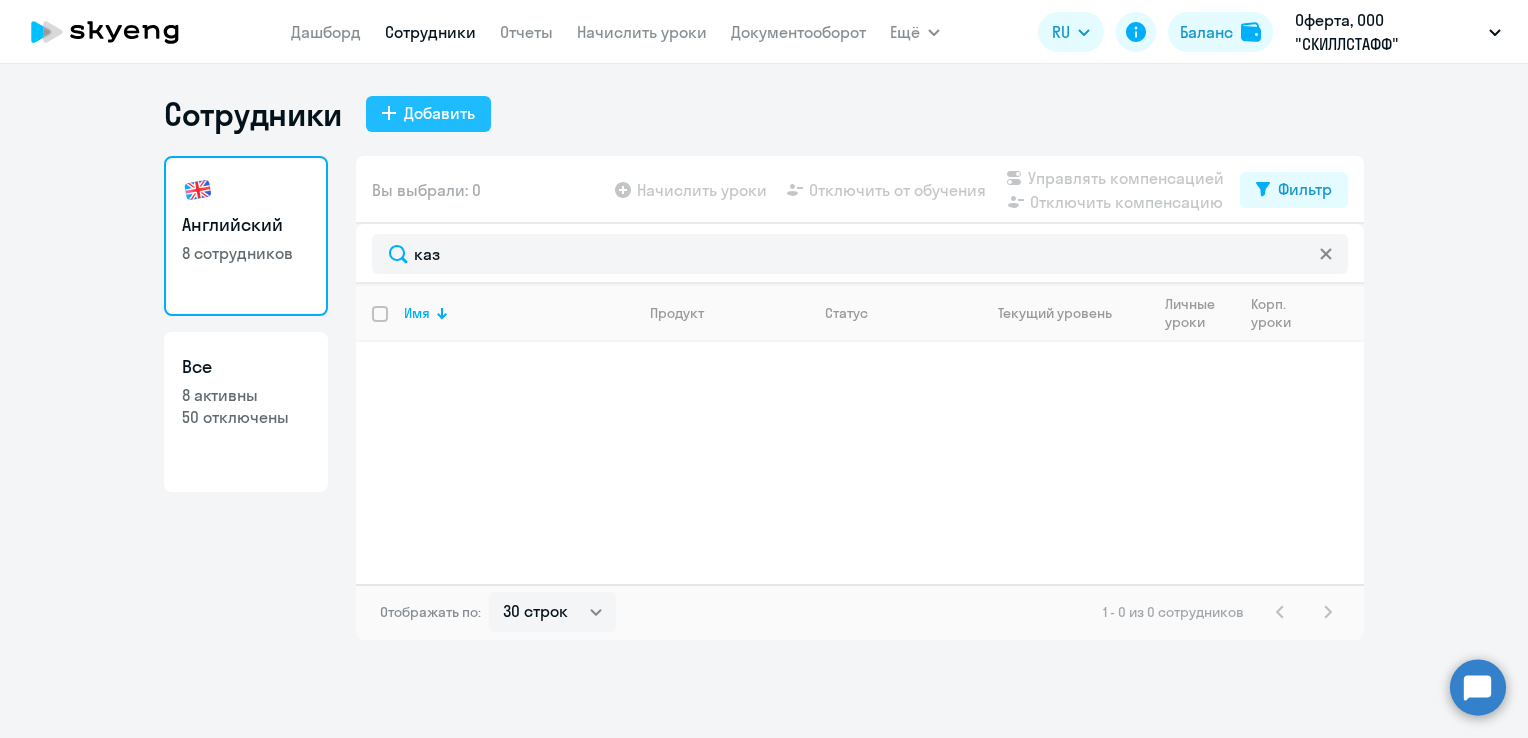 click on "Добавить" 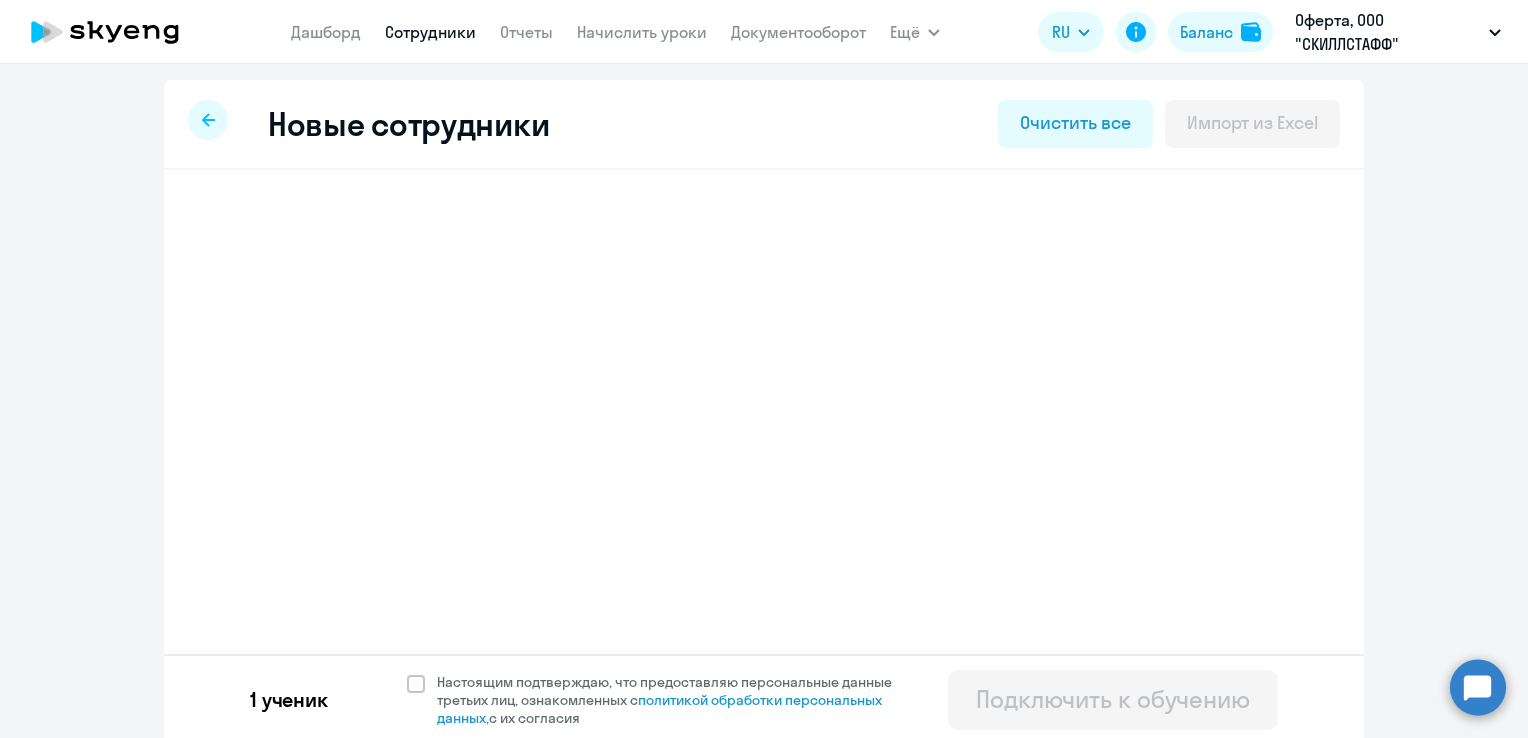 select on "english_adult_not_native_speaker" 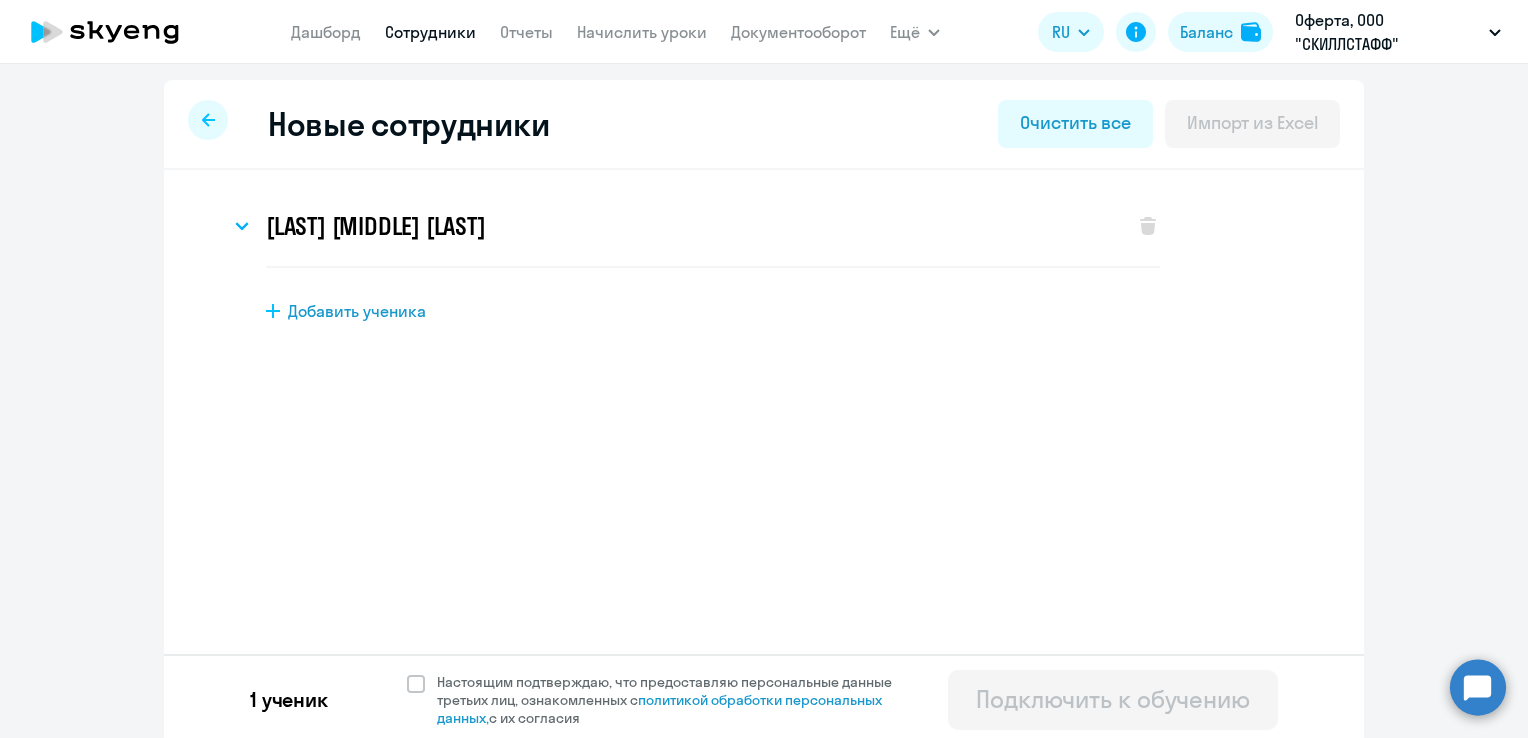 scroll, scrollTop: 6, scrollLeft: 0, axis: vertical 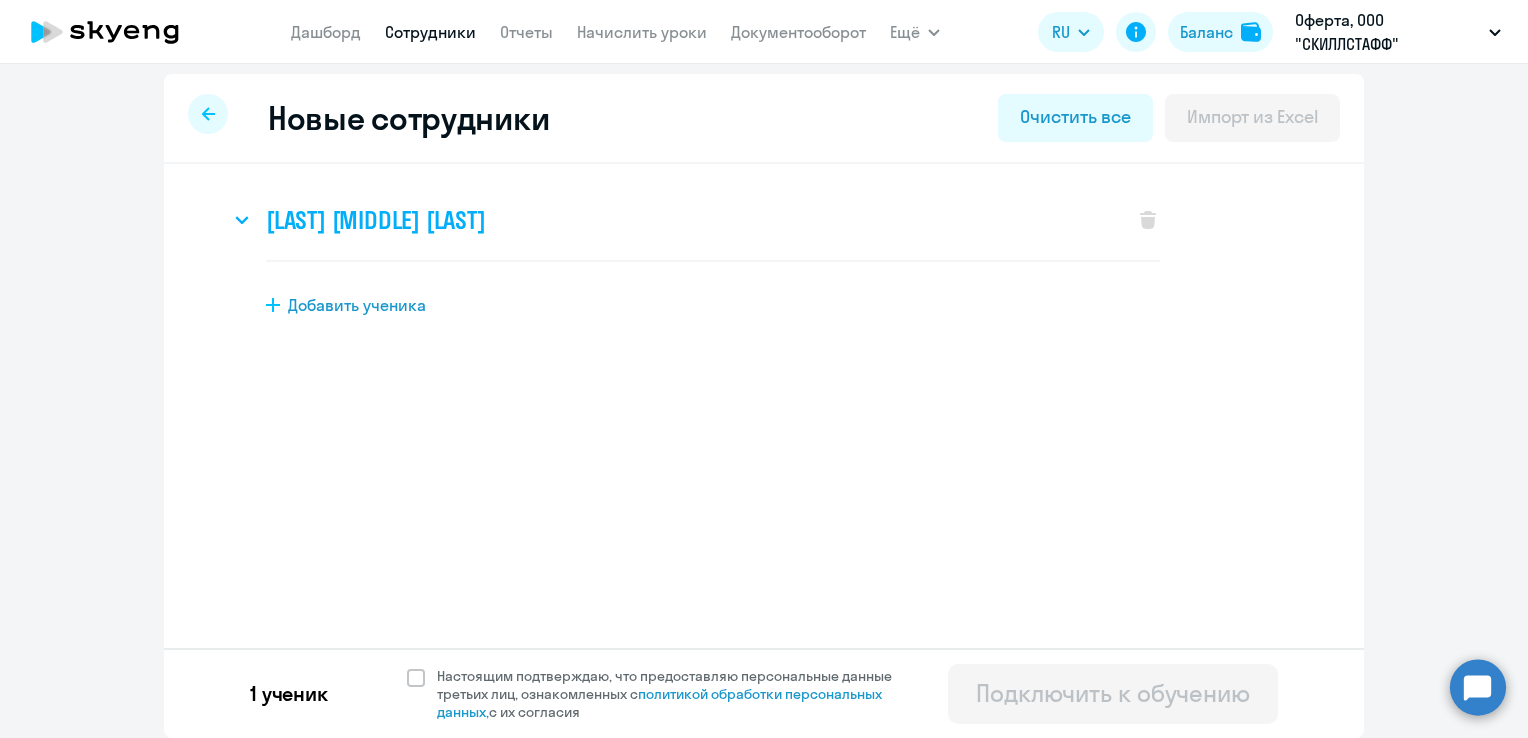 click on "[LAST] [FIRST] [PATRONYMIC]" 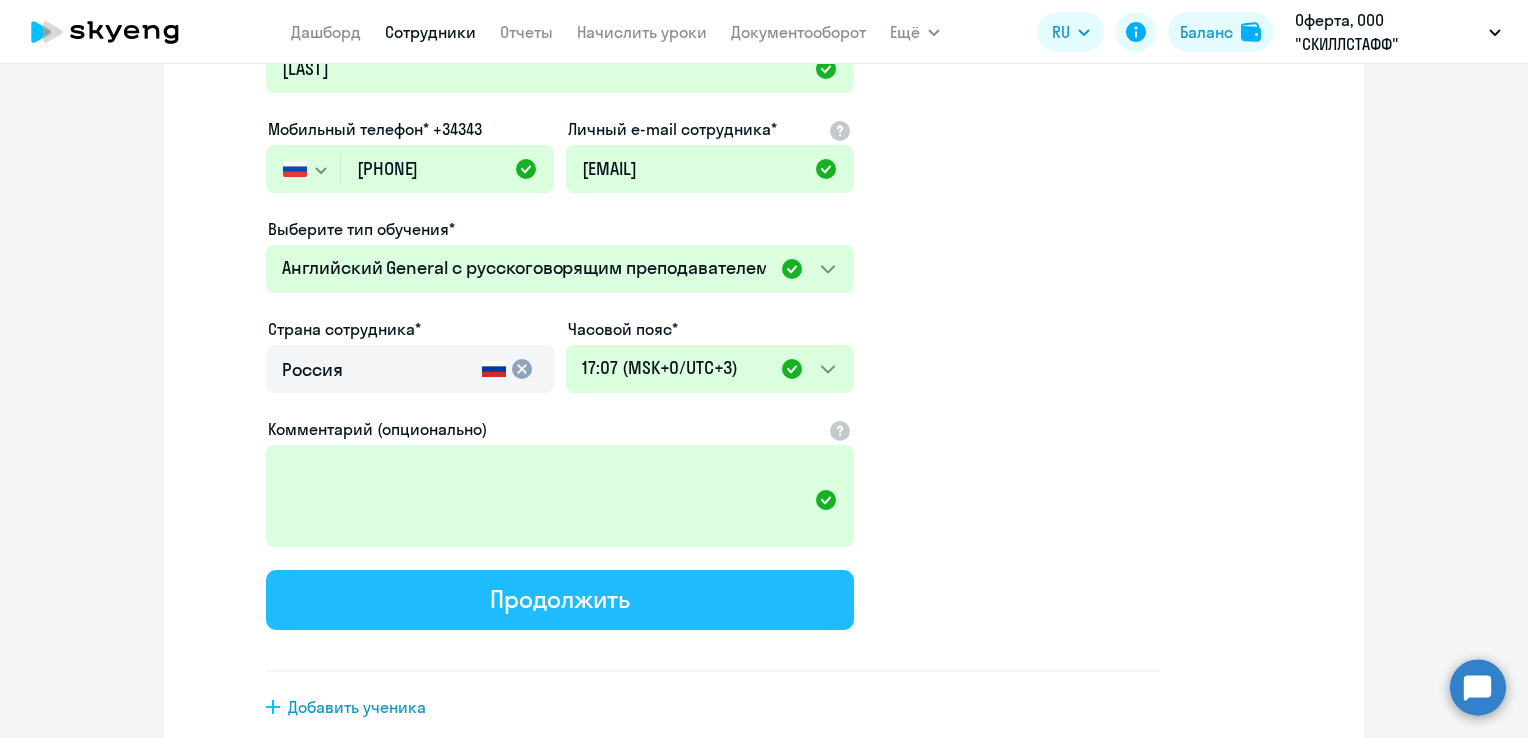 scroll, scrollTop: 461, scrollLeft: 0, axis: vertical 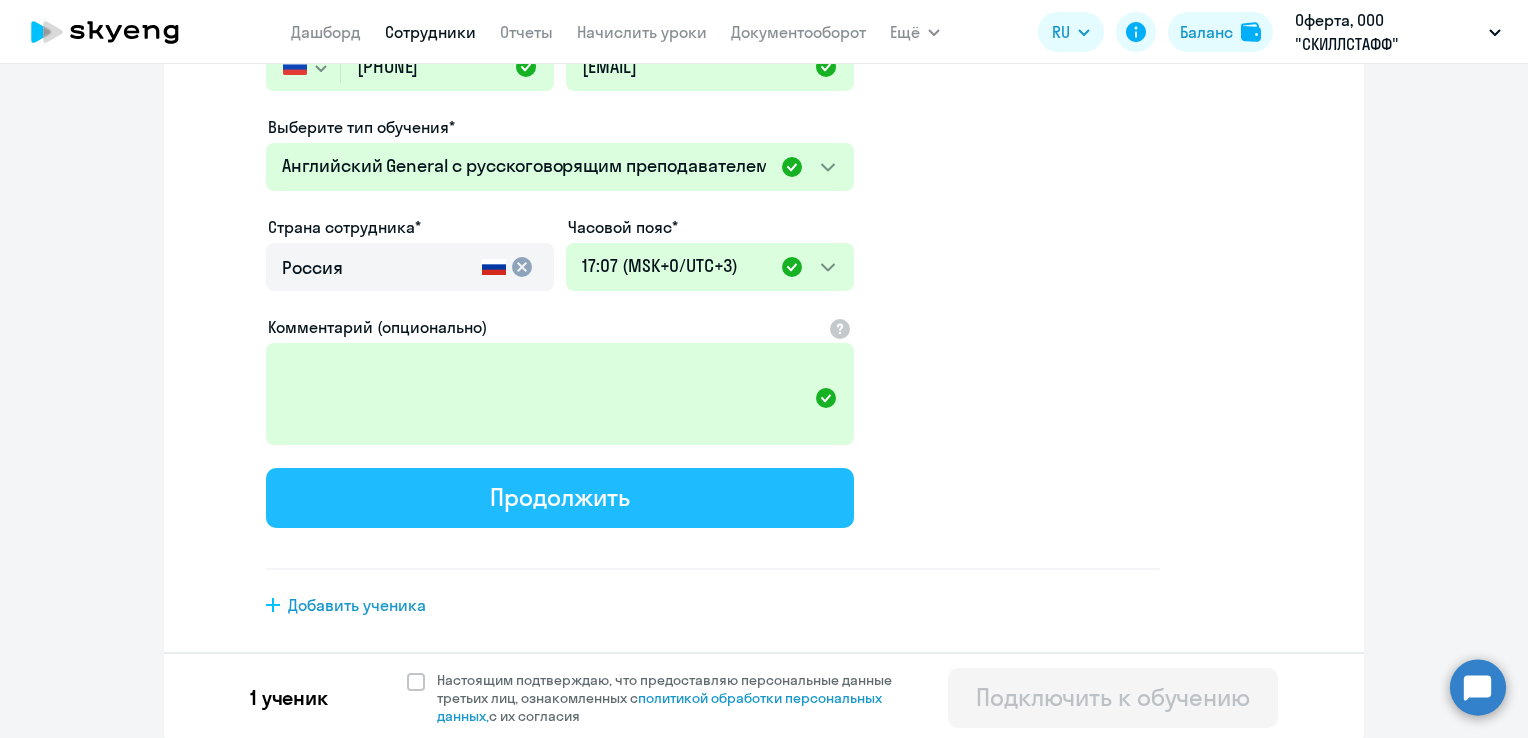 click on "Продолжить" 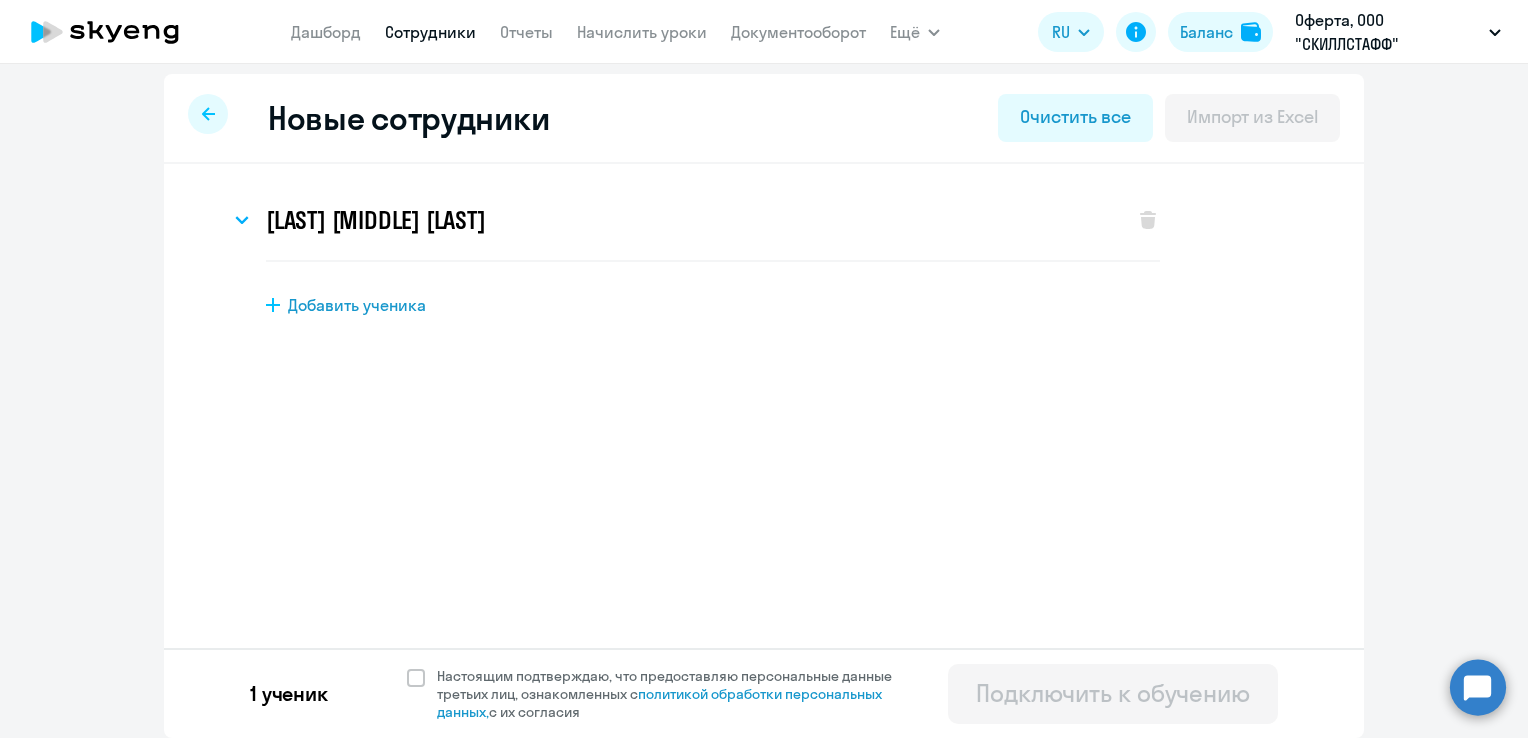 scroll, scrollTop: 0, scrollLeft: 0, axis: both 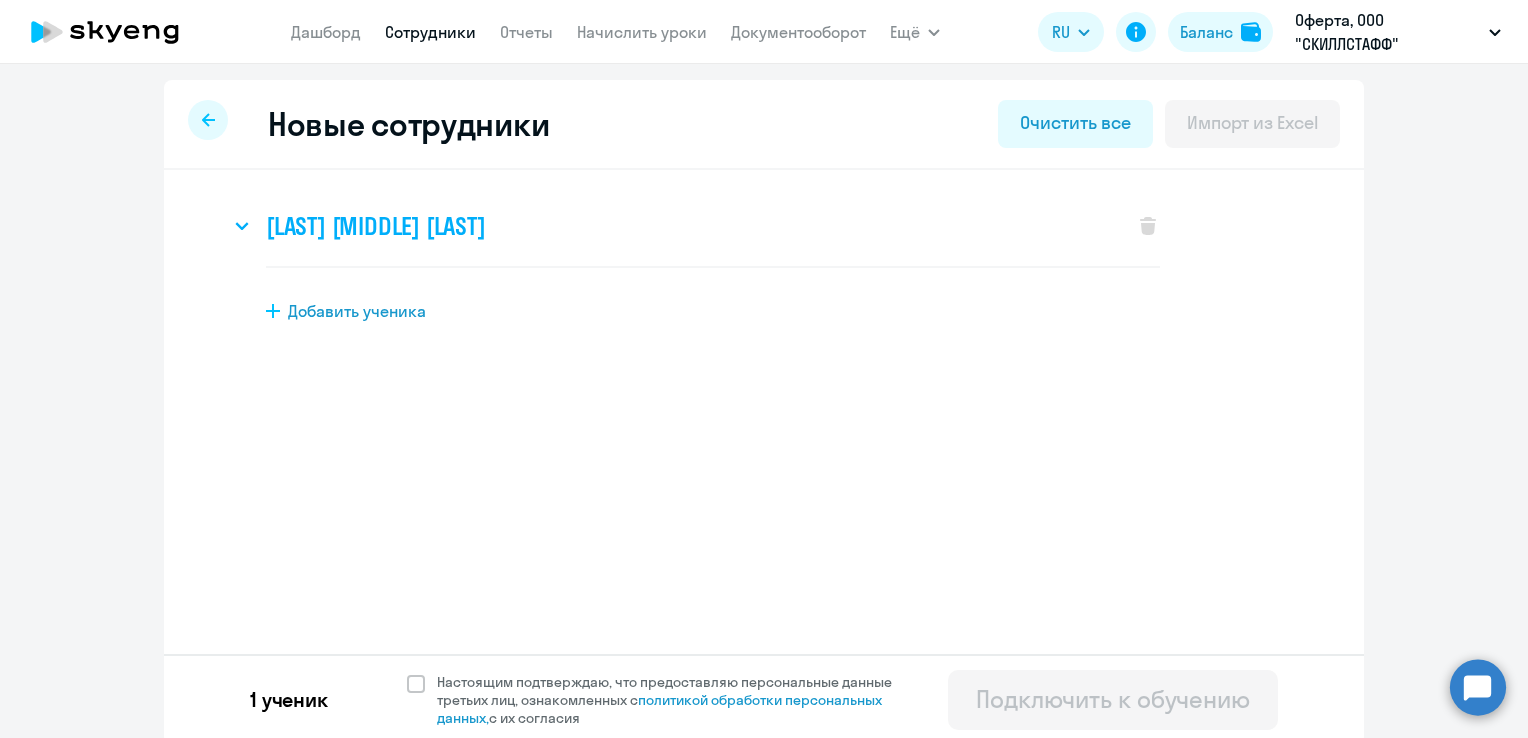 click on "Роман Владимирович Казакевич" 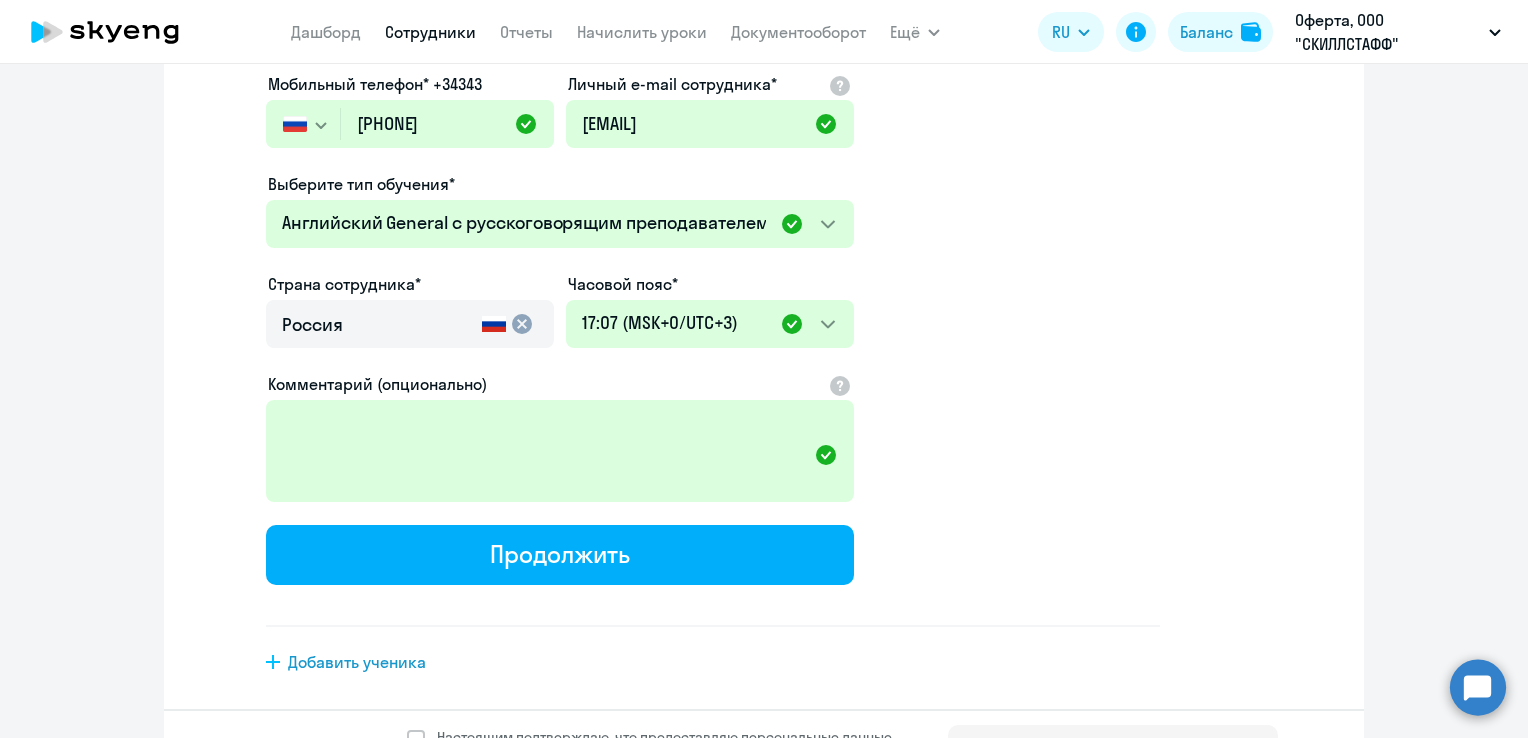 scroll, scrollTop: 461, scrollLeft: 0, axis: vertical 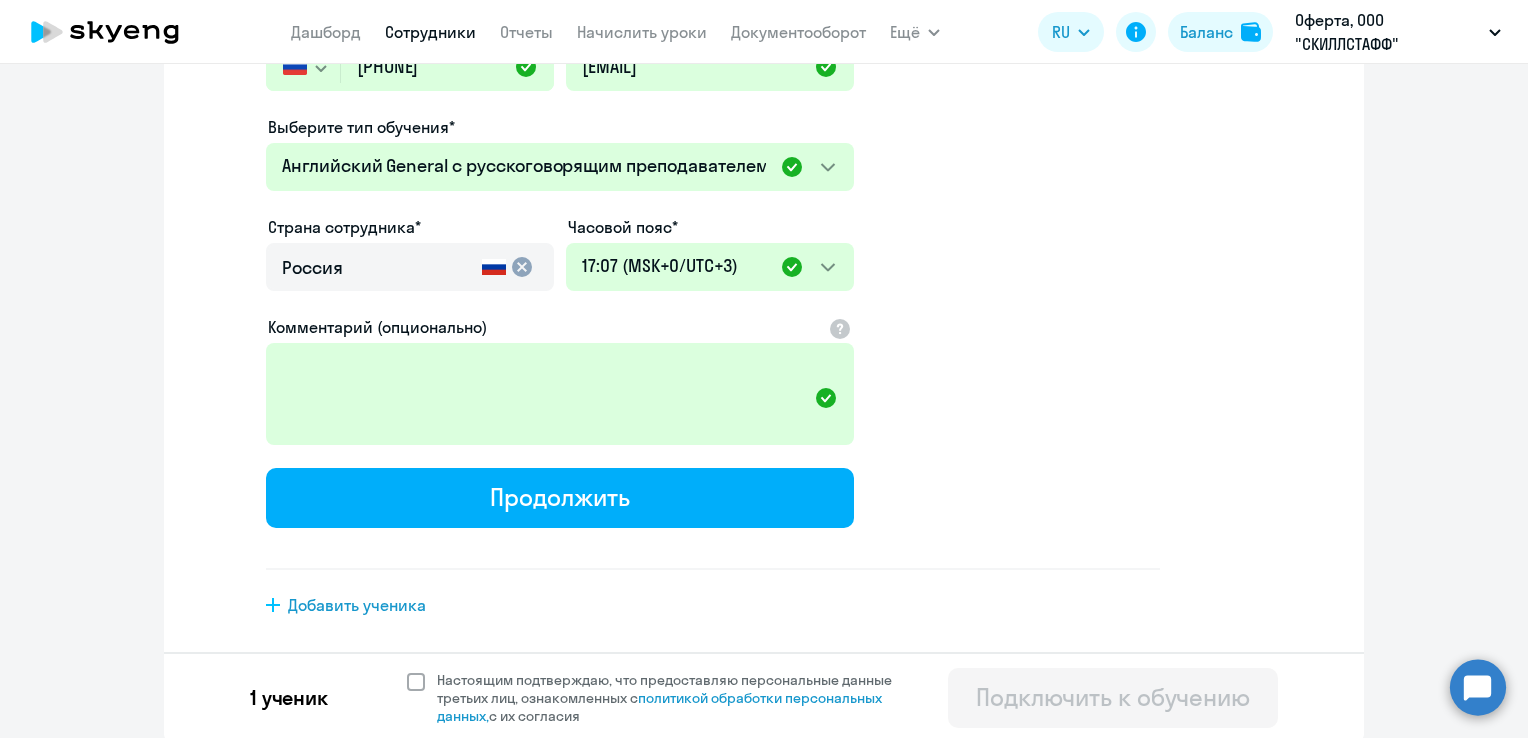 click 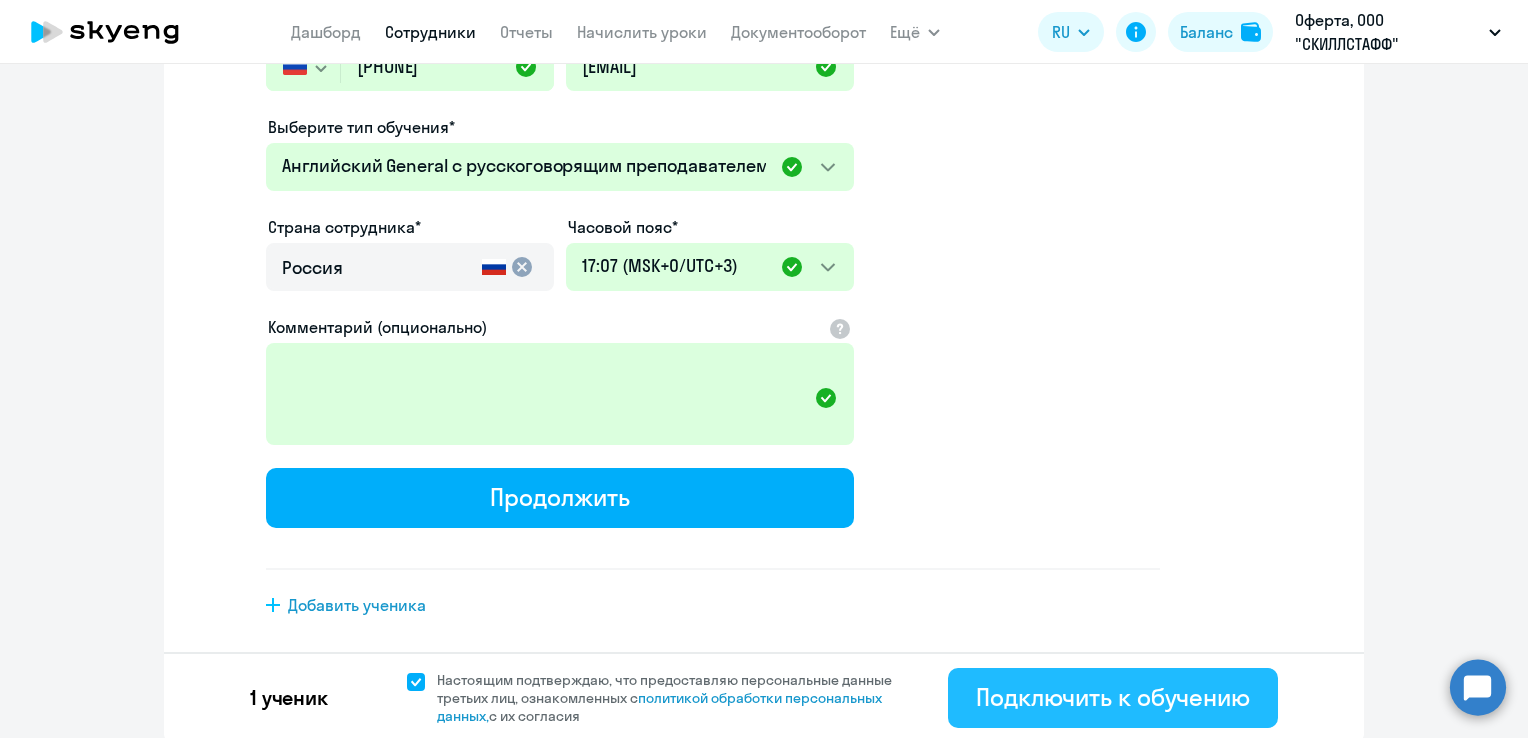 click on "Подключить к обучению" 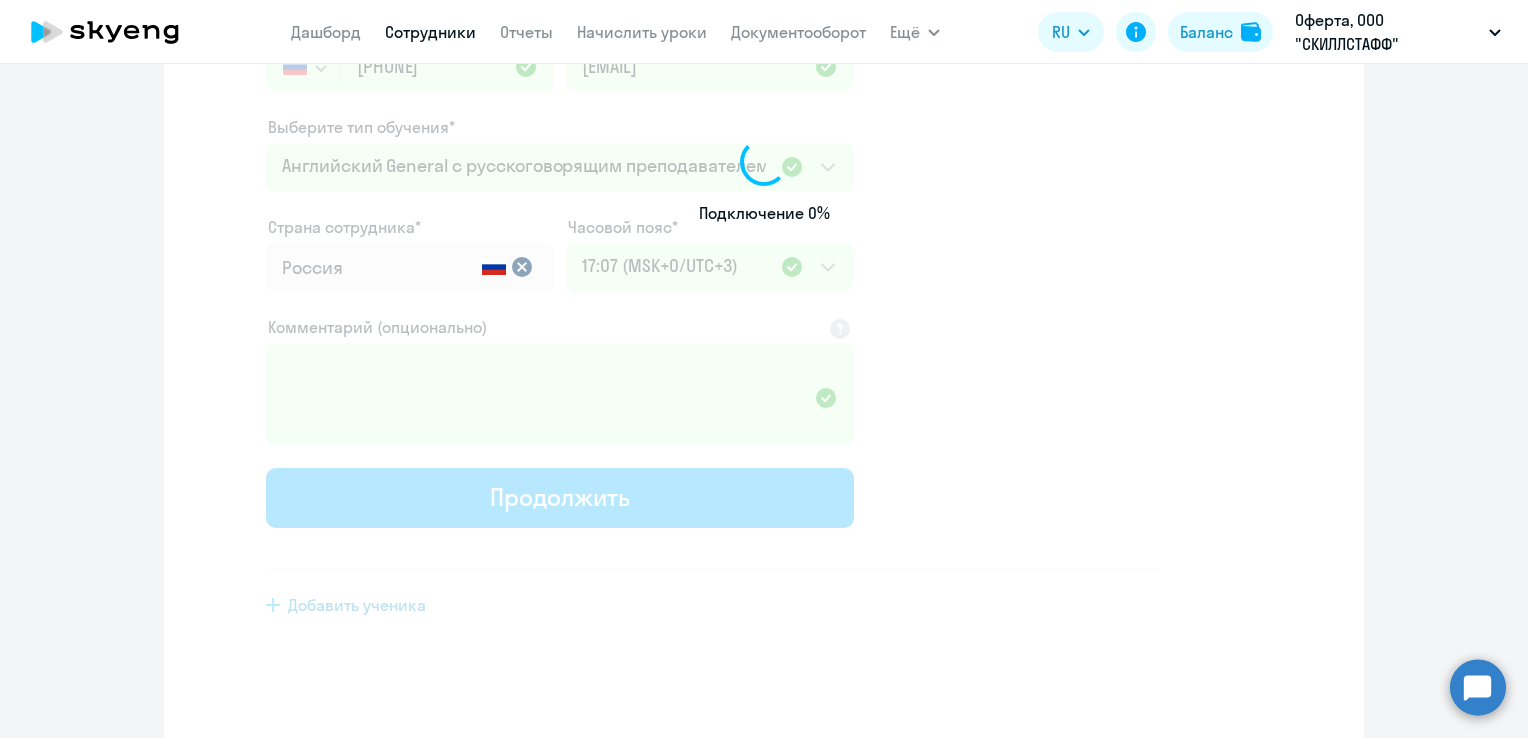 select on "english_adult_not_native_speaker" 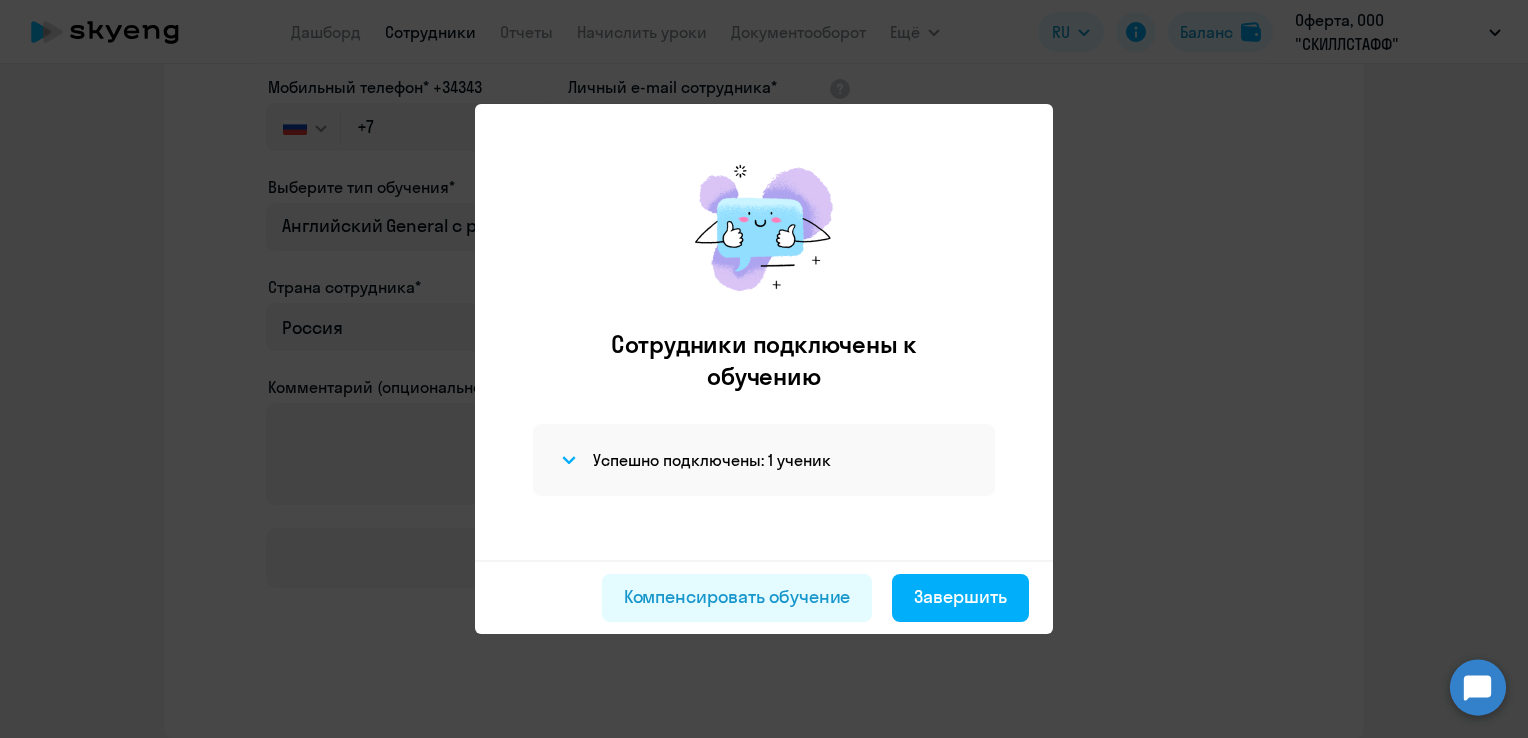 scroll, scrollTop: 308, scrollLeft: 0, axis: vertical 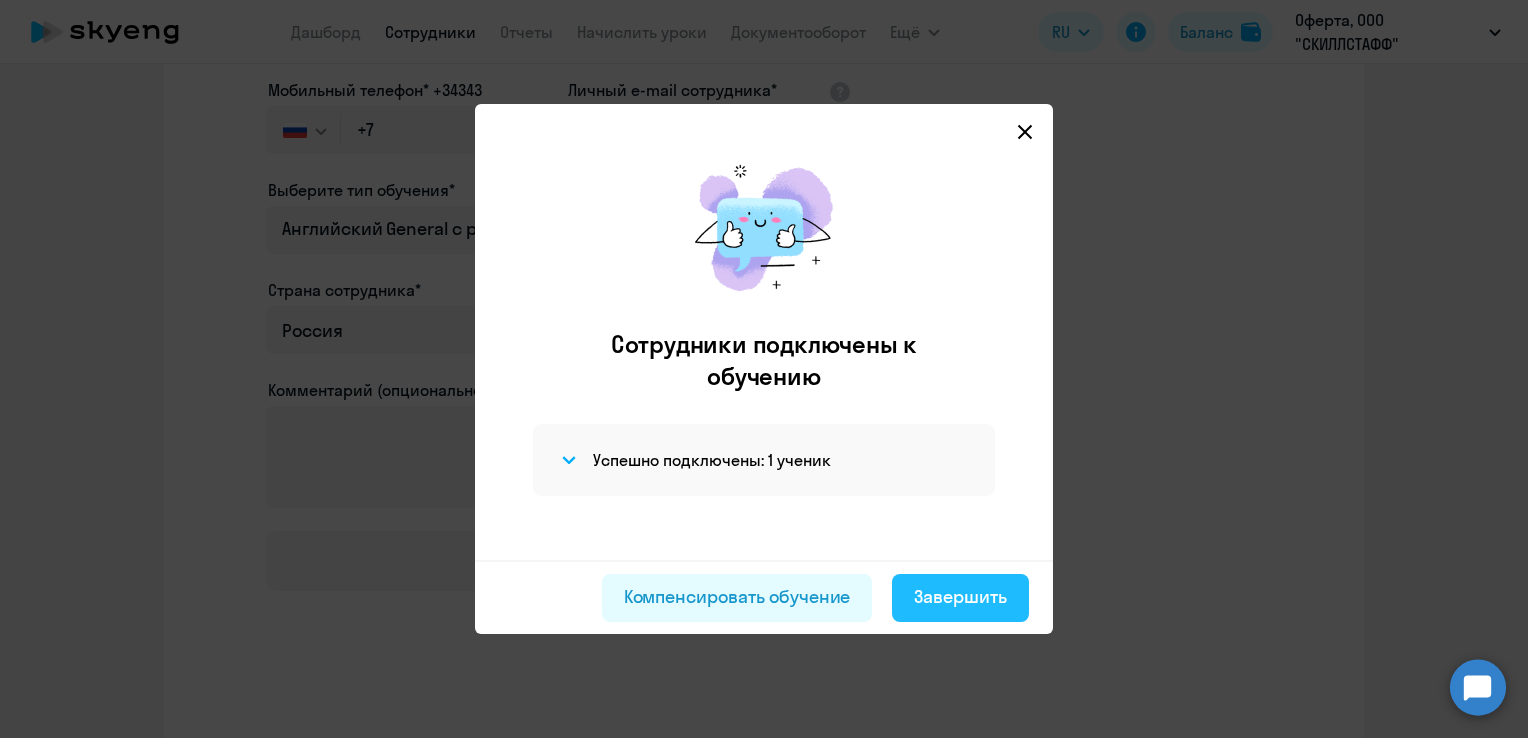 click on "Завершить" at bounding box center (960, 597) 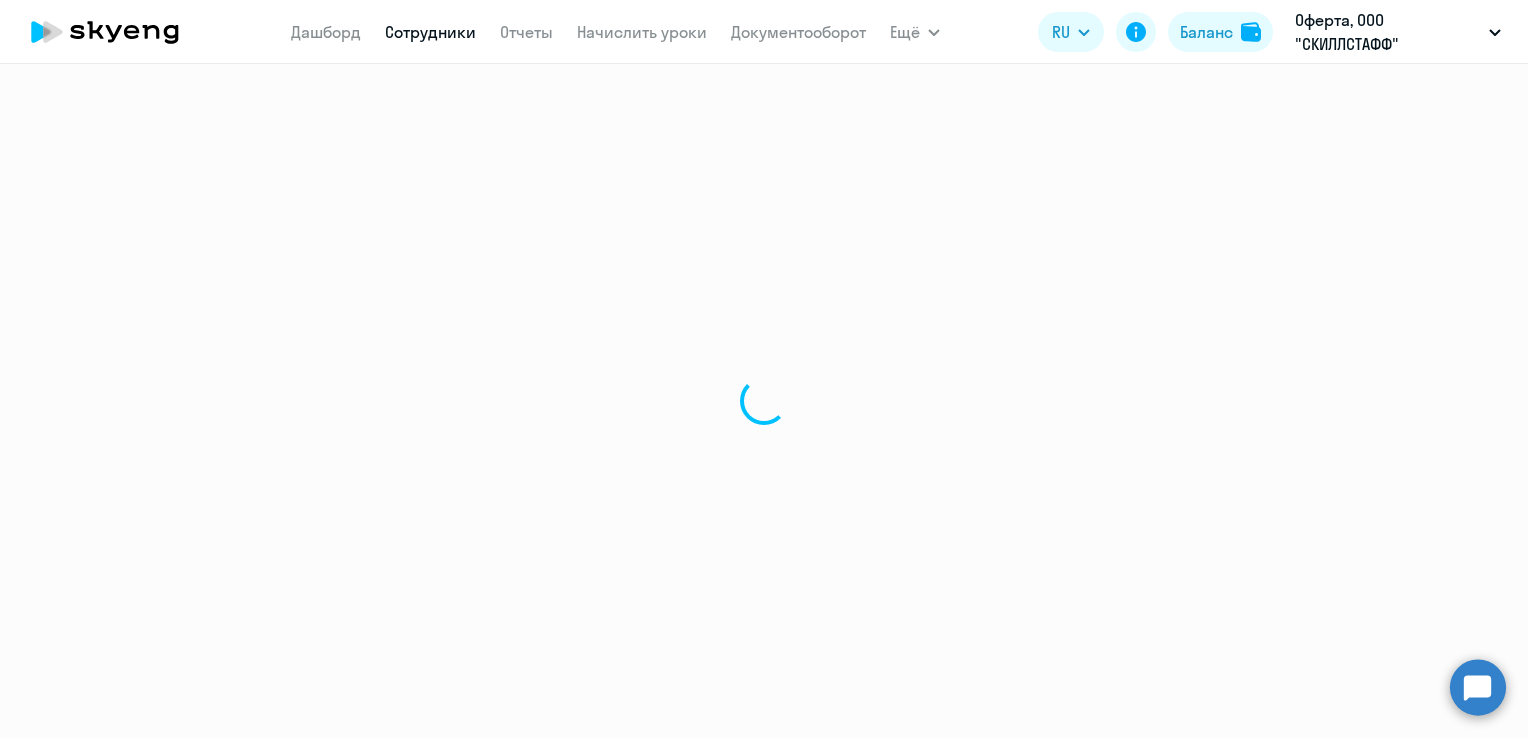 scroll, scrollTop: 0, scrollLeft: 0, axis: both 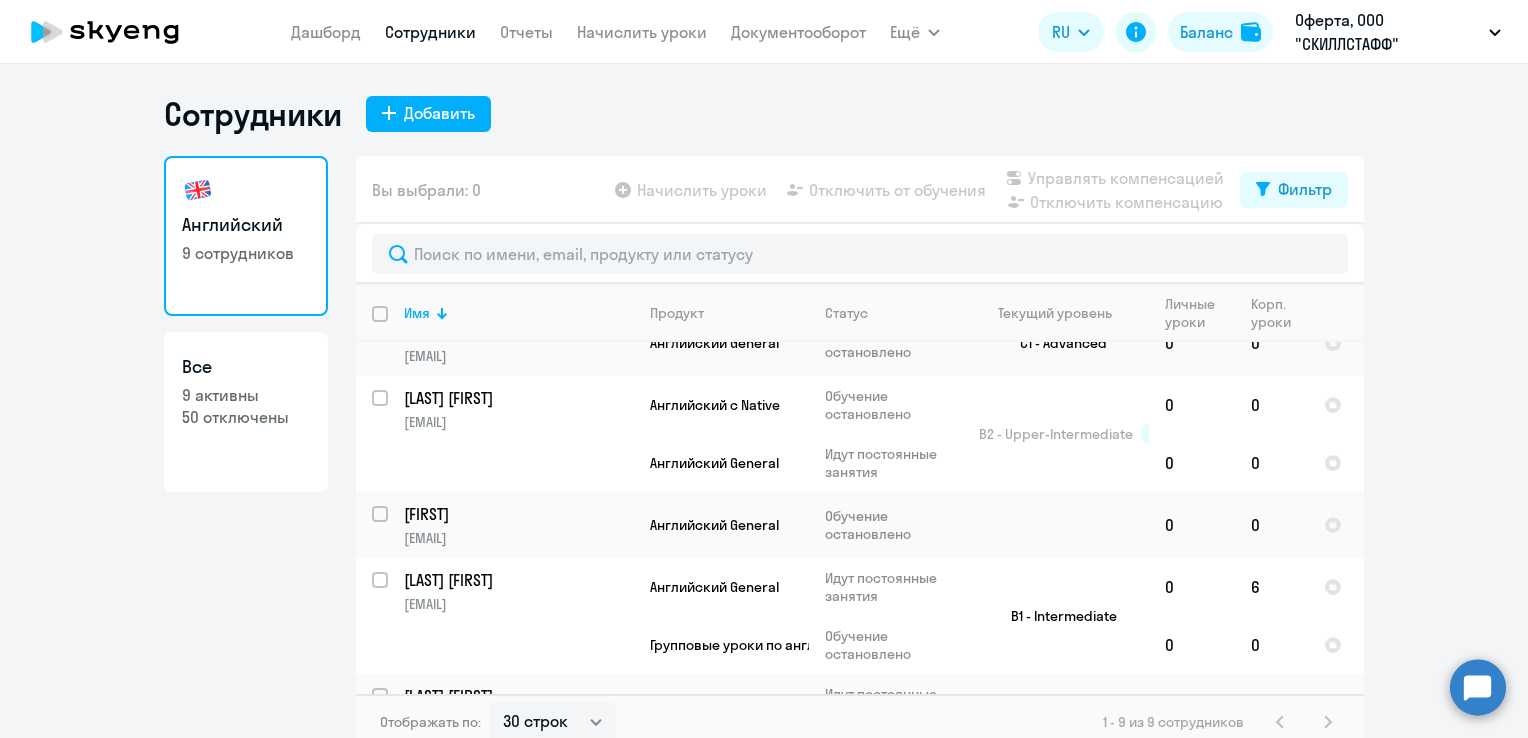 click on "Начислить уроки" at bounding box center (642, 32) 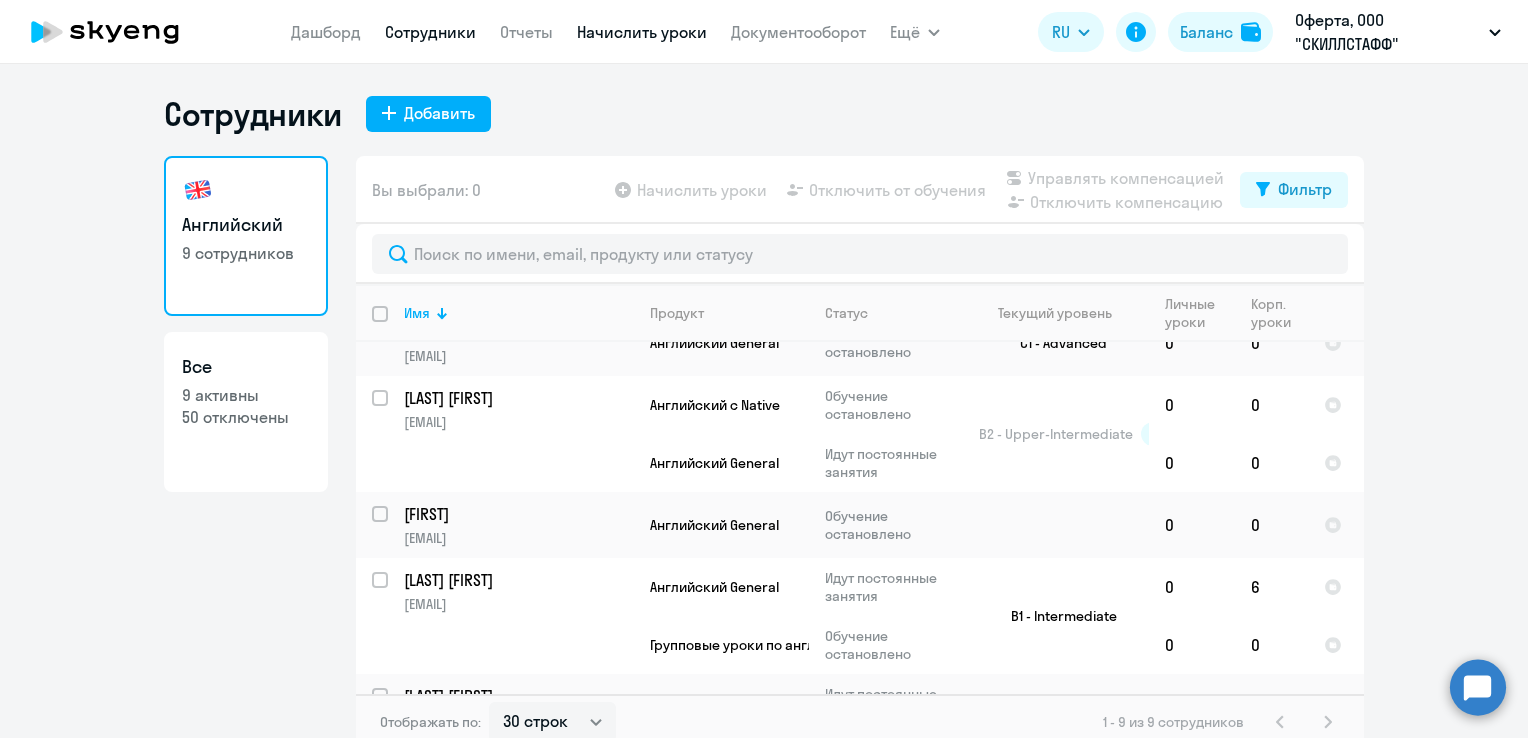 click on "Начислить уроки" at bounding box center [642, 32] 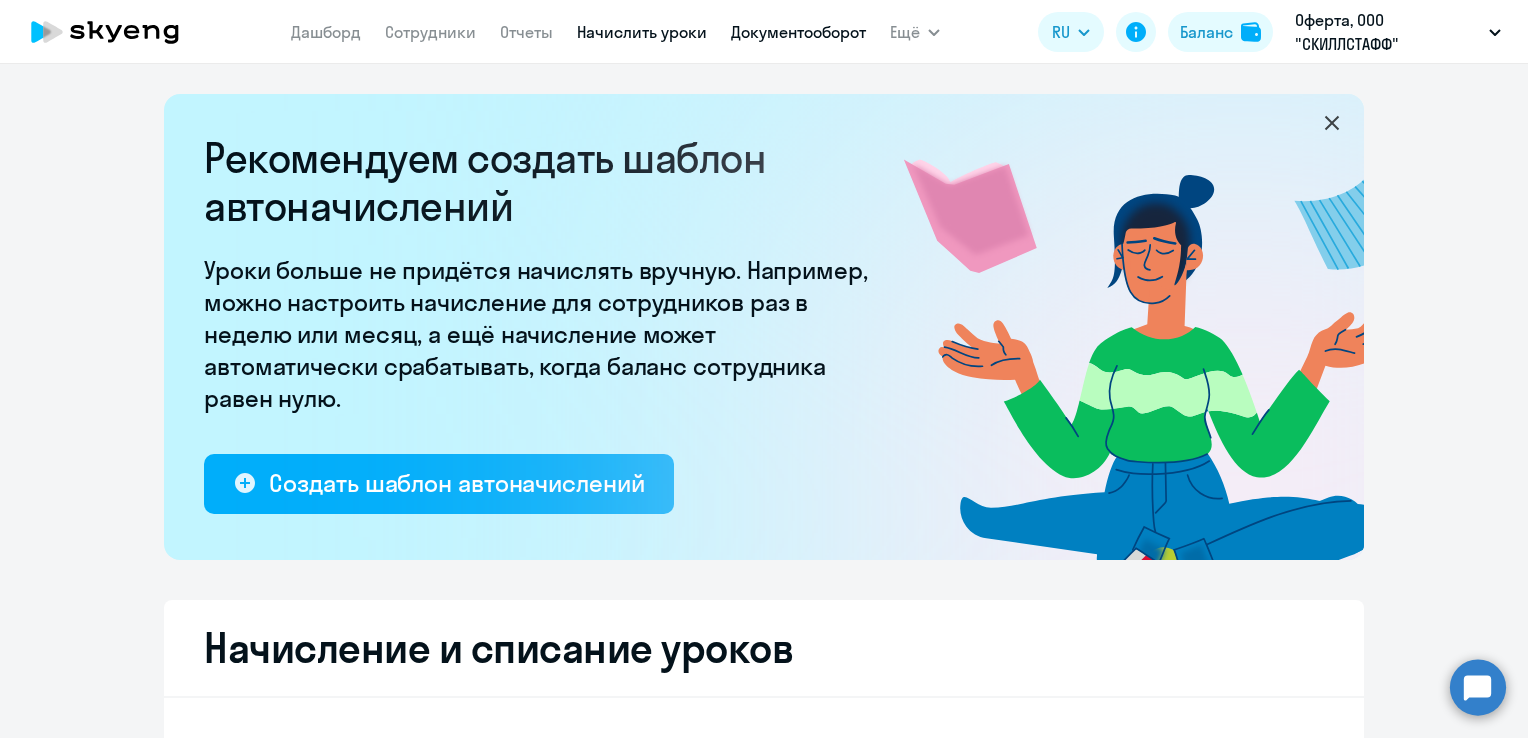 select on "10" 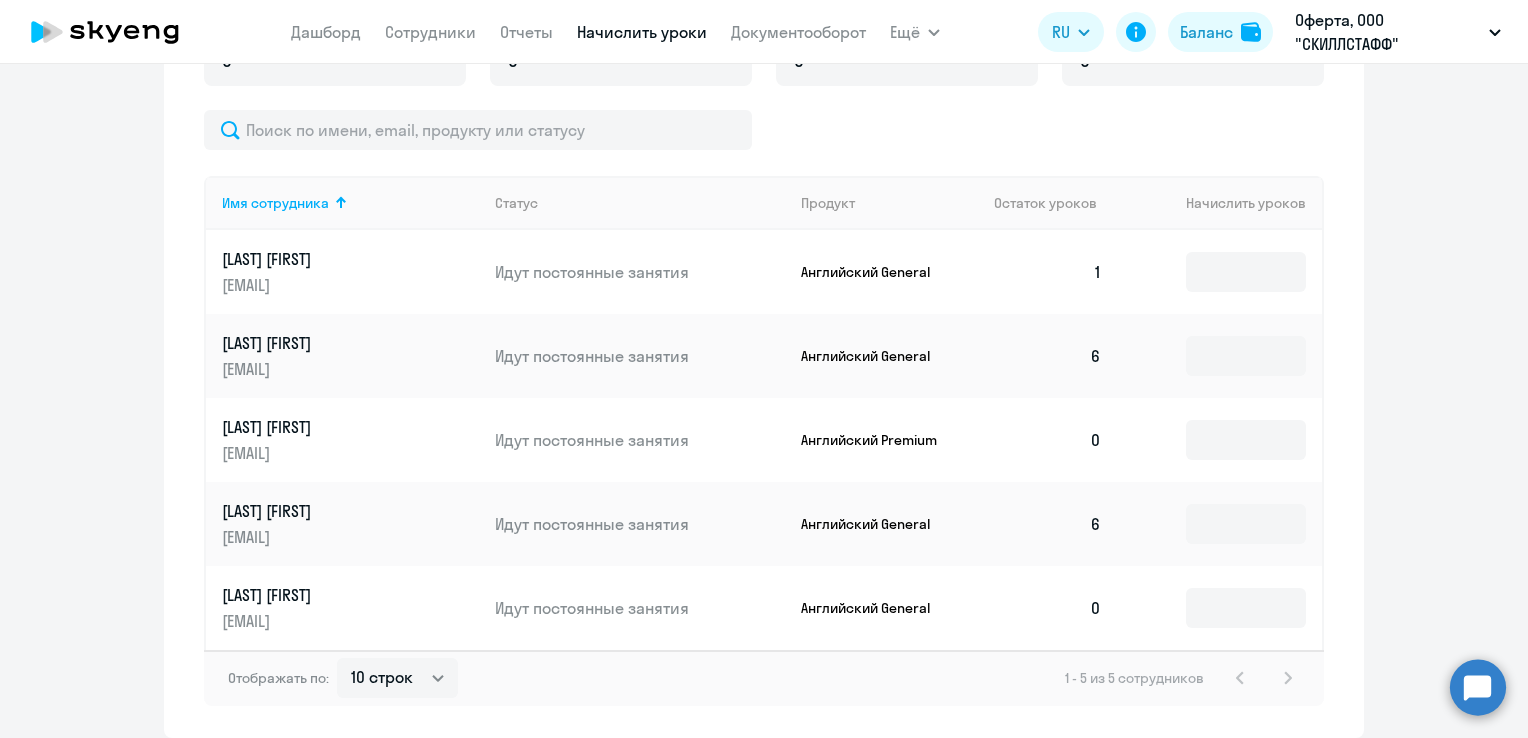 scroll, scrollTop: 800, scrollLeft: 0, axis: vertical 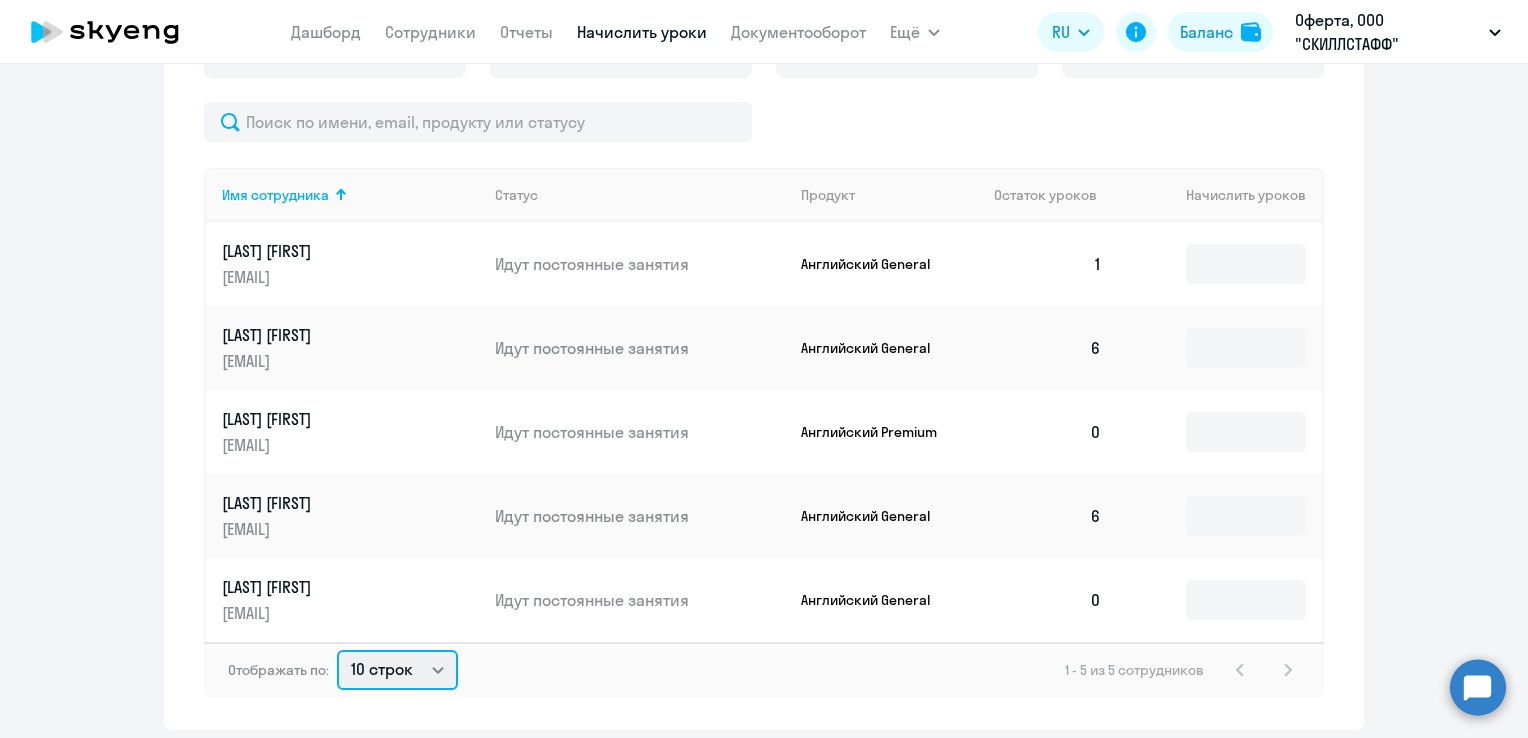 click on "10 строк   30 строк   50 строк" 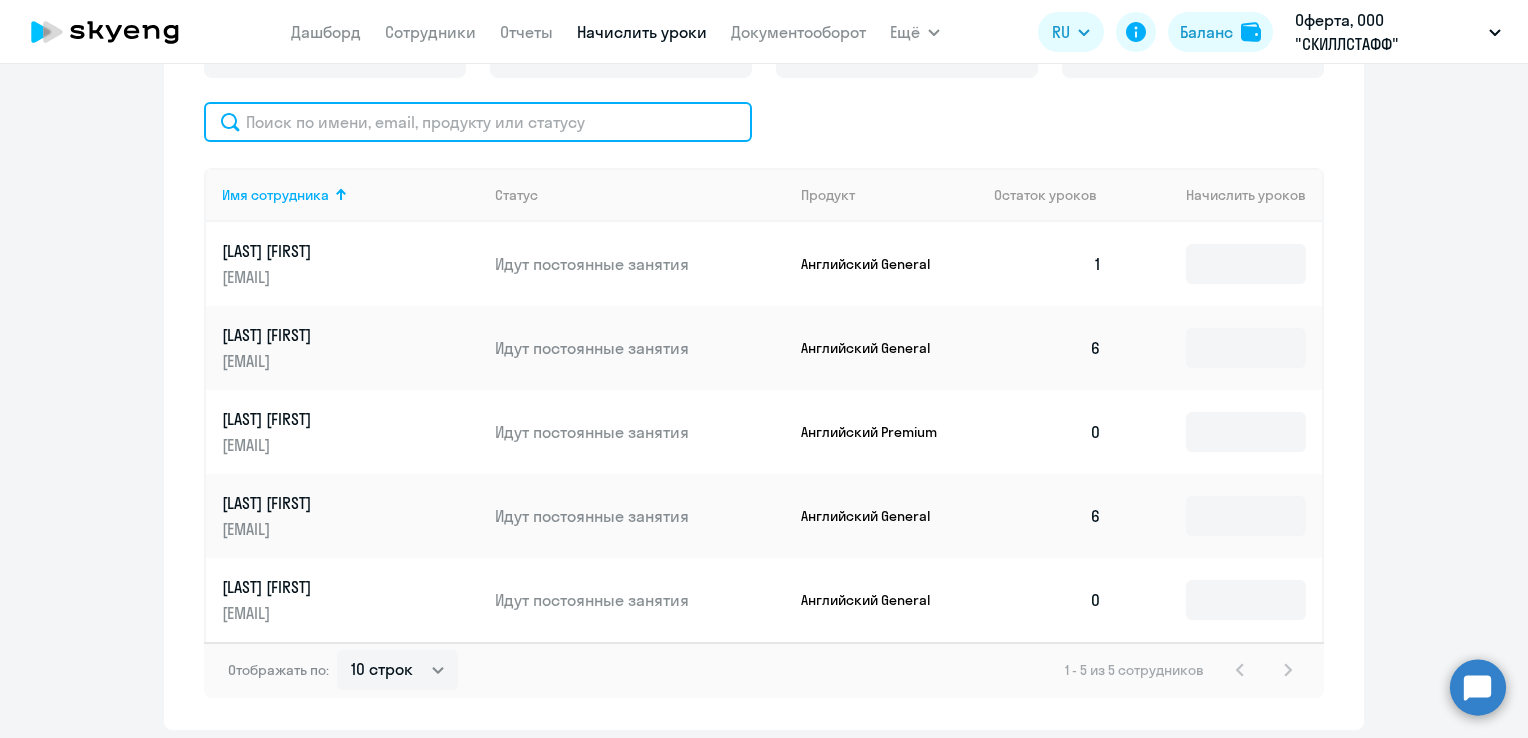 click 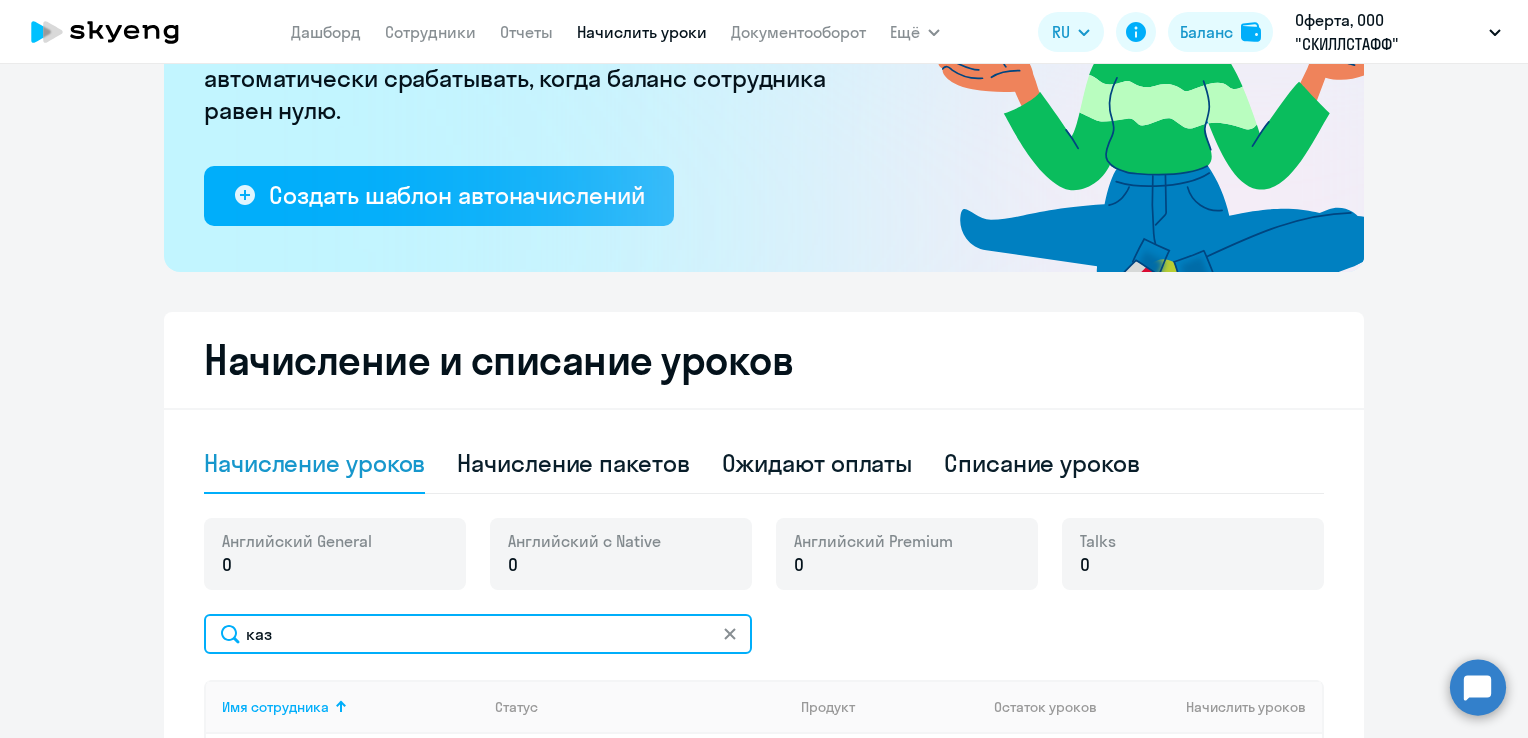 scroll, scrollTop: 300, scrollLeft: 0, axis: vertical 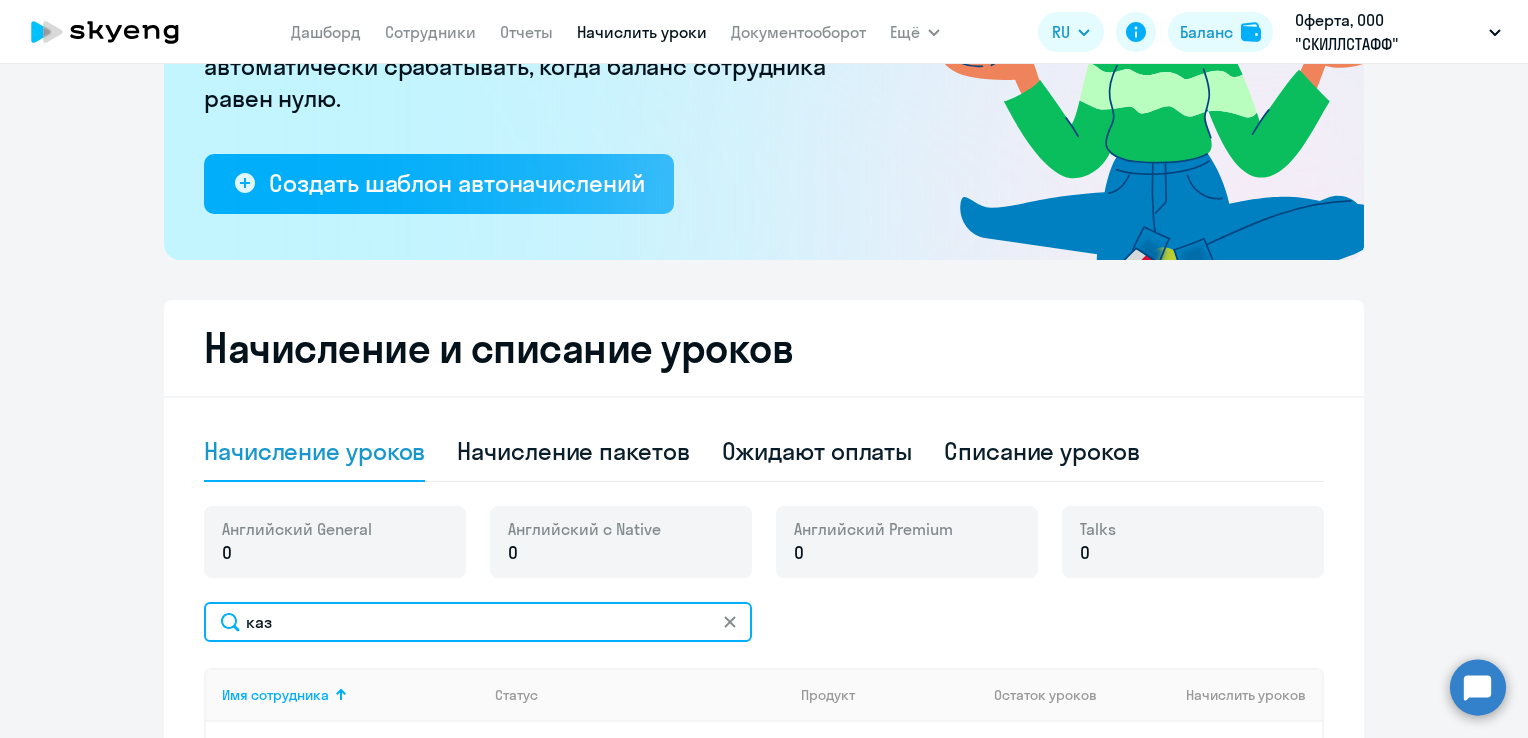 type on "каз" 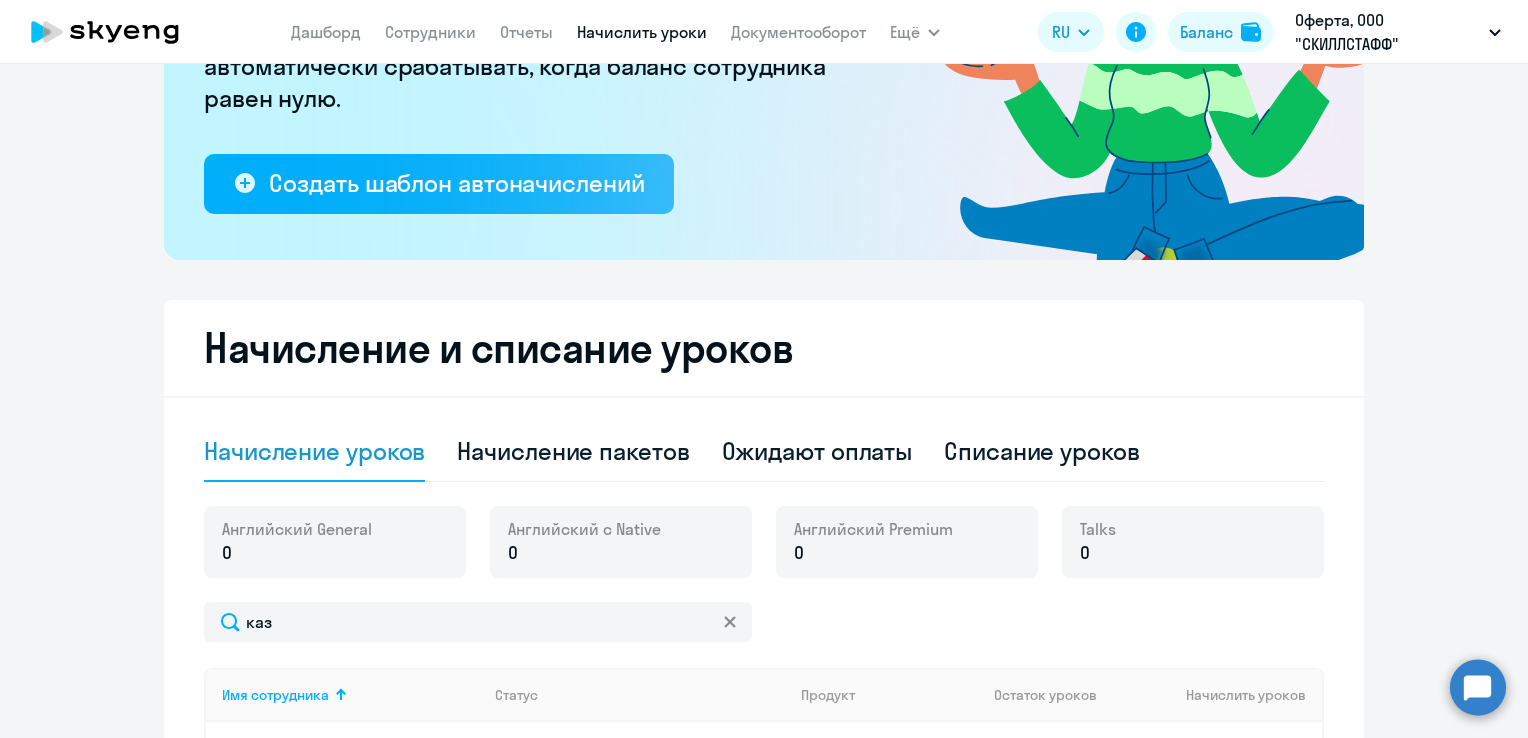 click on "Английский General 0" 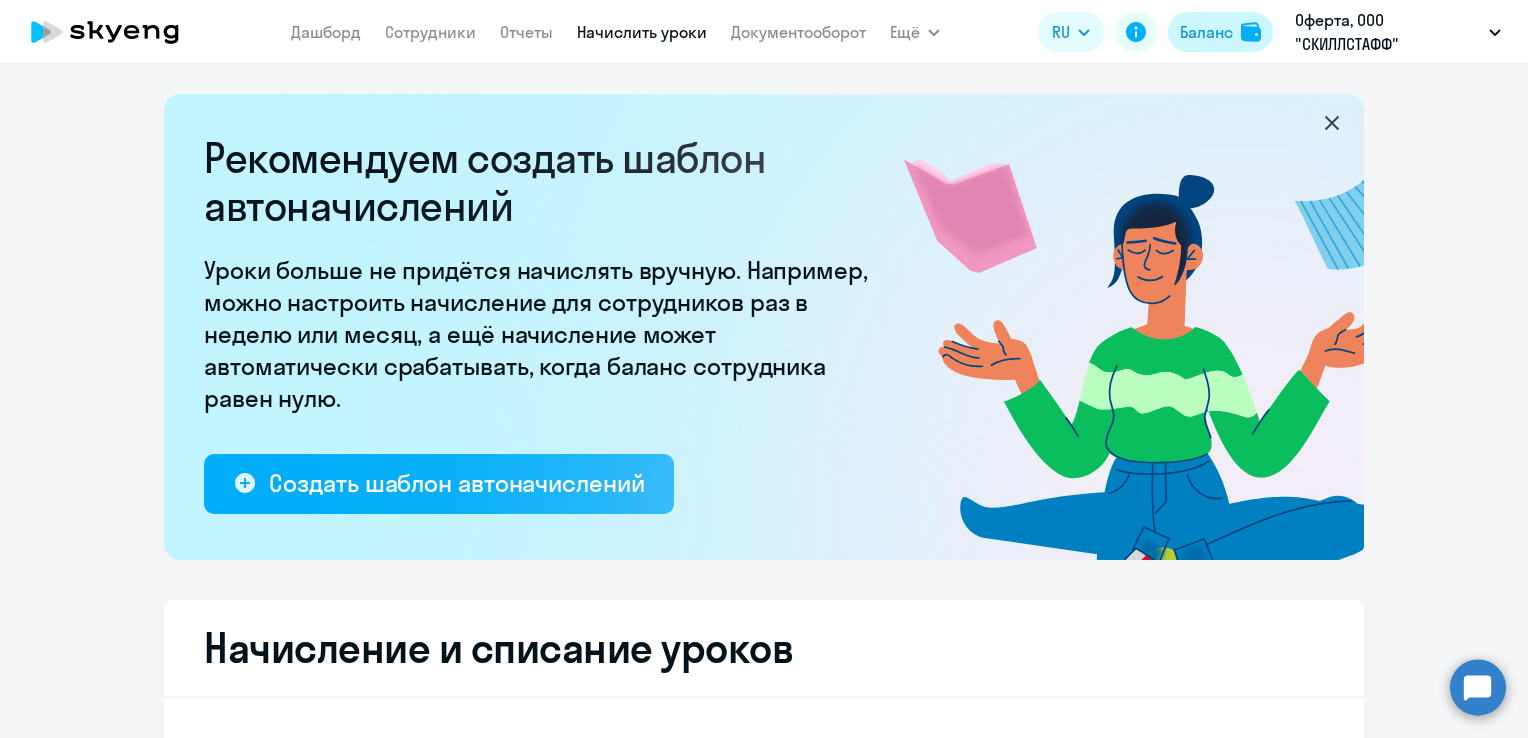 click on "Баланс" 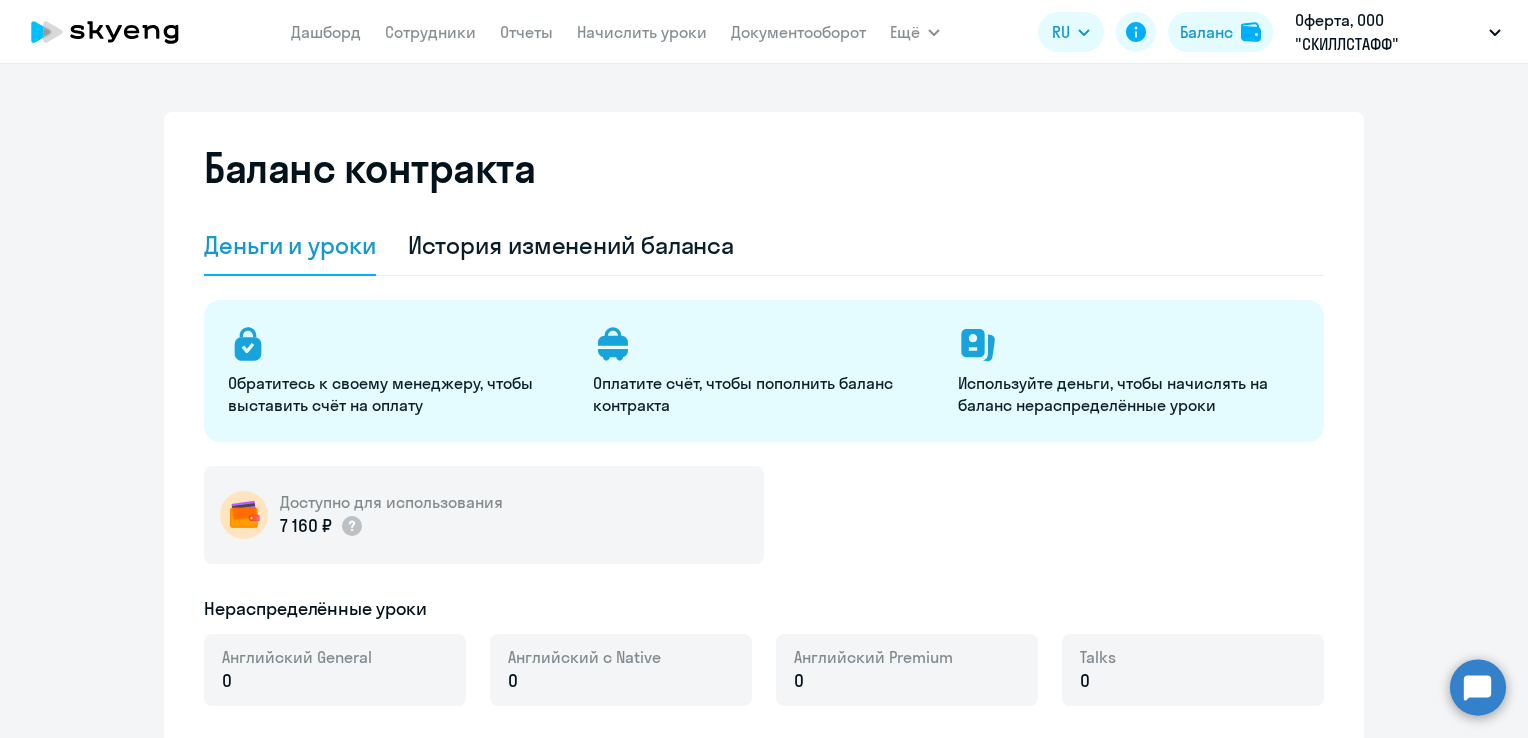 select on "english_adult_not_native_speaker" 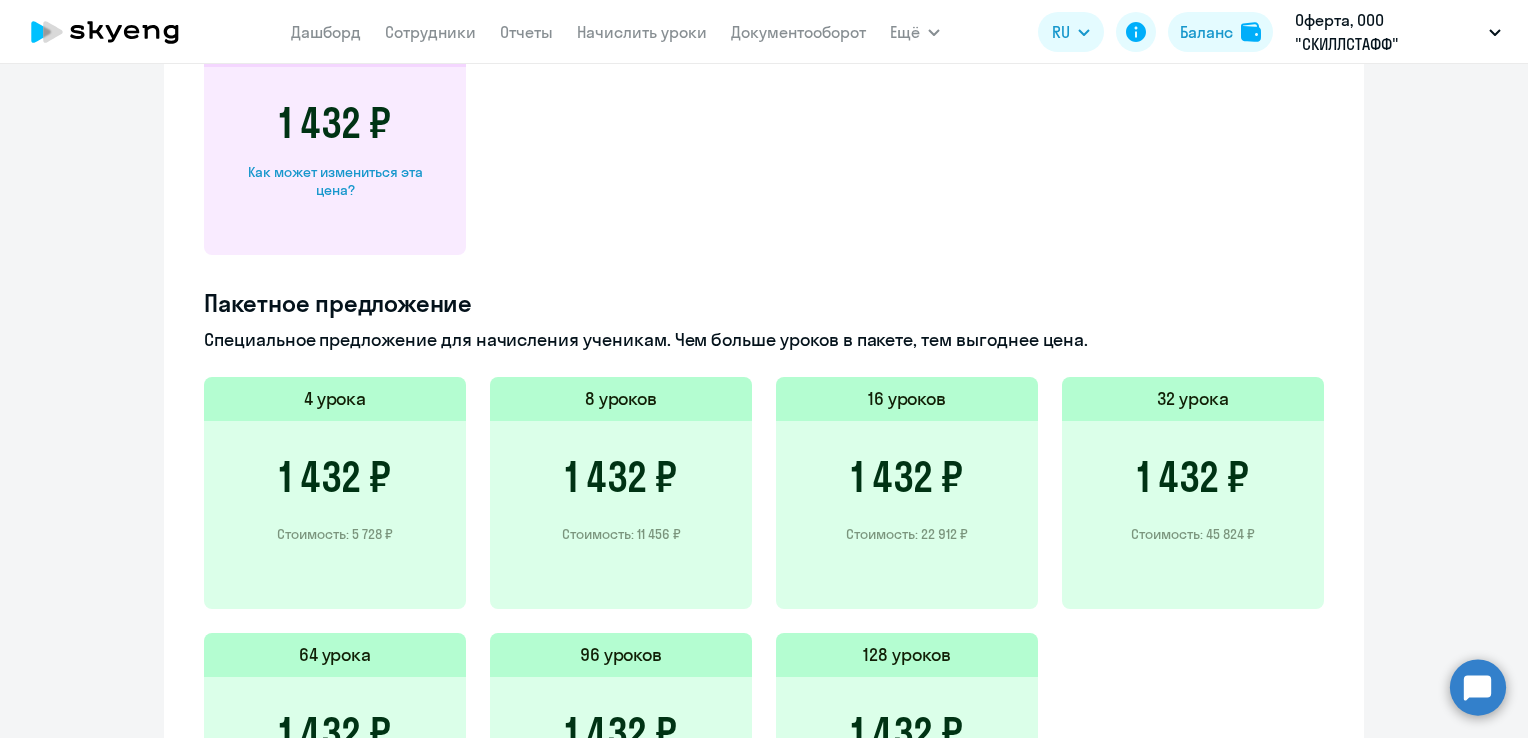 scroll, scrollTop: 915, scrollLeft: 0, axis: vertical 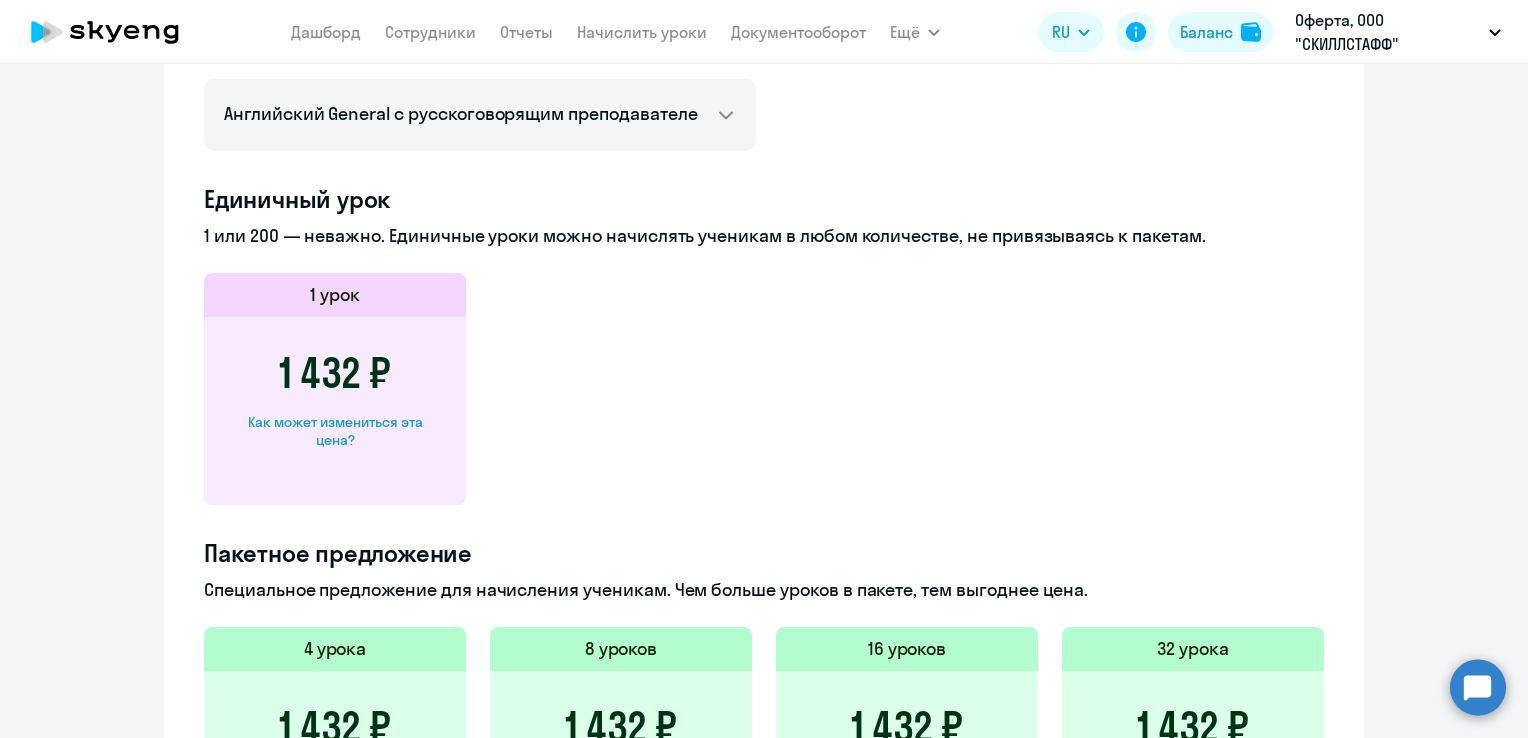 click on "1 432 ₽   Как может измениться эта цена?" 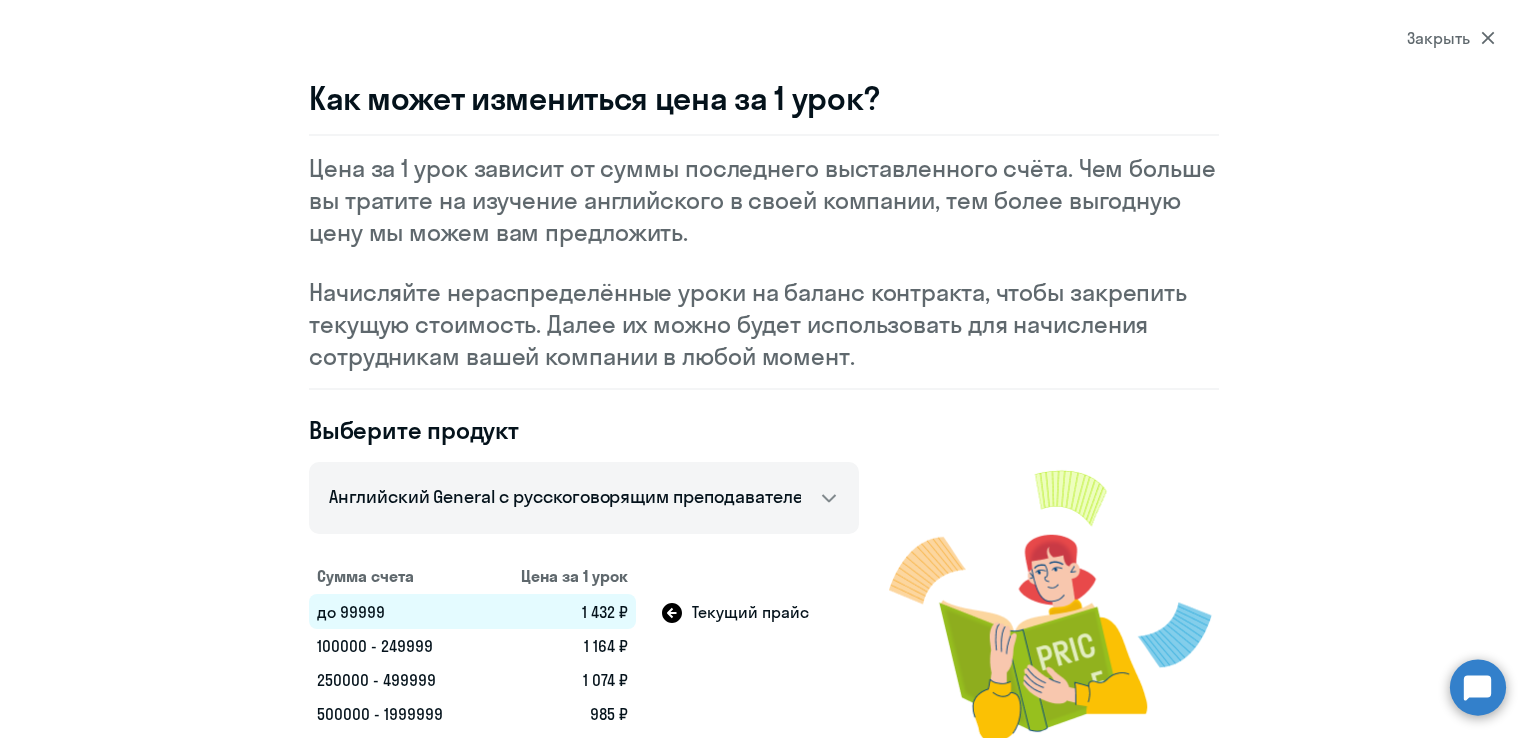 scroll, scrollTop: 0, scrollLeft: 0, axis: both 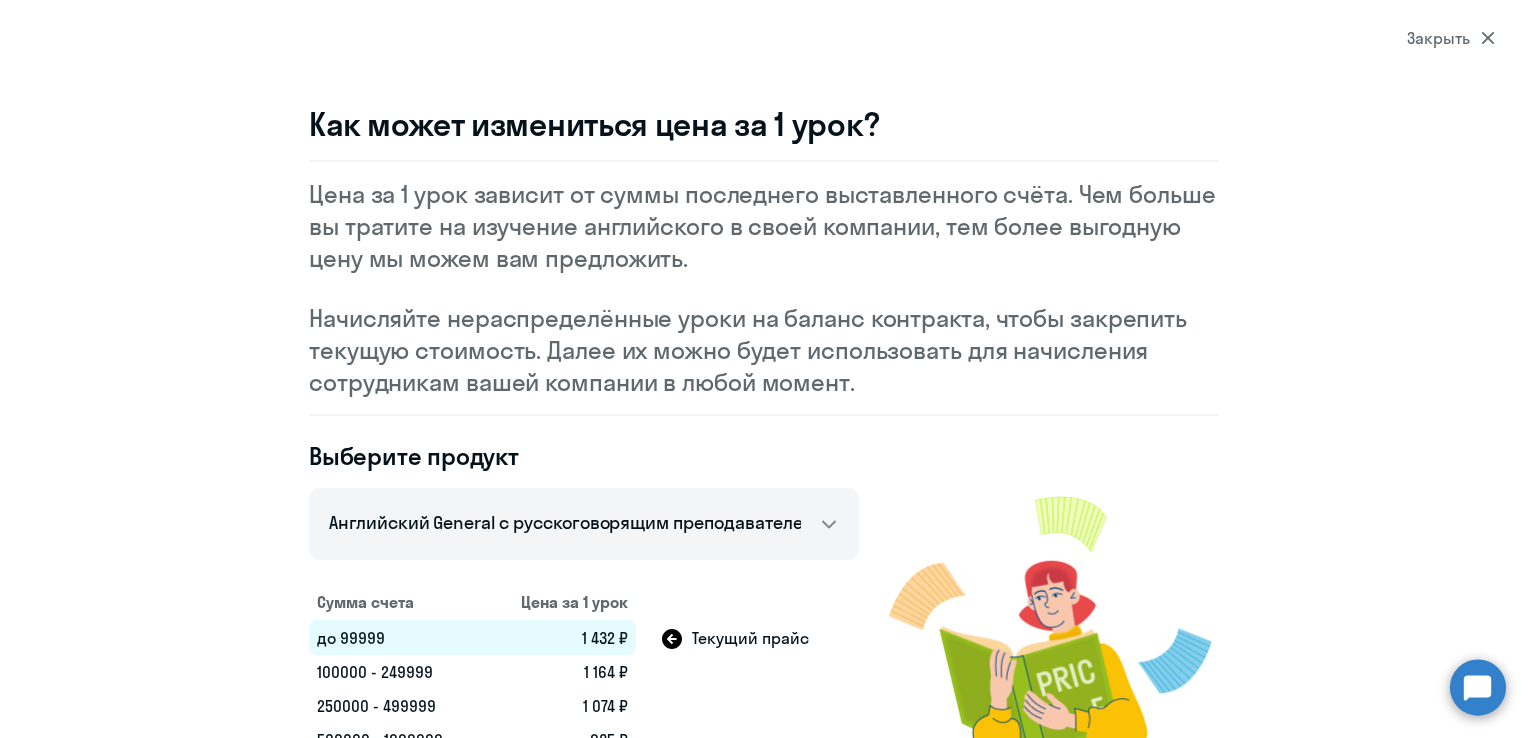 select on "10" 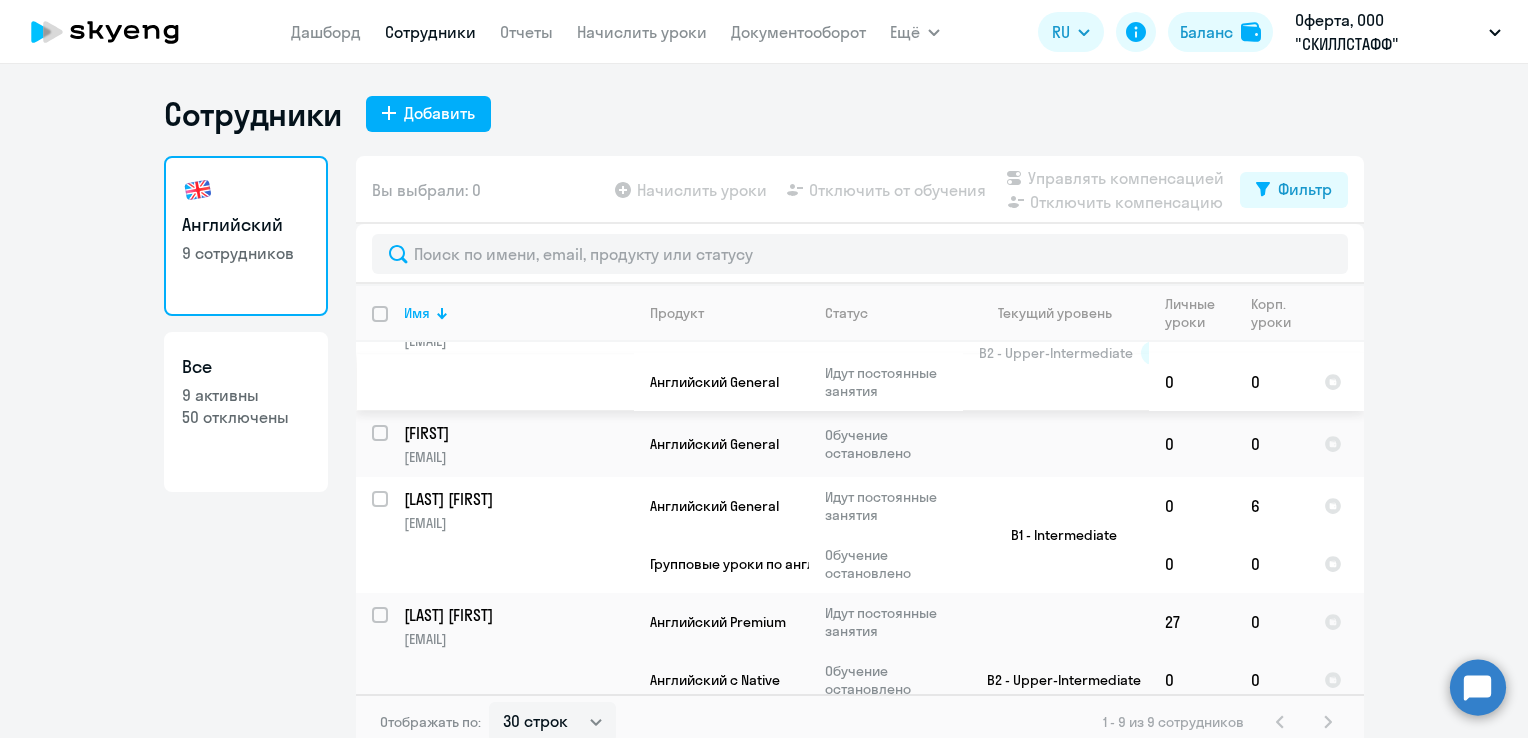 scroll, scrollTop: 200, scrollLeft: 0, axis: vertical 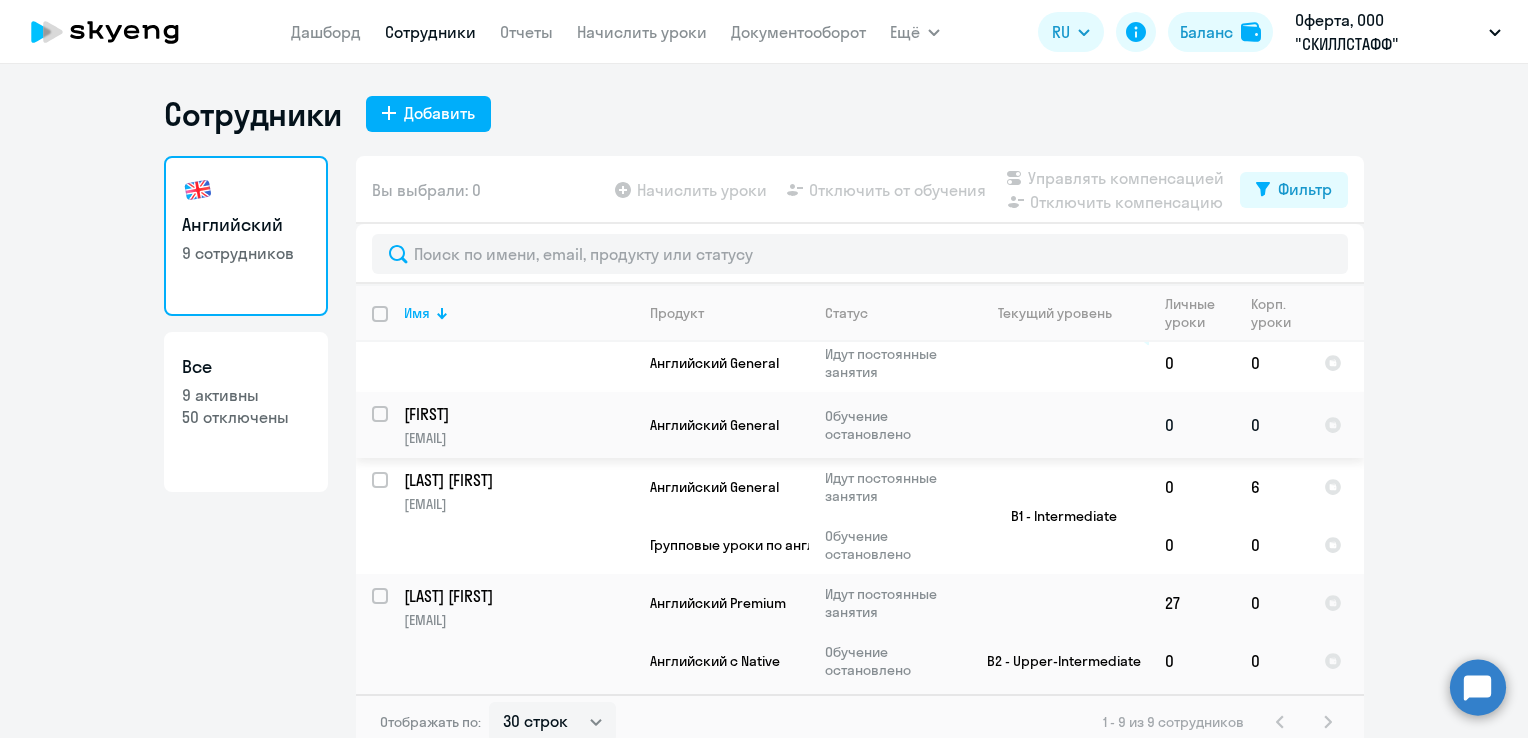 click on "[FIRST]" 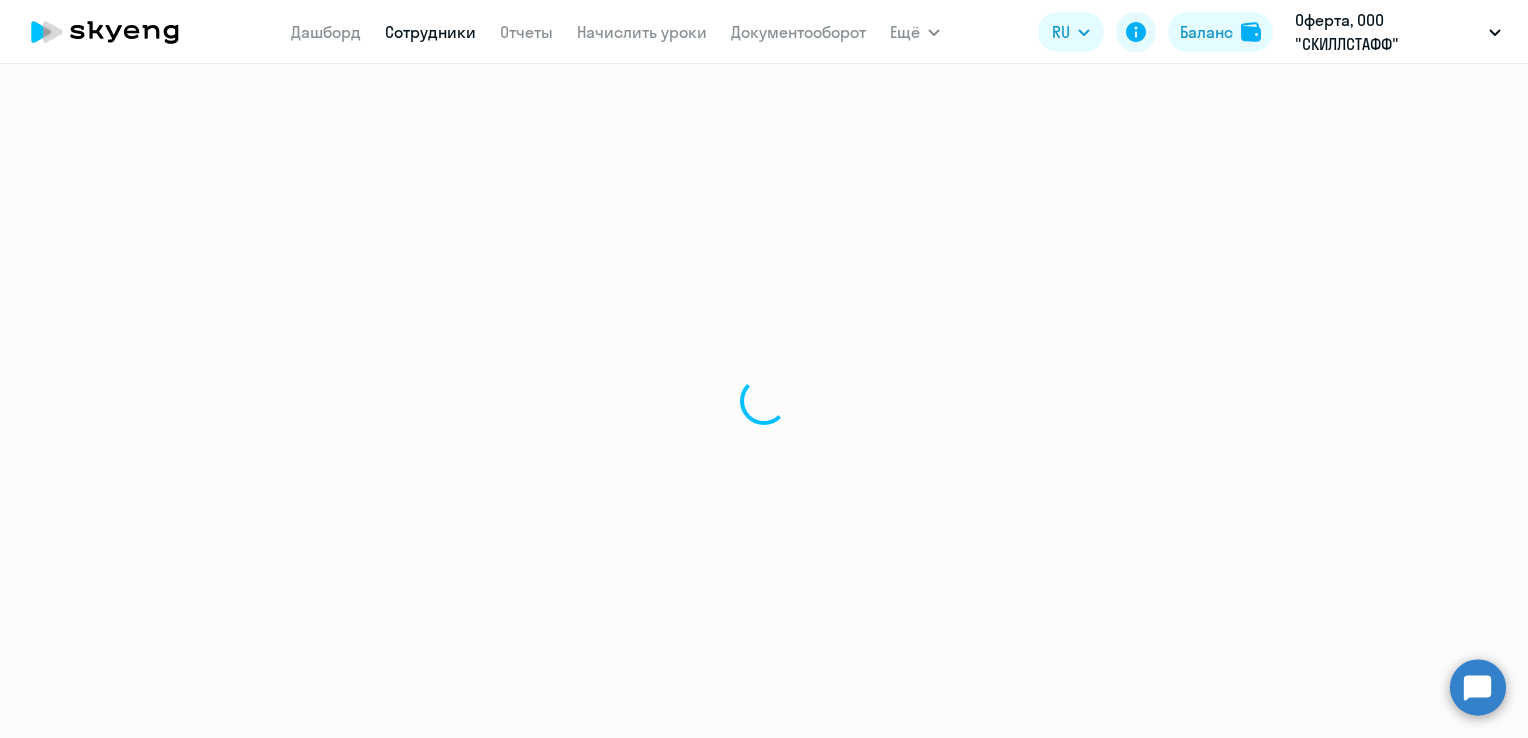 select on "english" 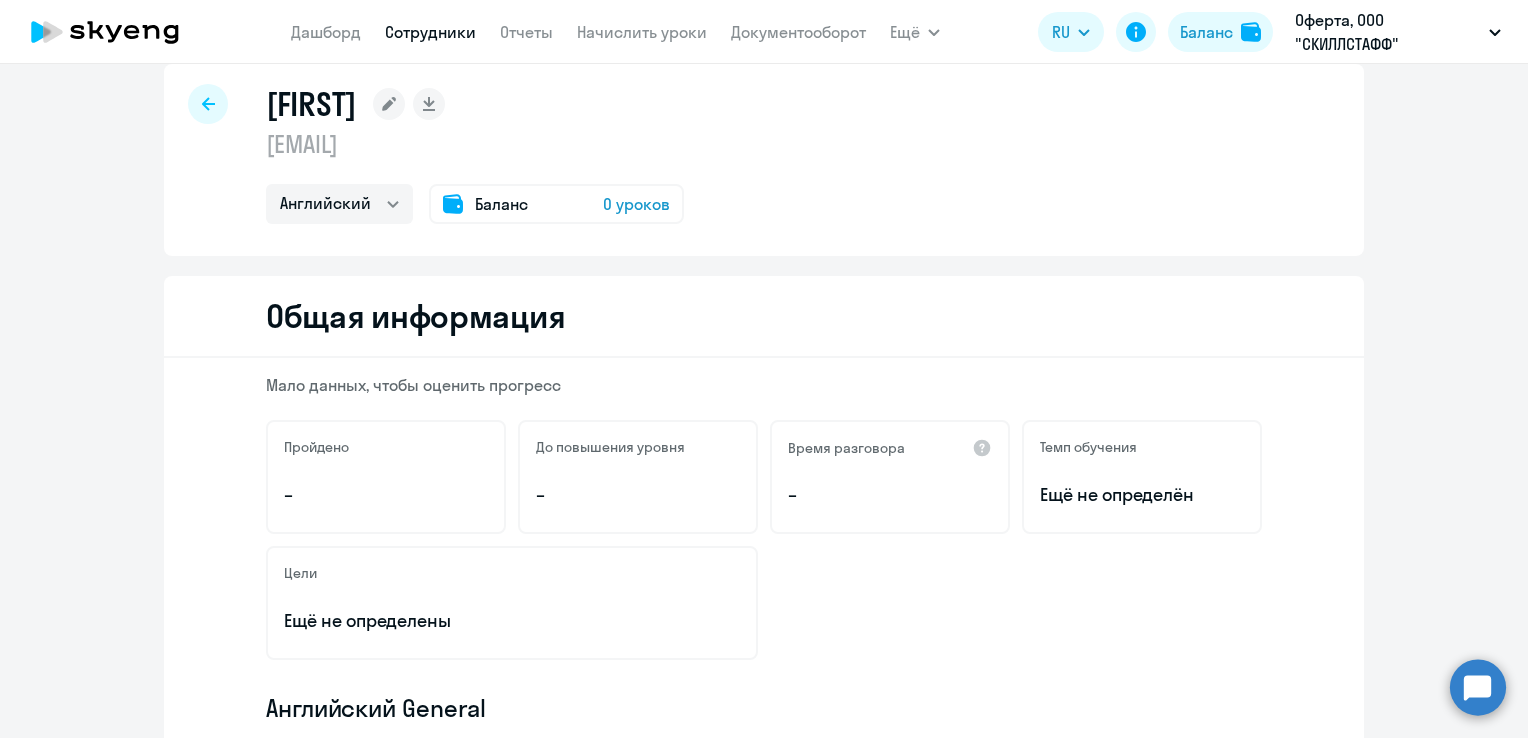 scroll, scrollTop: 0, scrollLeft: 0, axis: both 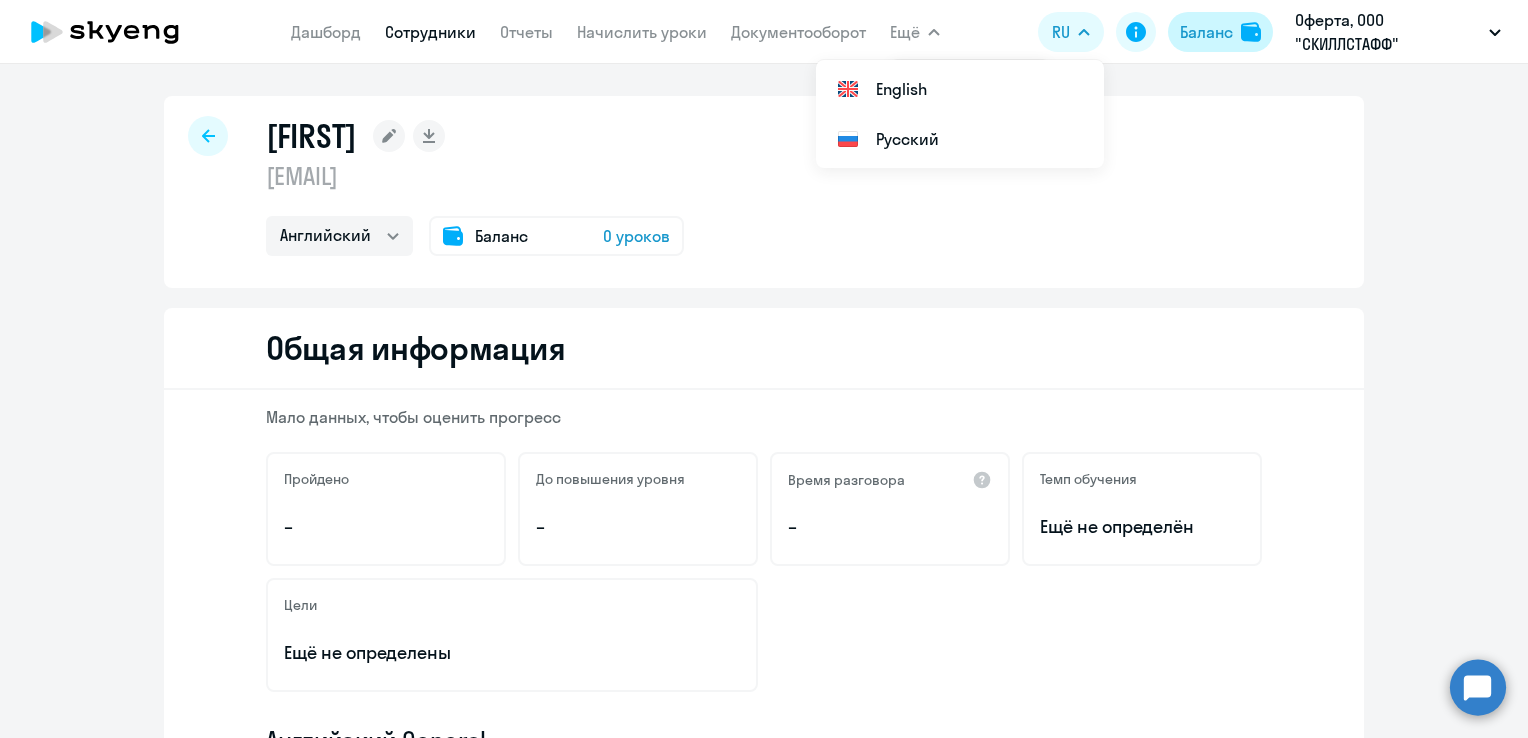 click on "Баланс" 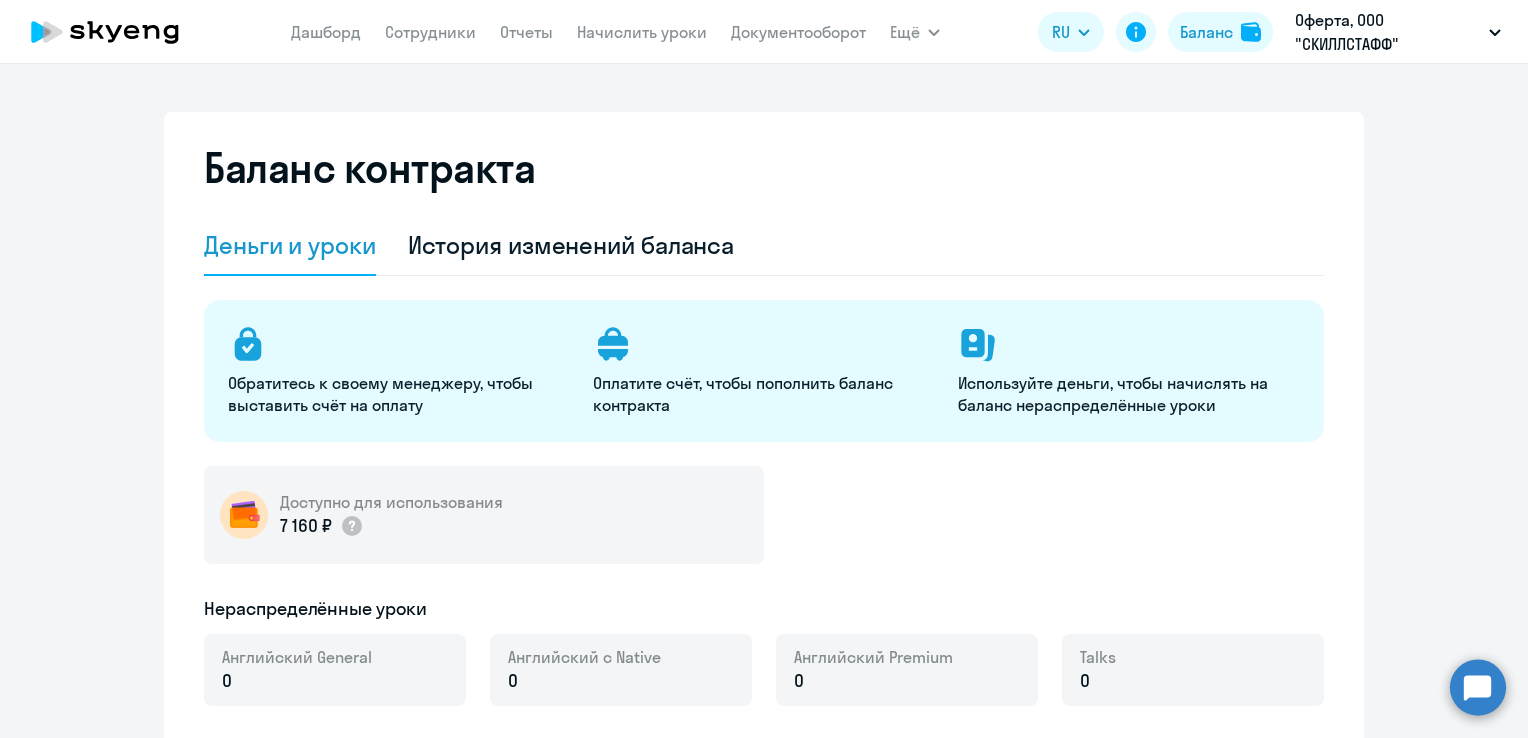 select on "english_adult_not_native_speaker" 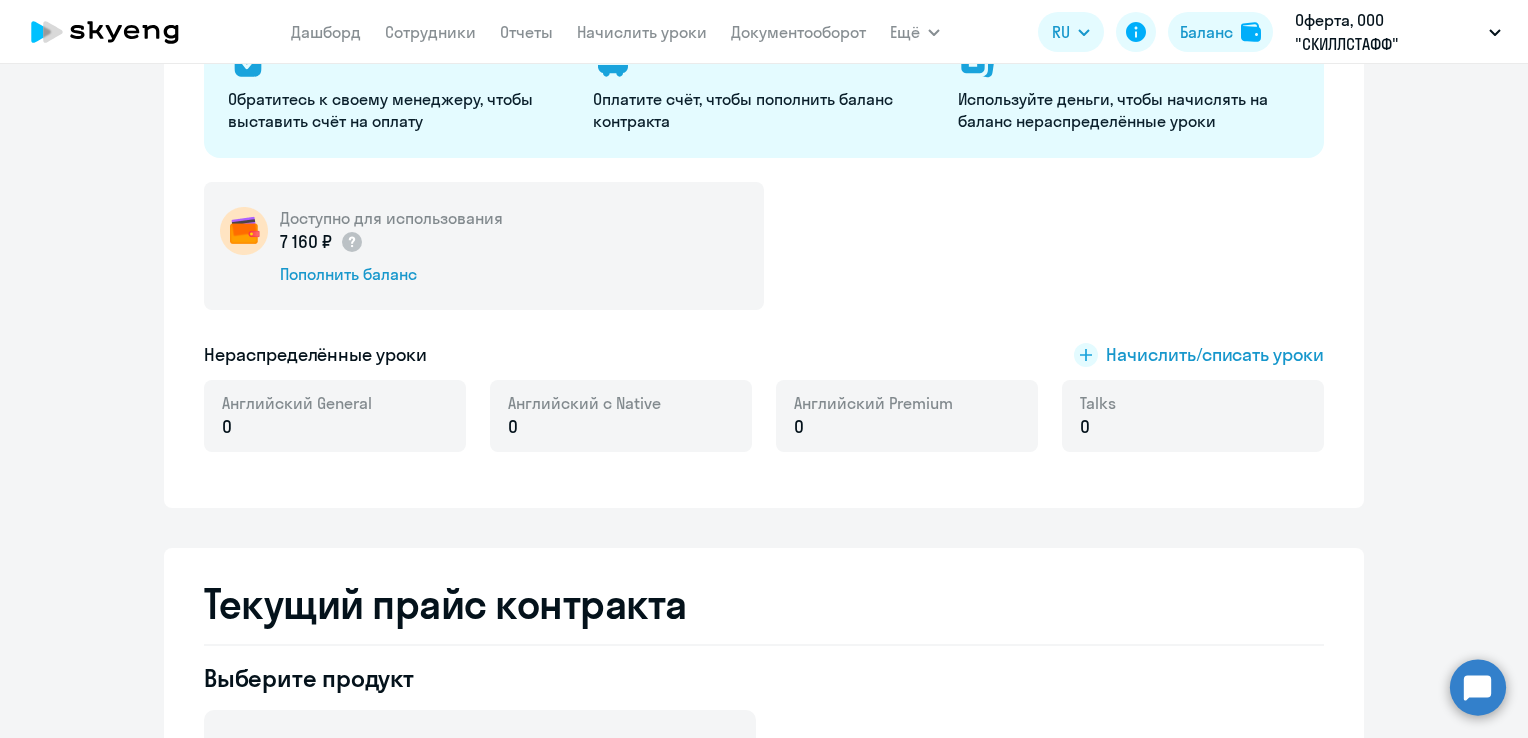 scroll, scrollTop: 300, scrollLeft: 0, axis: vertical 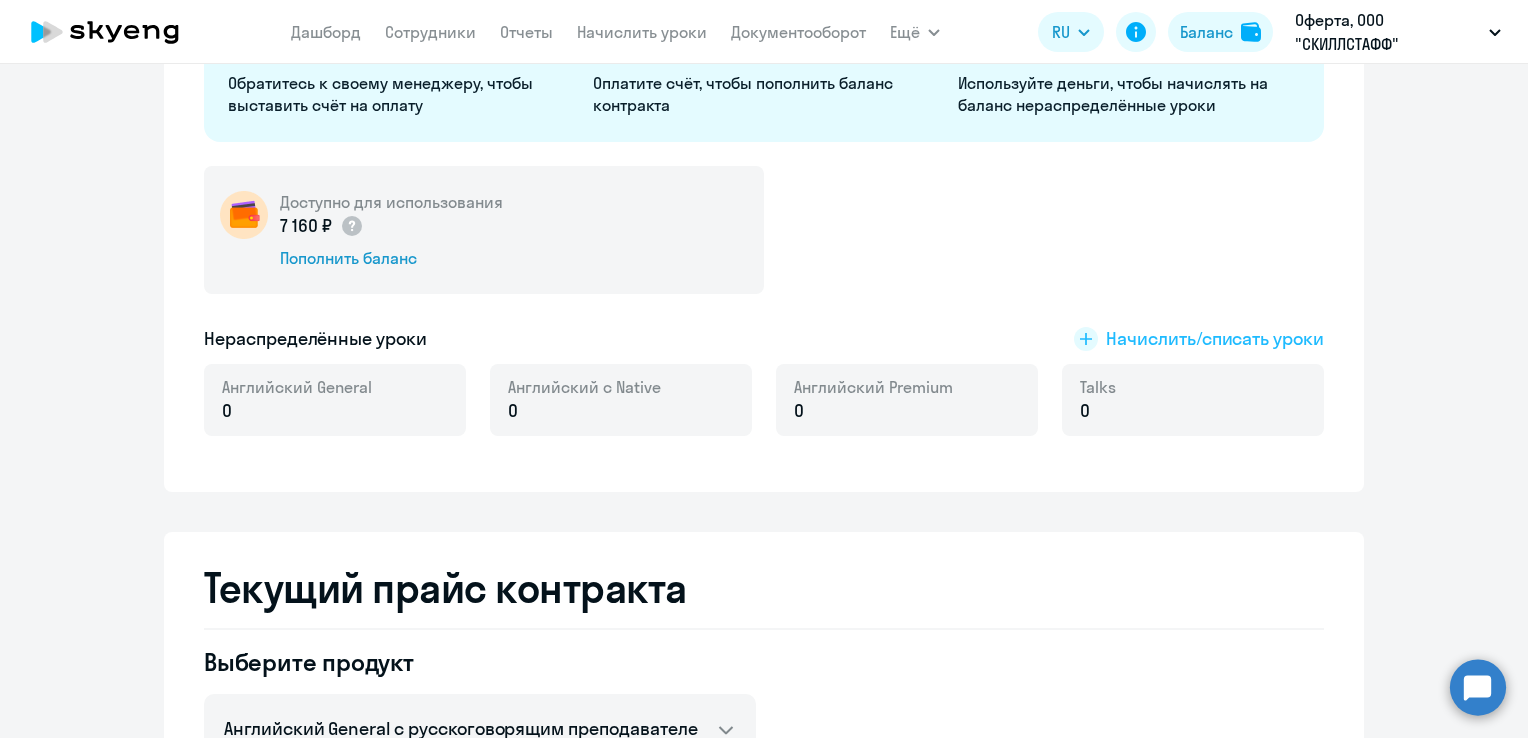 click 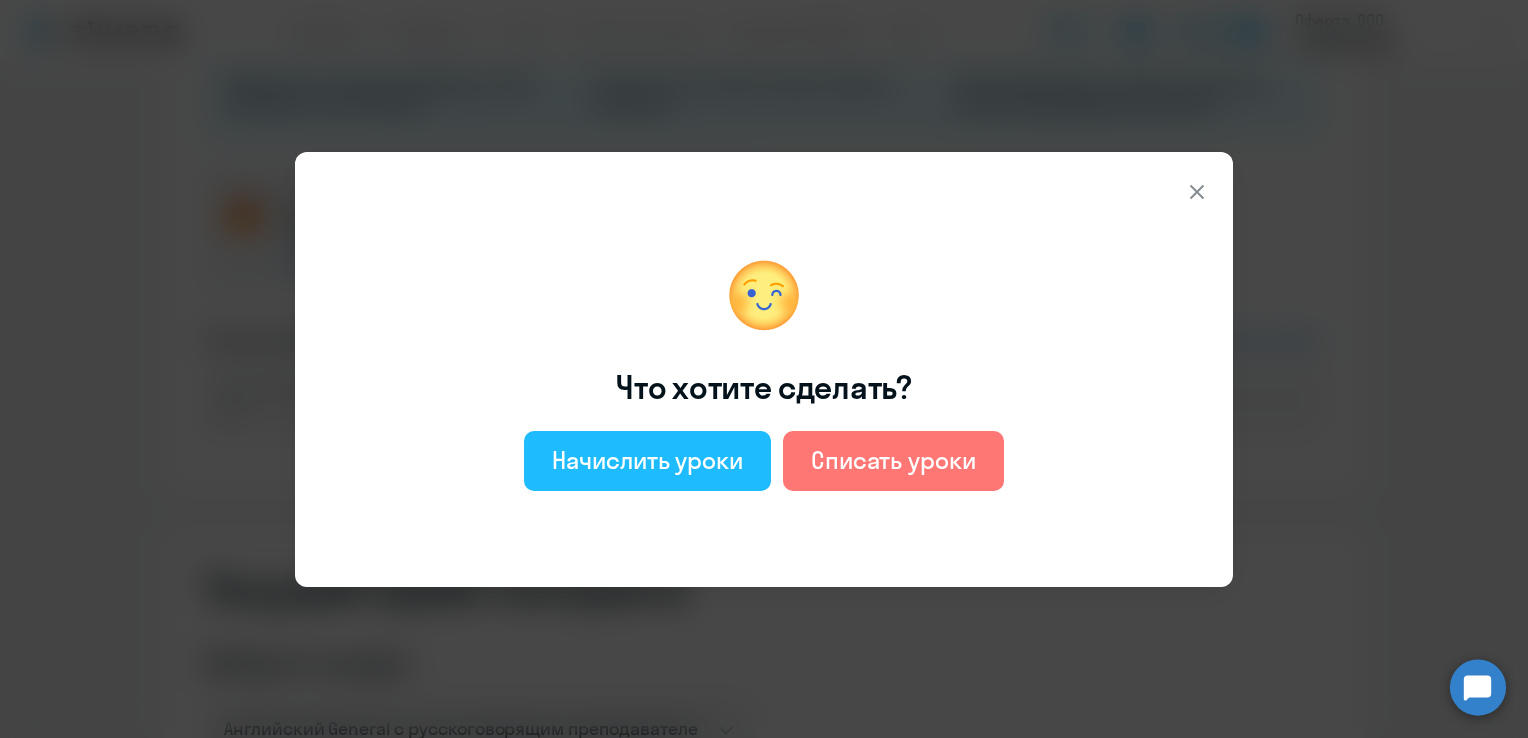 click on "Начислить уроки" at bounding box center (647, 460) 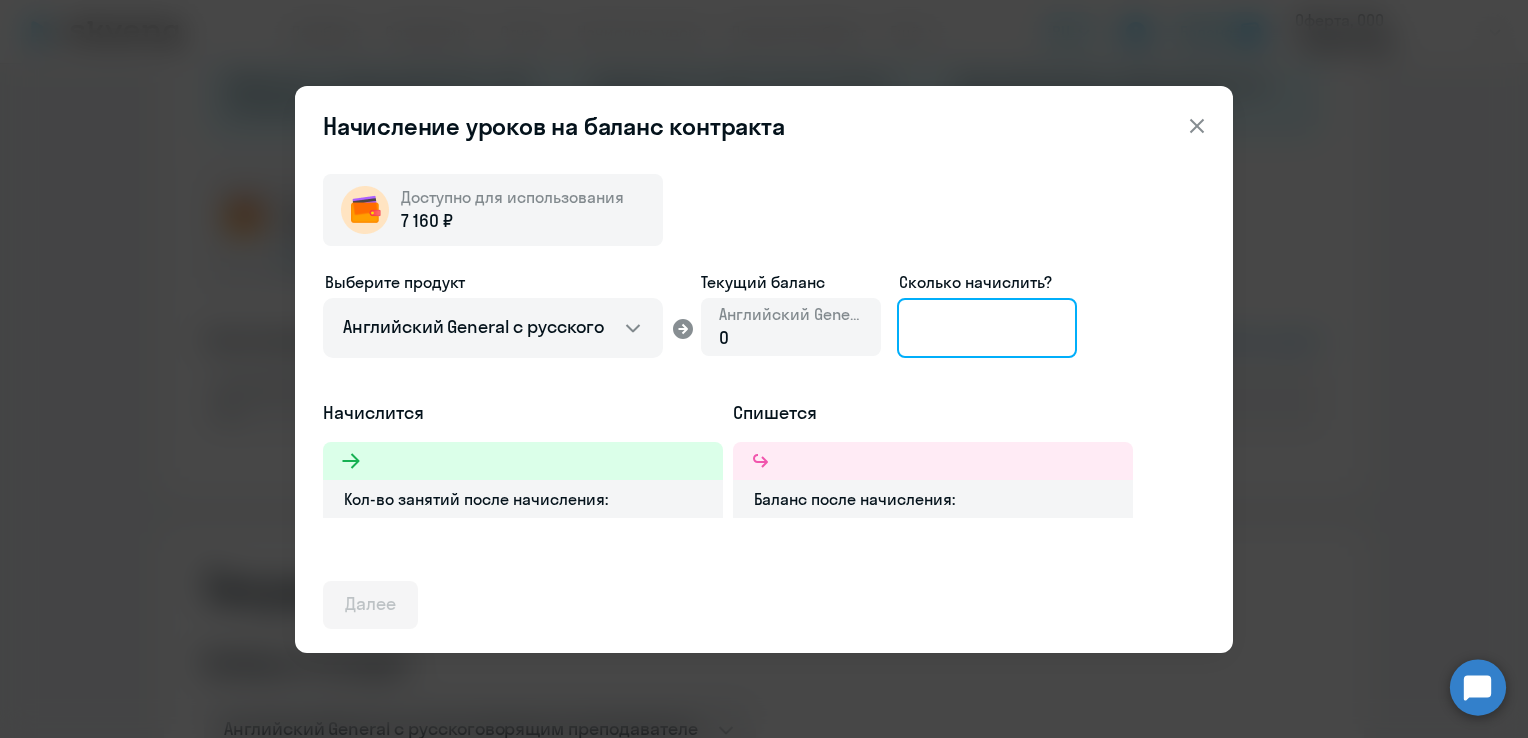 click 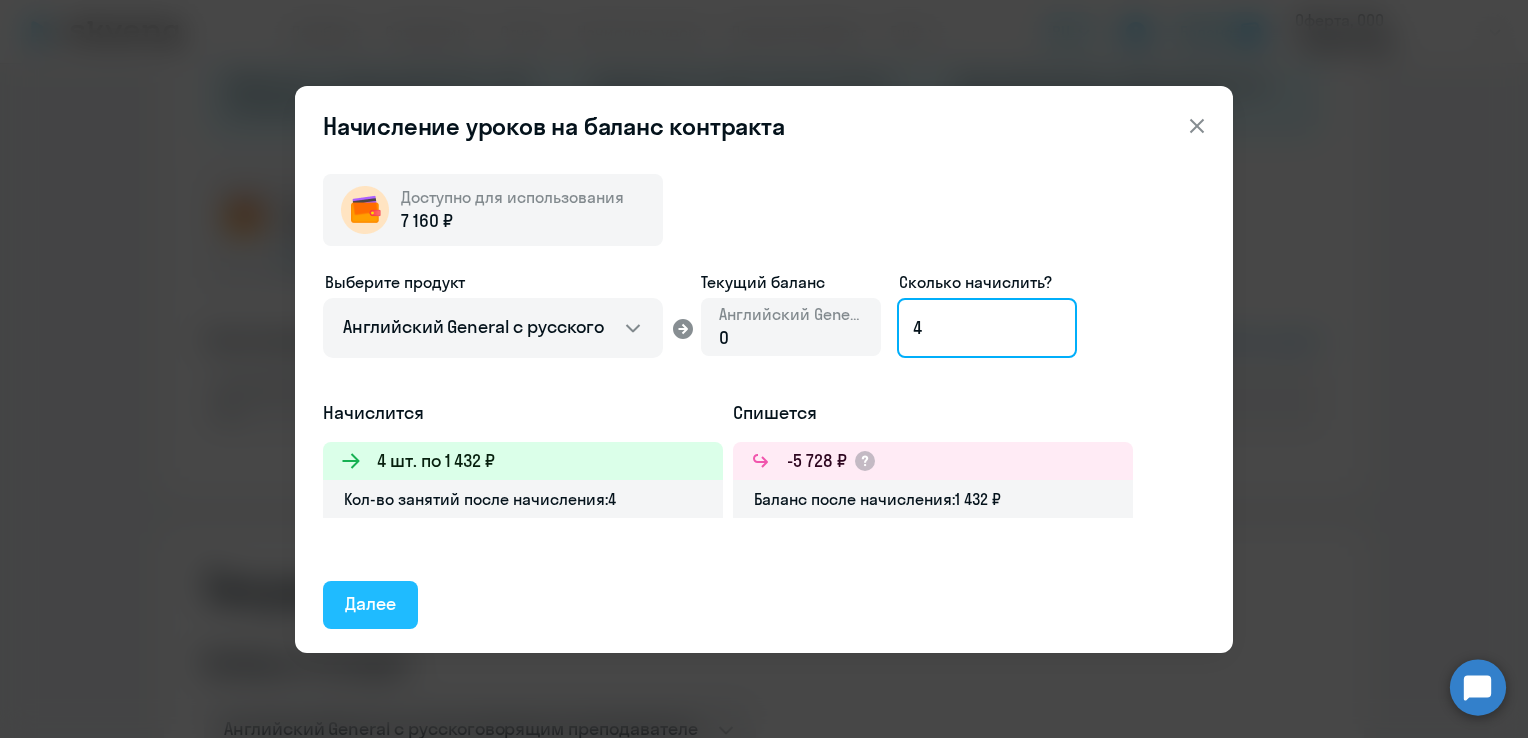type on "4" 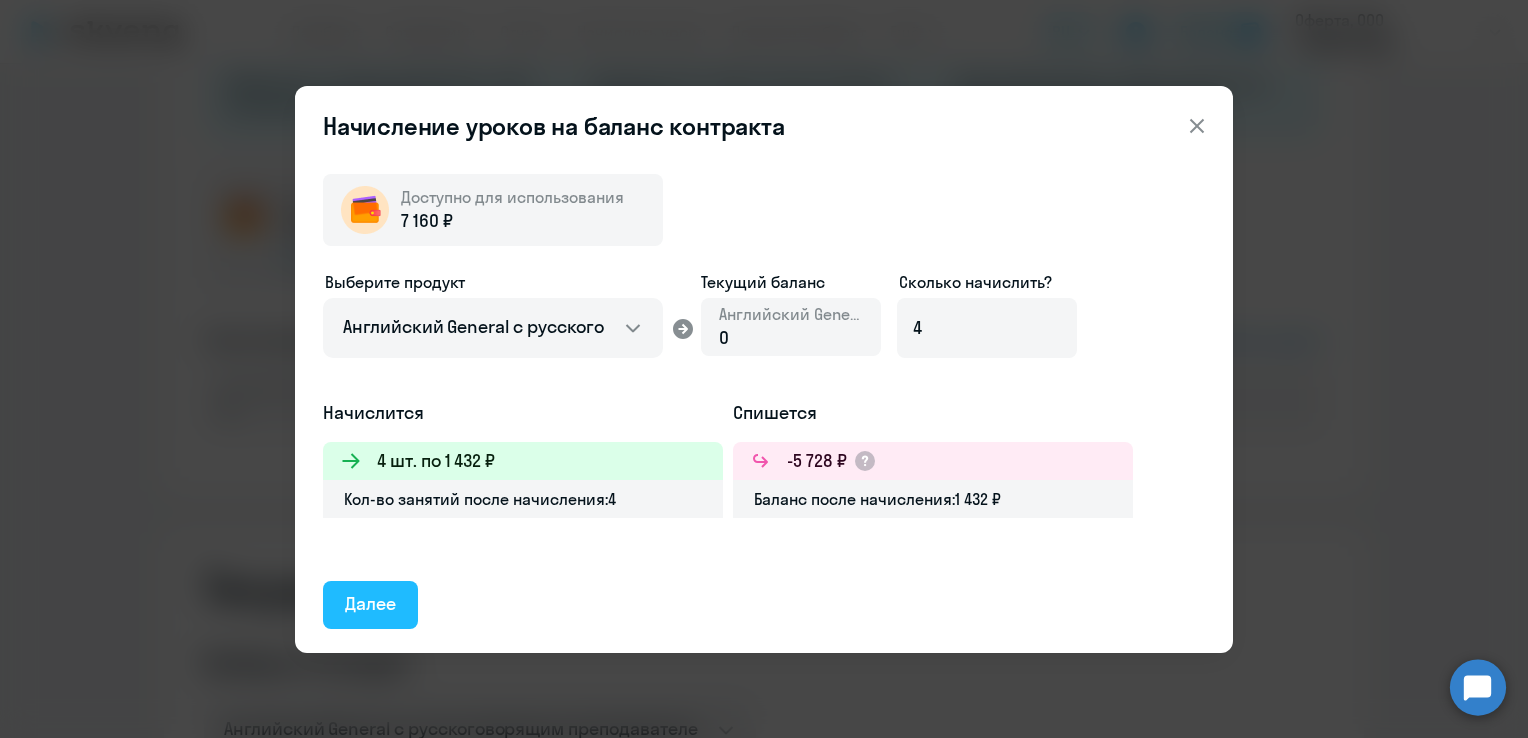 click on "Далее" 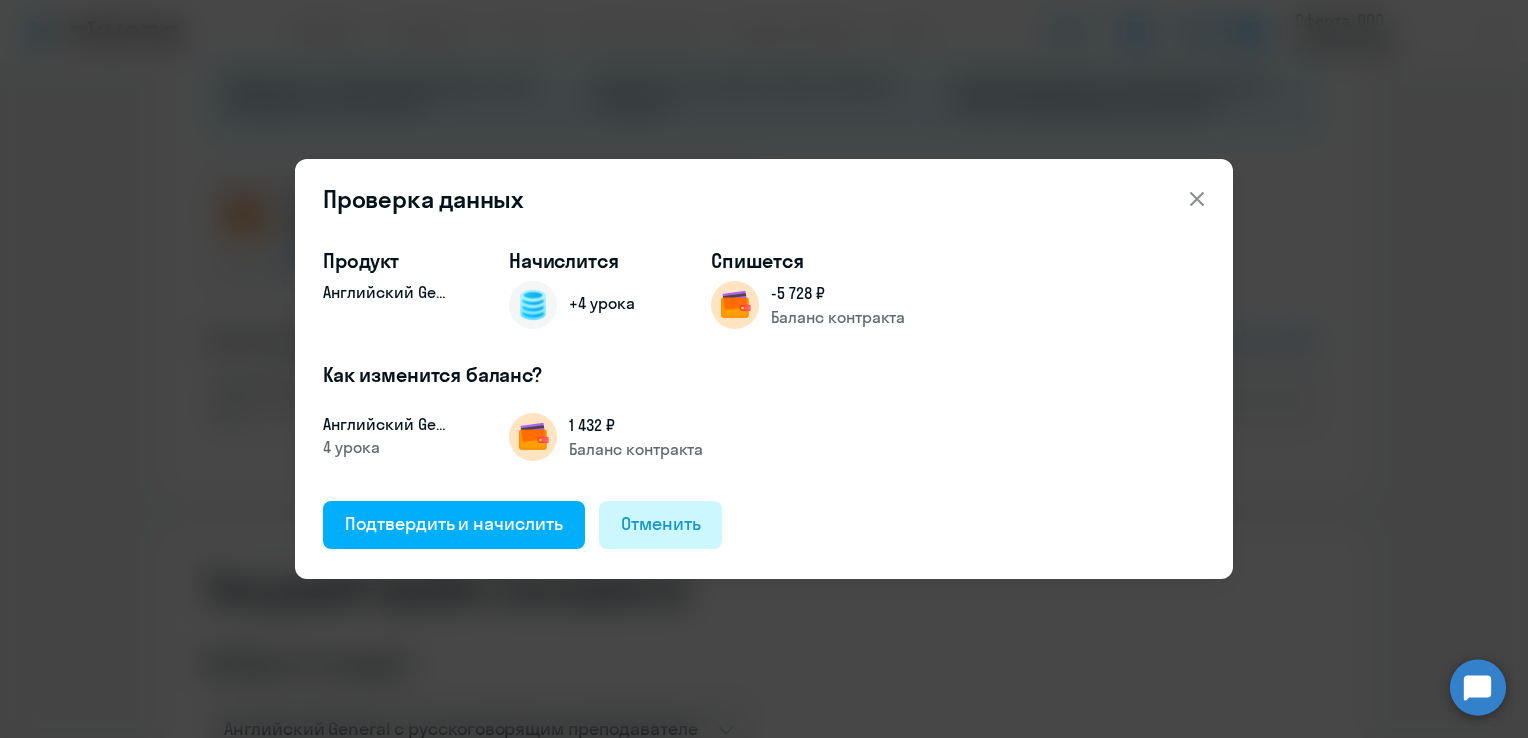 click on "Отменить" at bounding box center [661, 524] 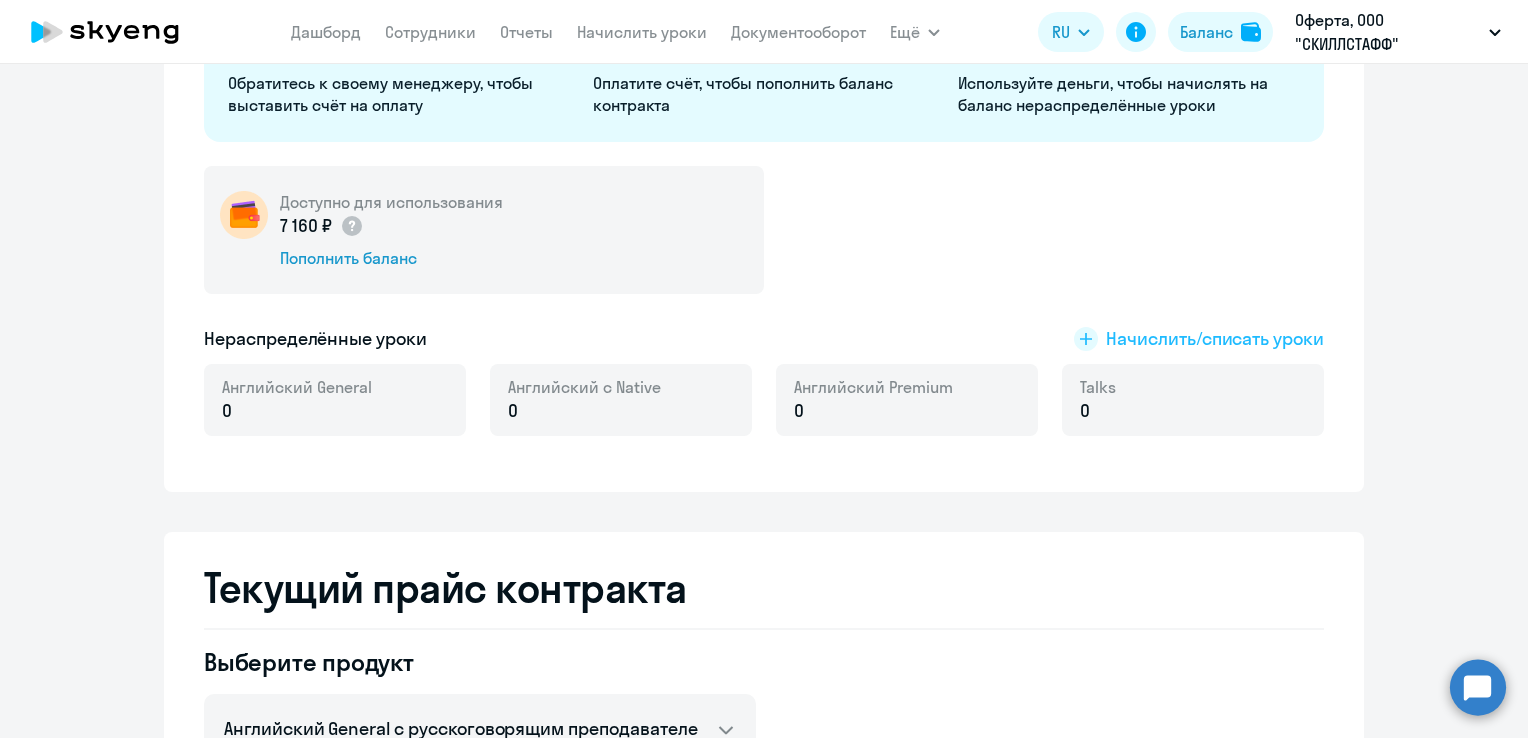 click on "Начислить/списать уроки" 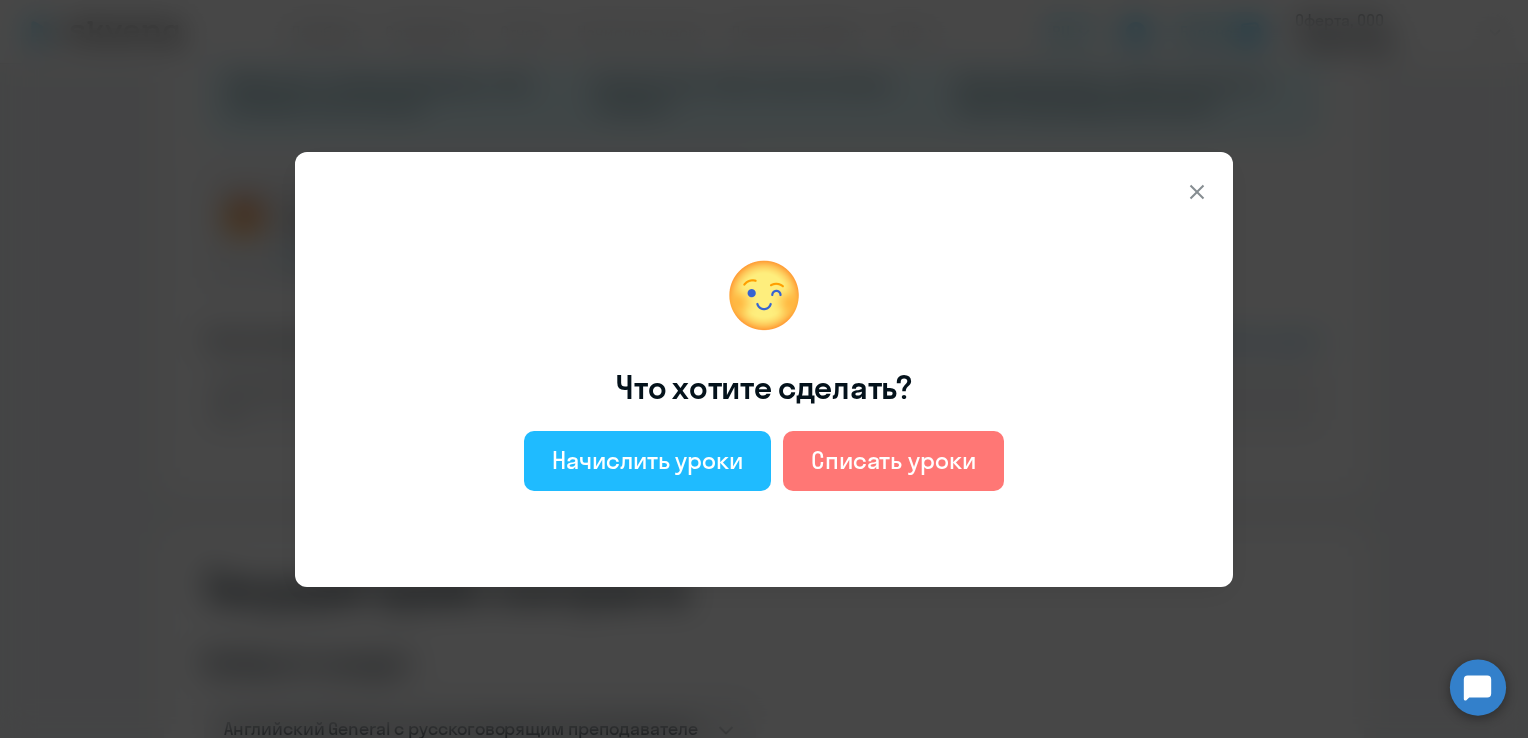 click on "Начислить уроки" at bounding box center [647, 460] 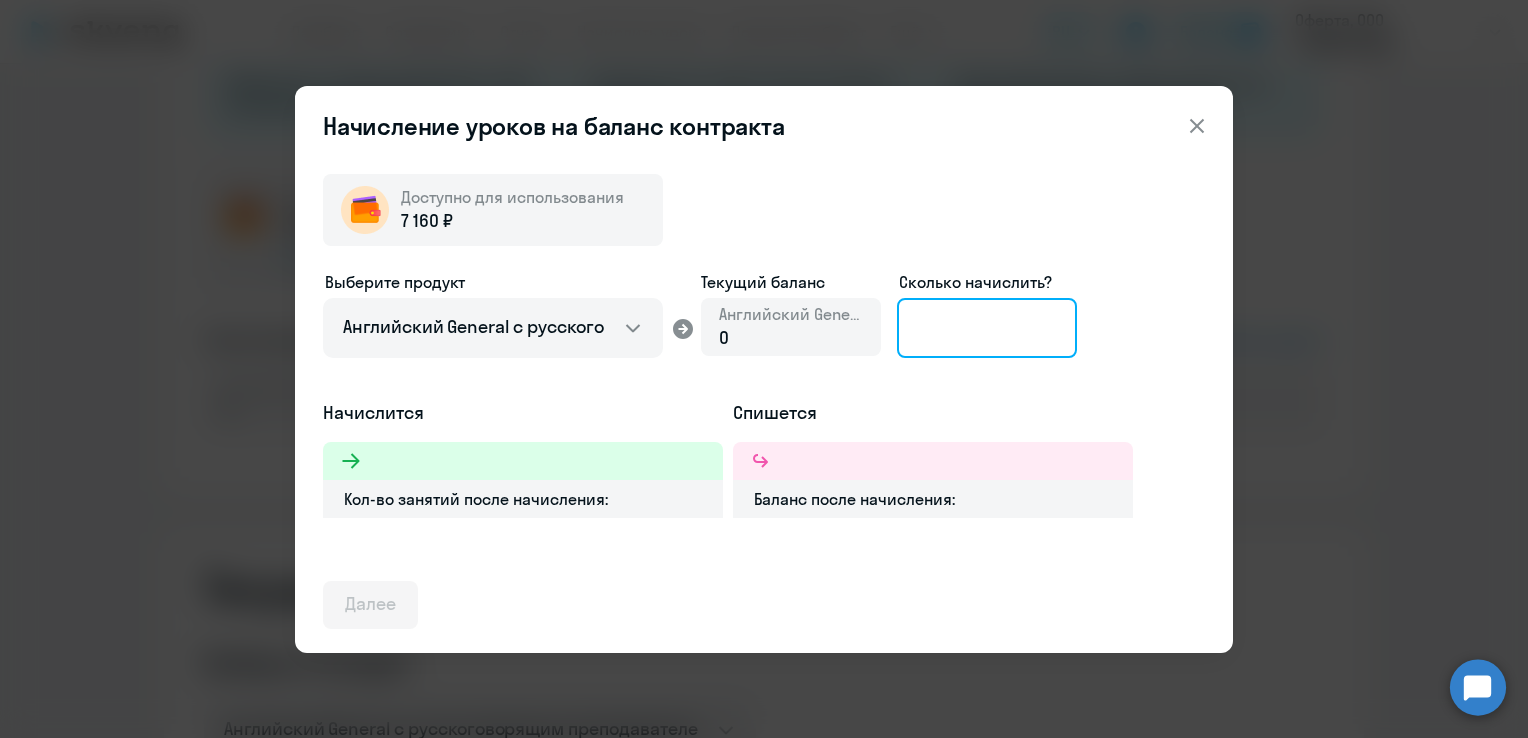 click 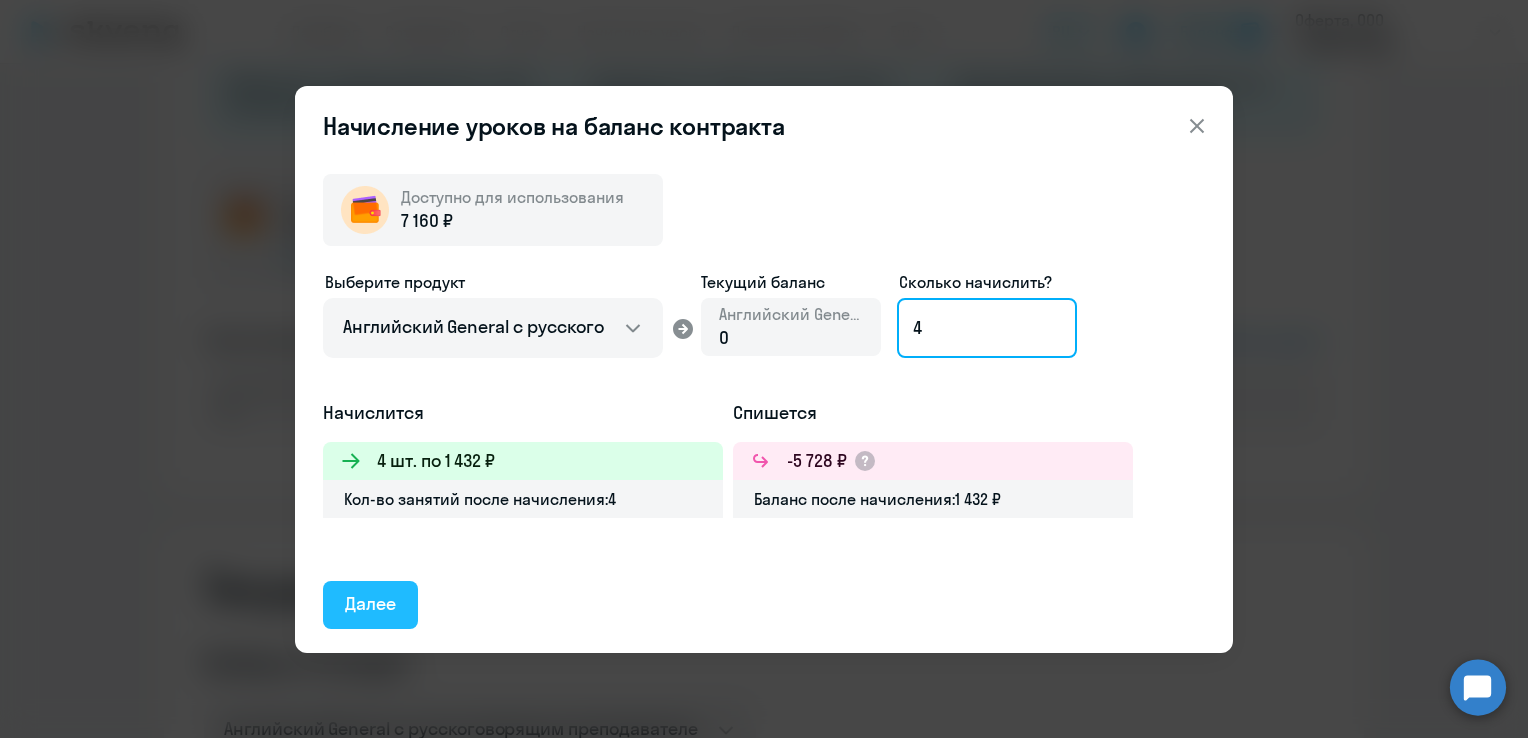 type on "4" 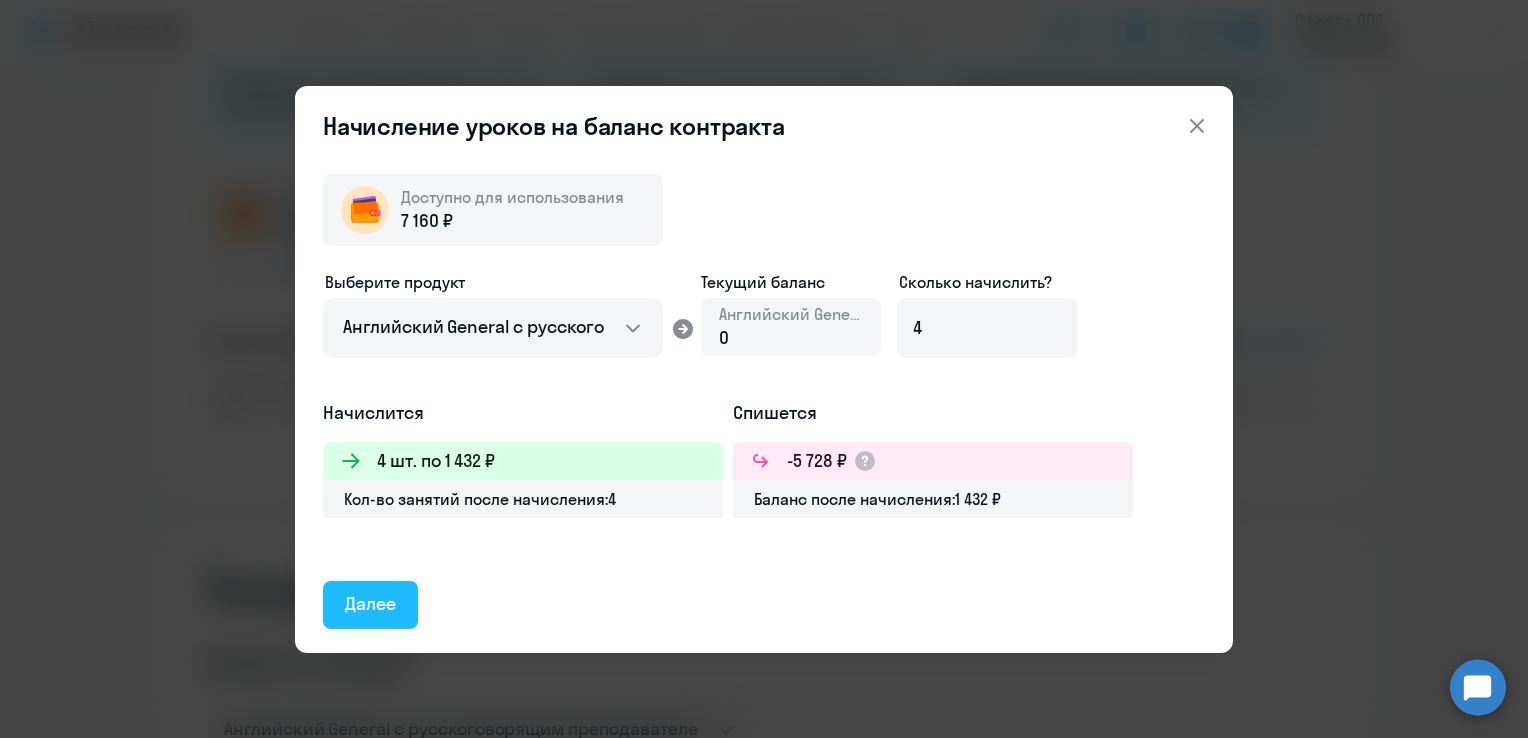 click on "Далее" 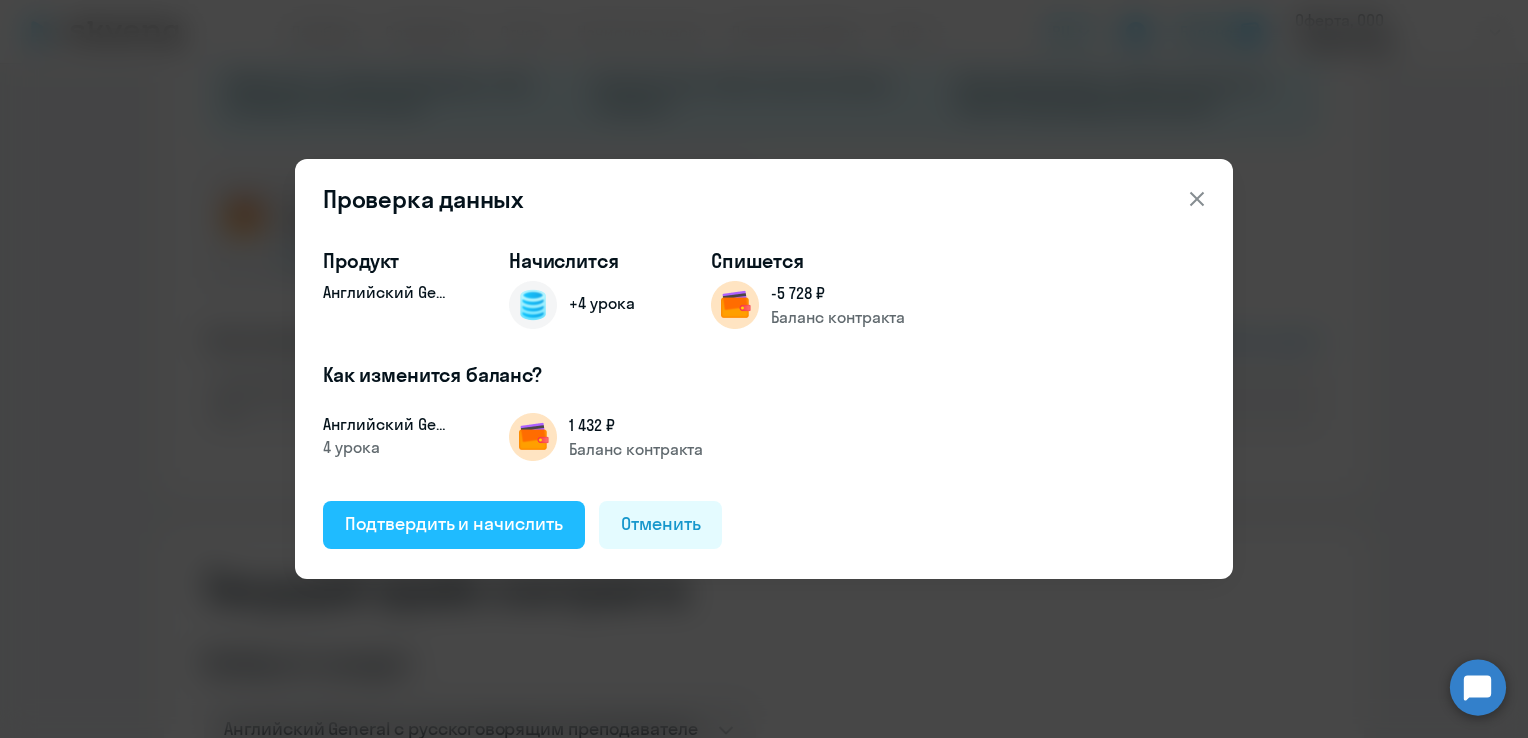 click on "Подтвердить и начислить" at bounding box center (454, 524) 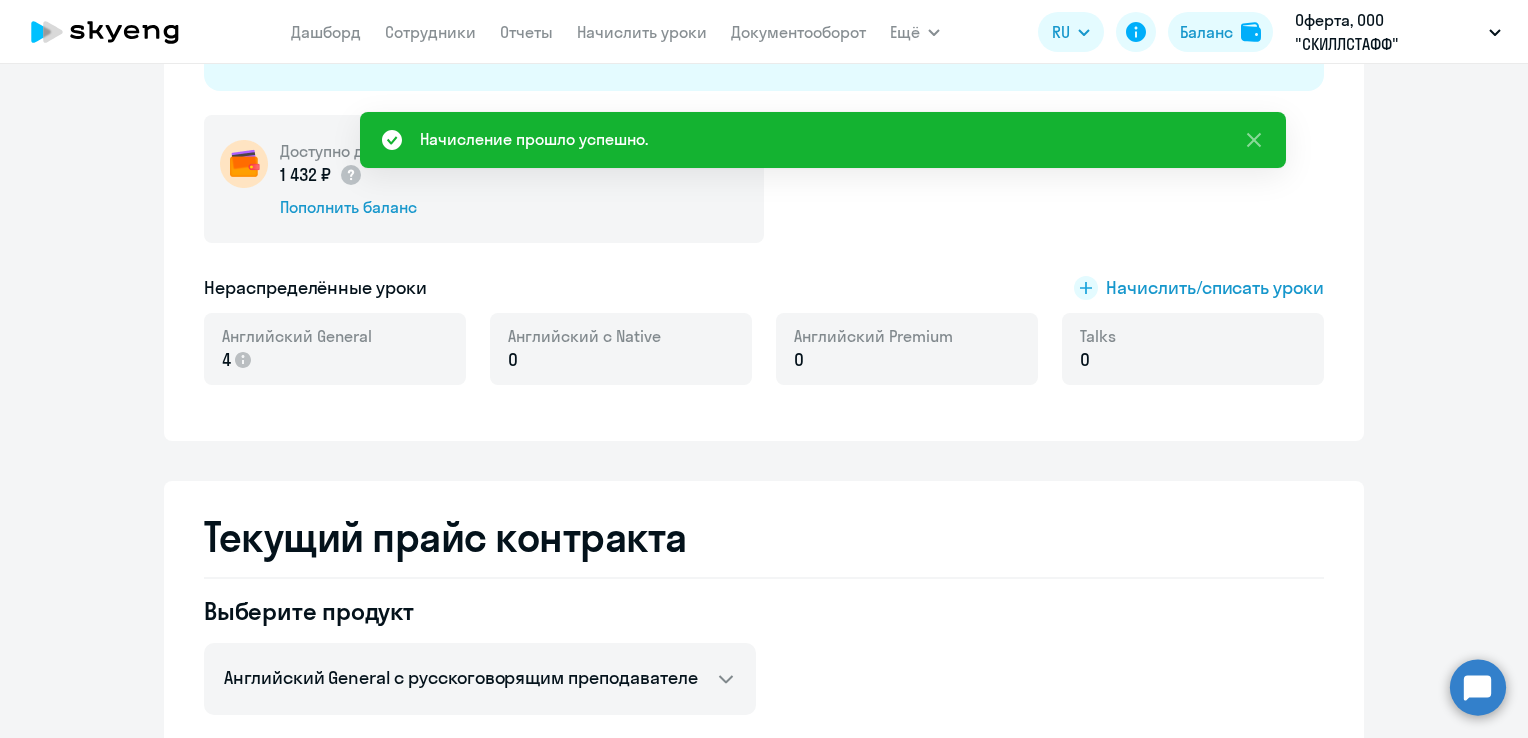 scroll, scrollTop: 200, scrollLeft: 0, axis: vertical 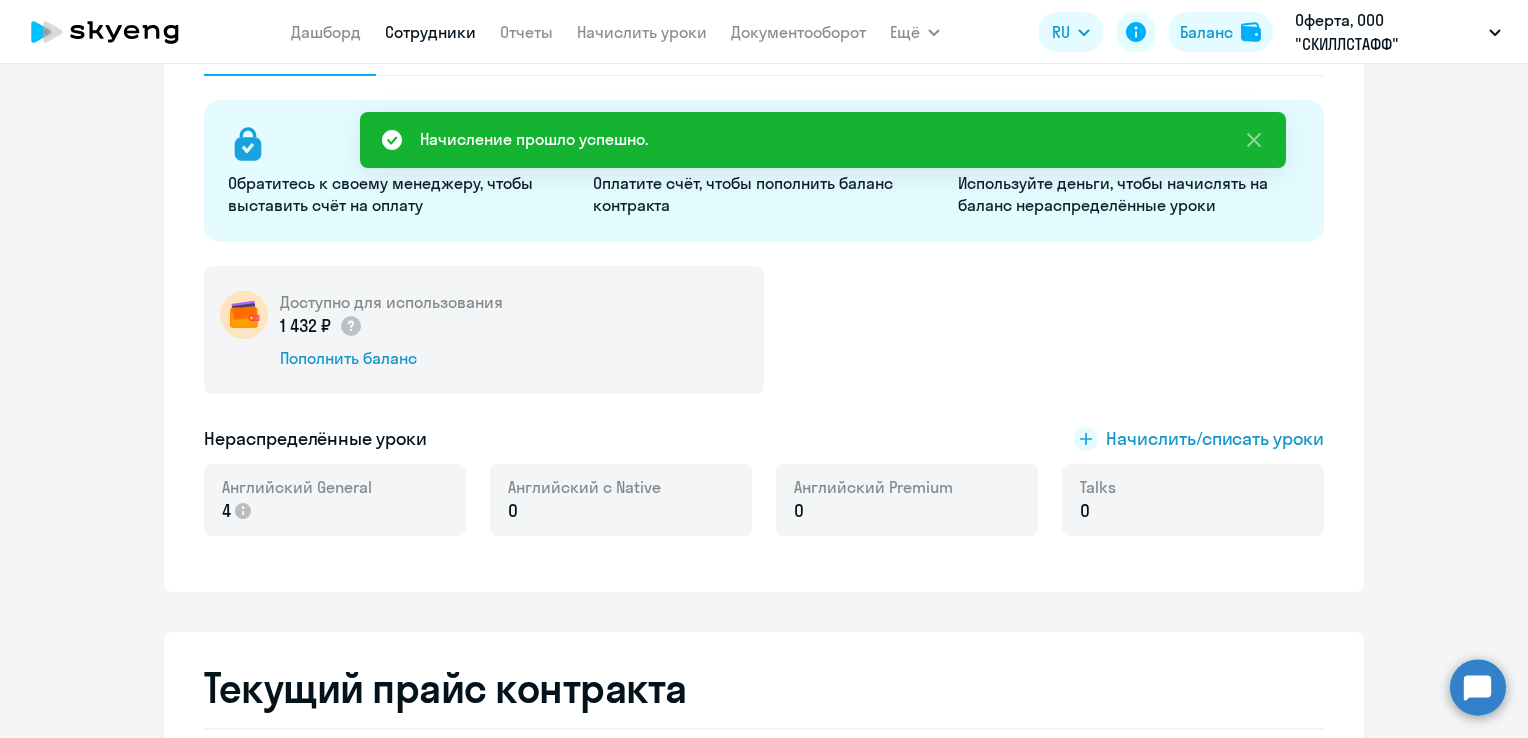 click on "Сотрудники" at bounding box center (430, 32) 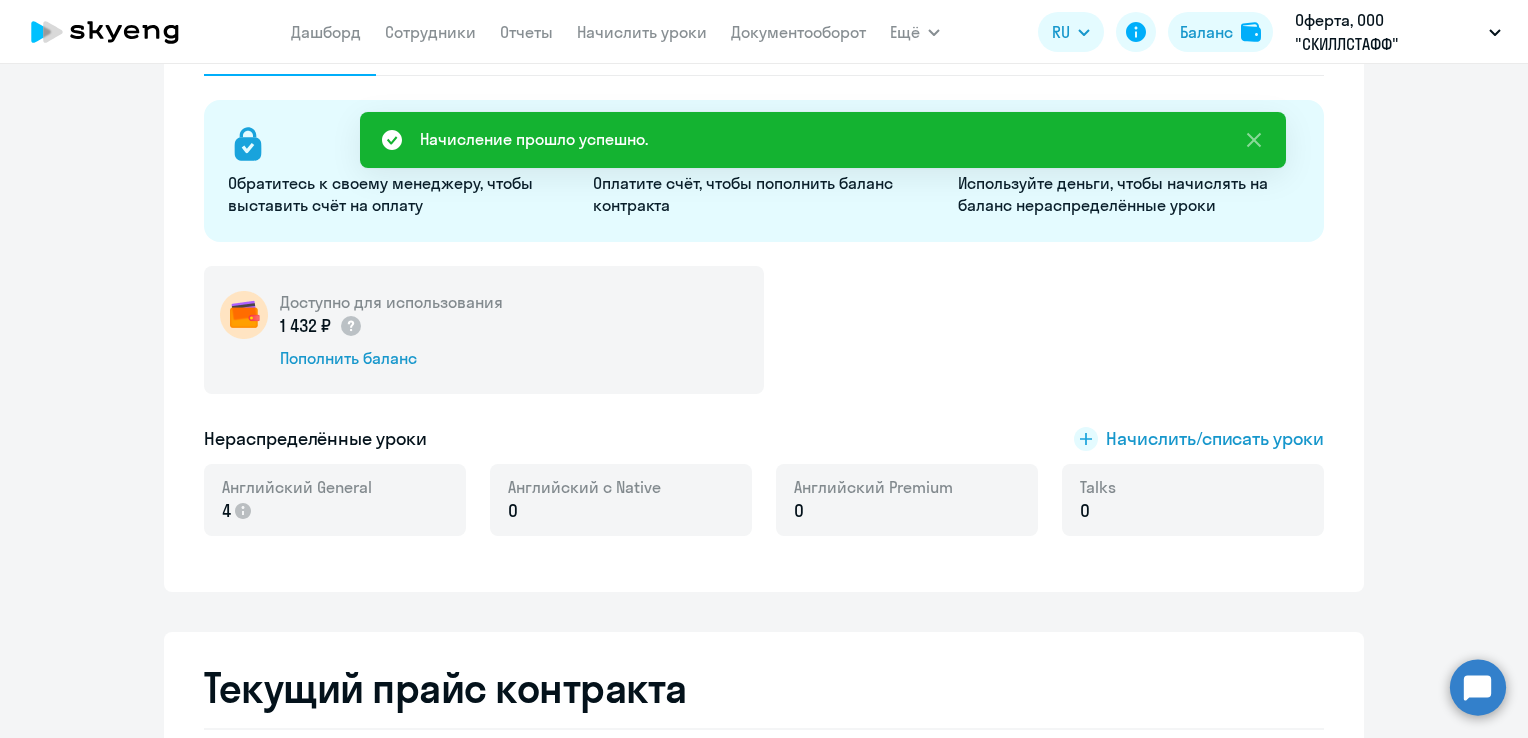 scroll, scrollTop: 0, scrollLeft: 0, axis: both 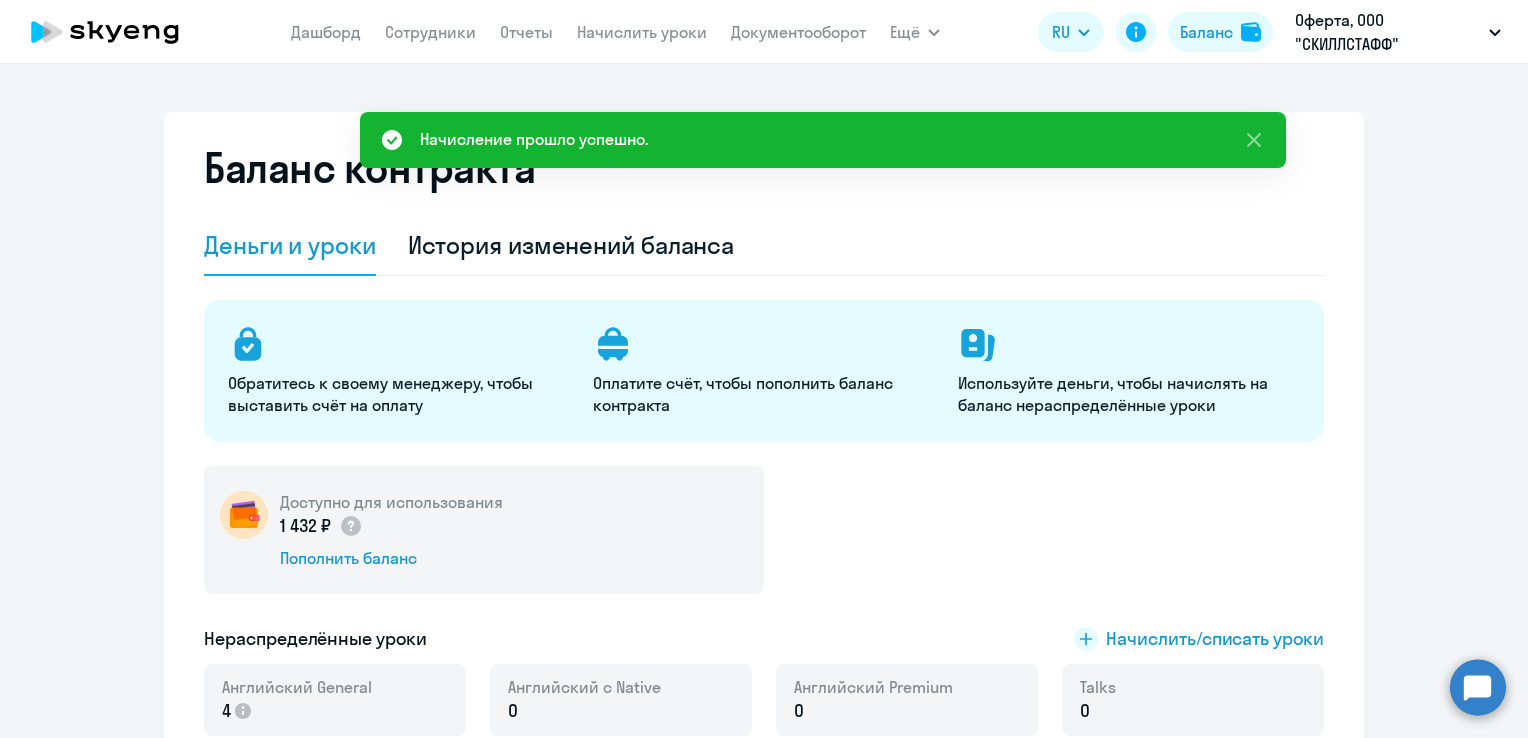 select on "30" 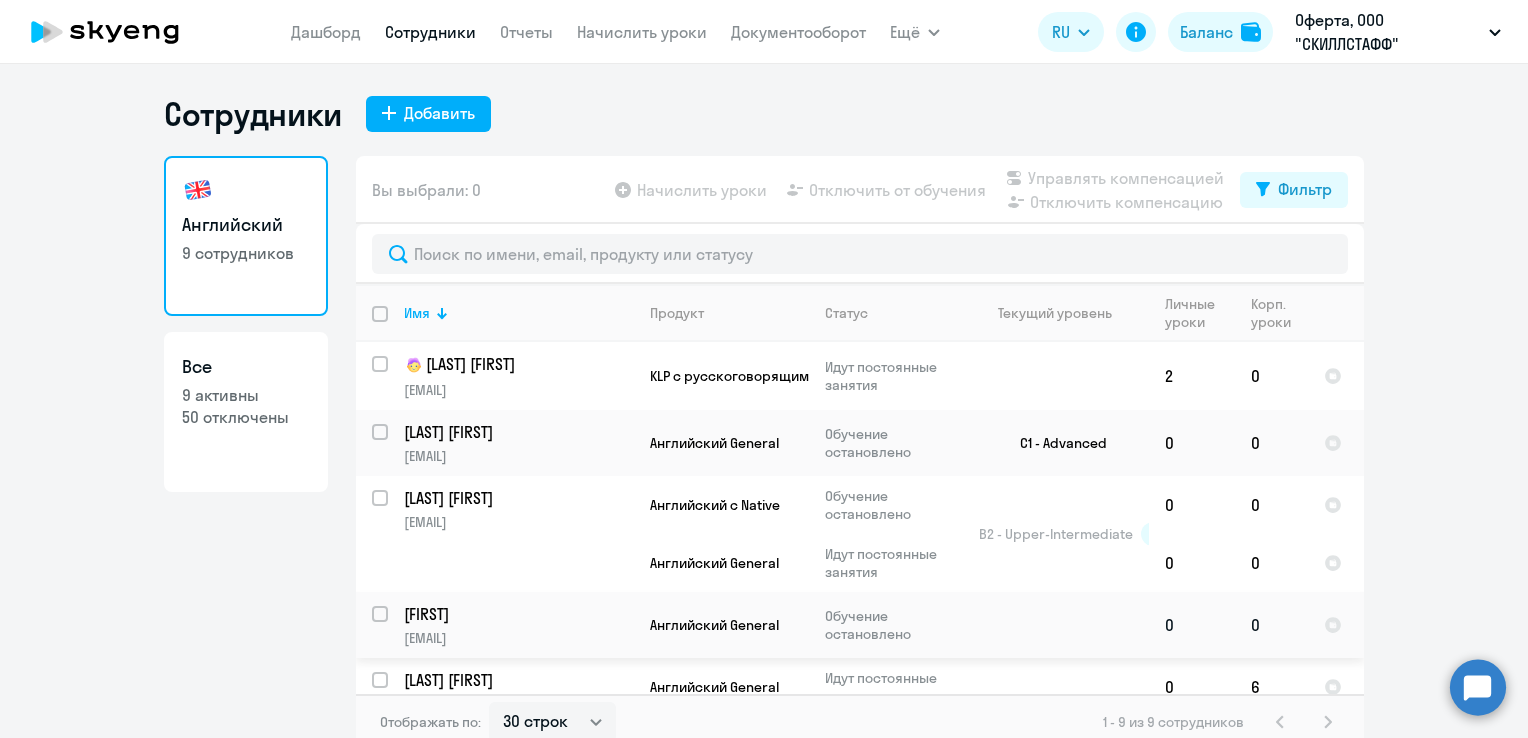 click on "[FIRST]" 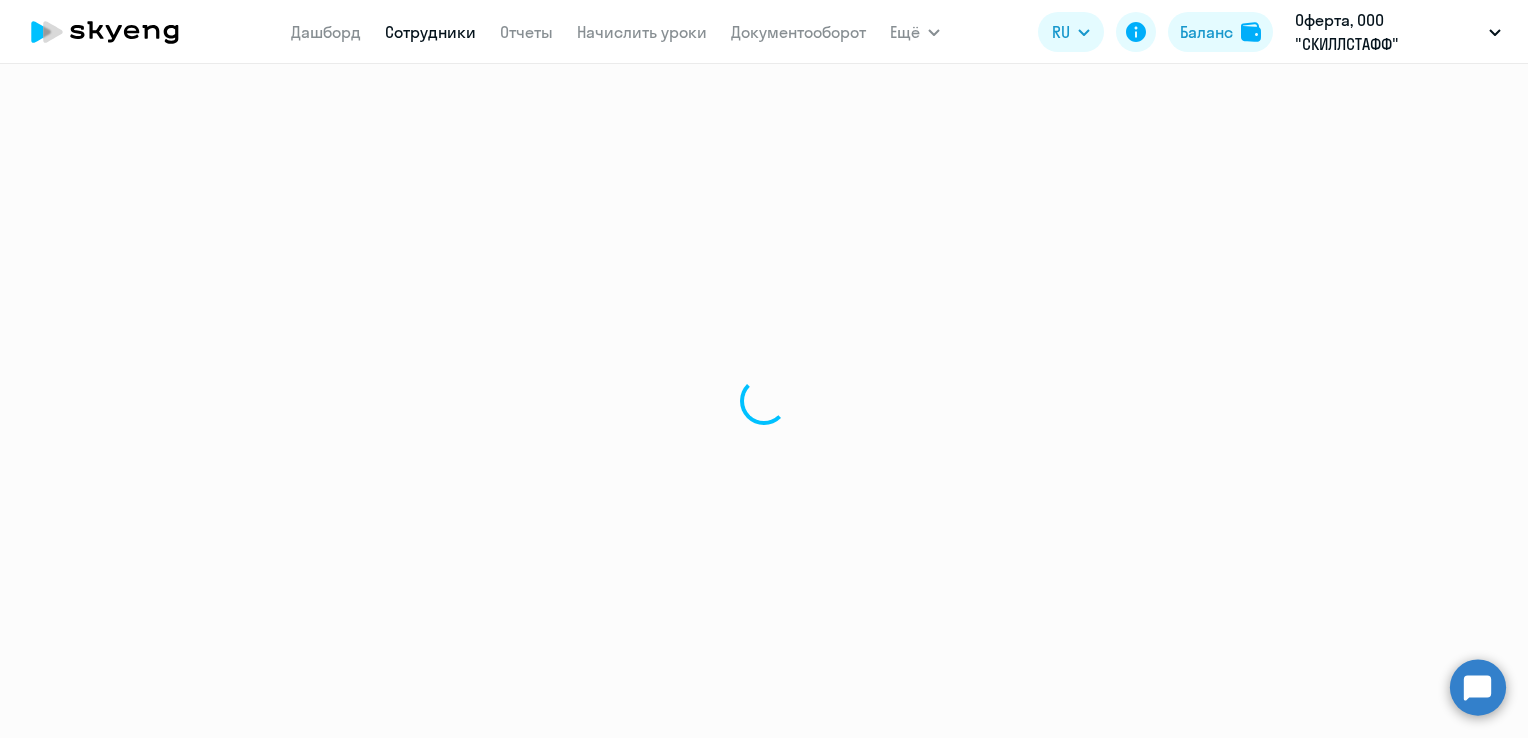 select on "english" 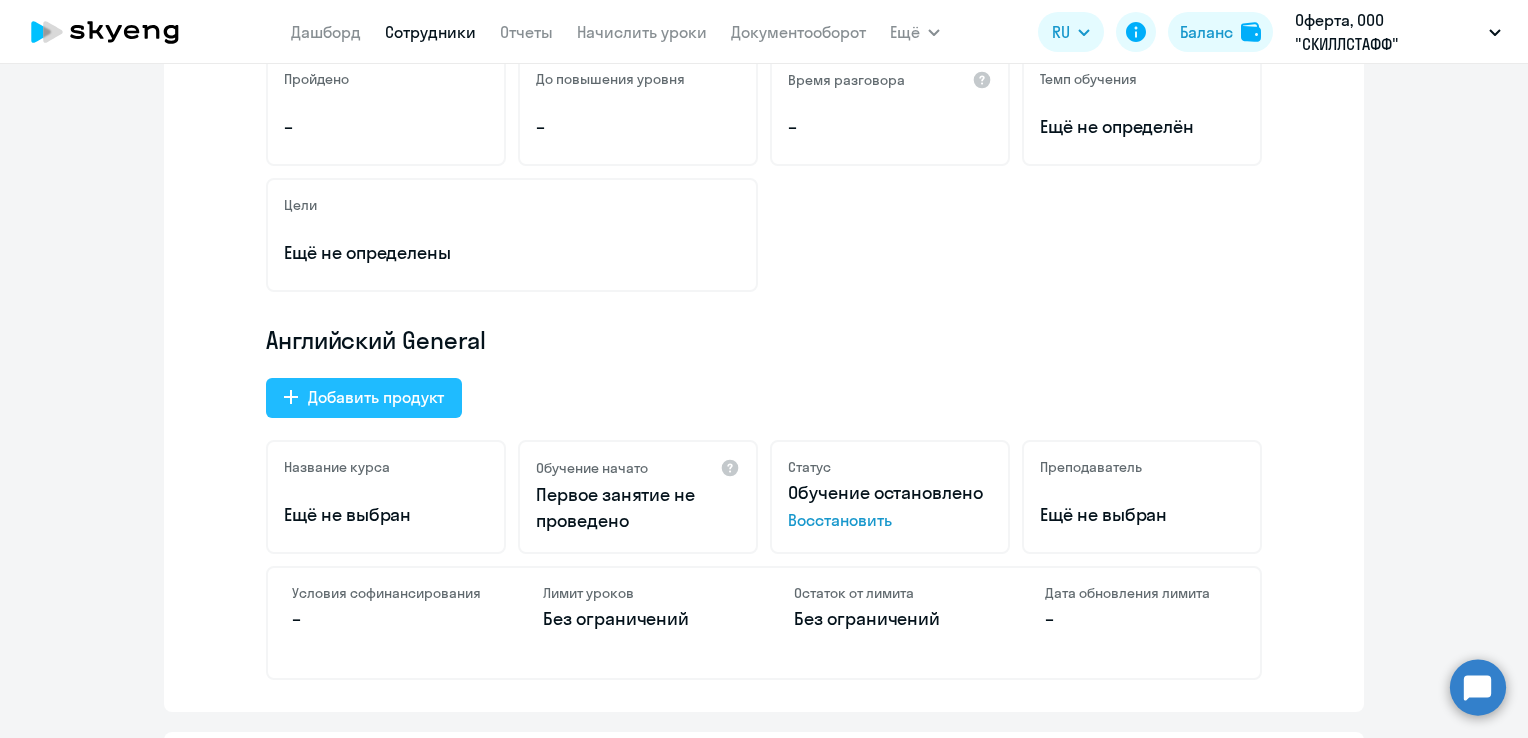 click on "Добавить продукт" 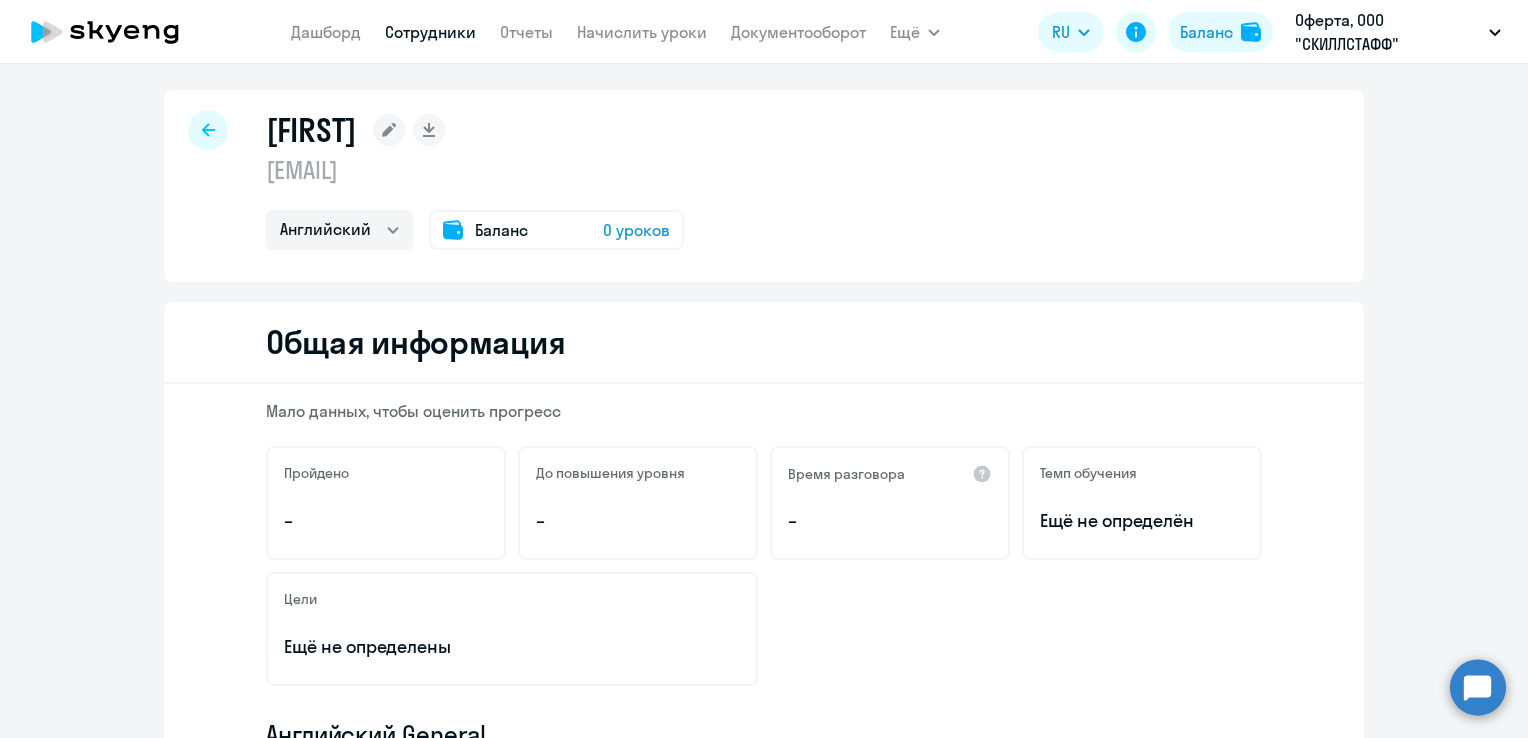 select on "english_adult_f2g_base" 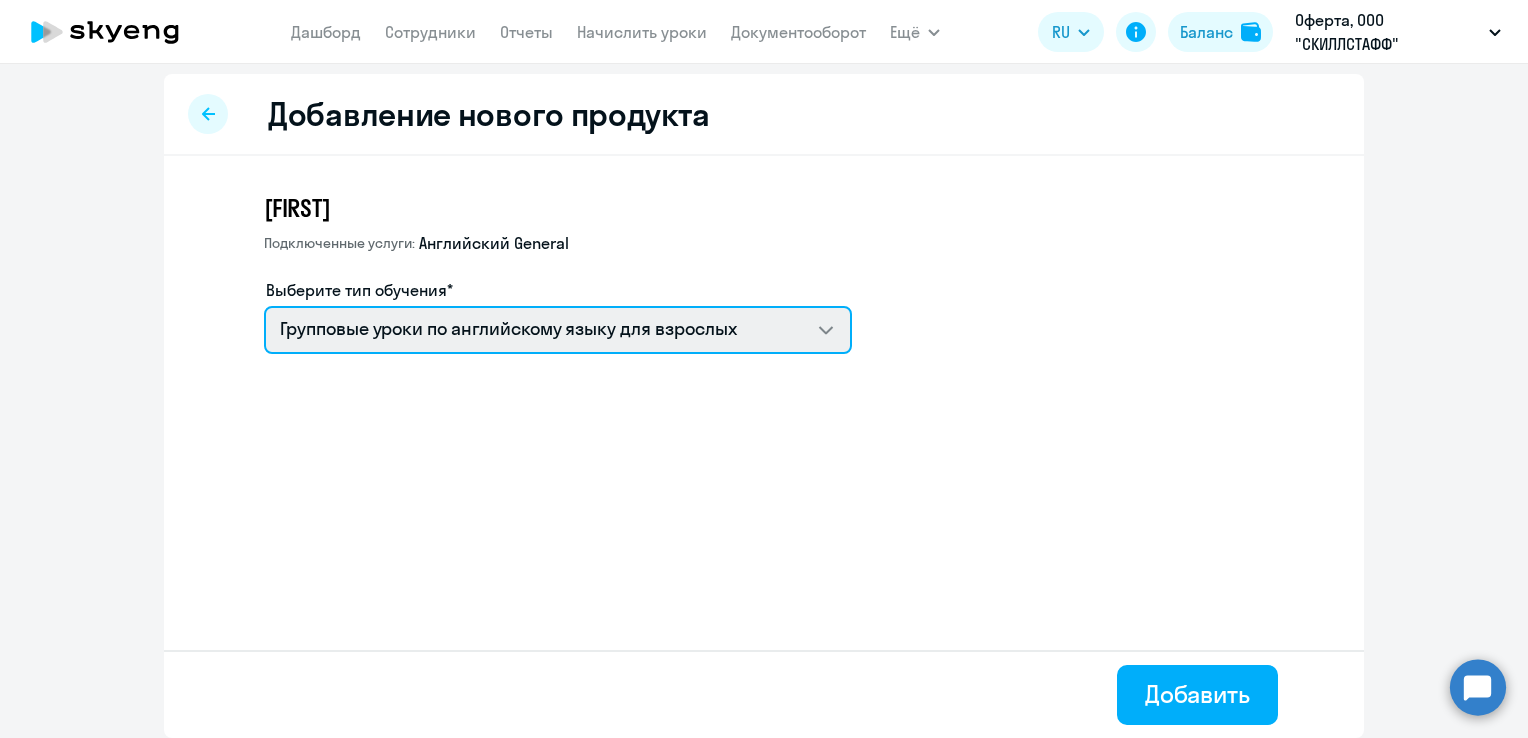 click on "Групповые уроки по английскому языку для взрослых   Self-Study   Премиум английский с русскоговорящим преподавателем   Английский General с англоговорящим преподавателем" at bounding box center [558, 330] 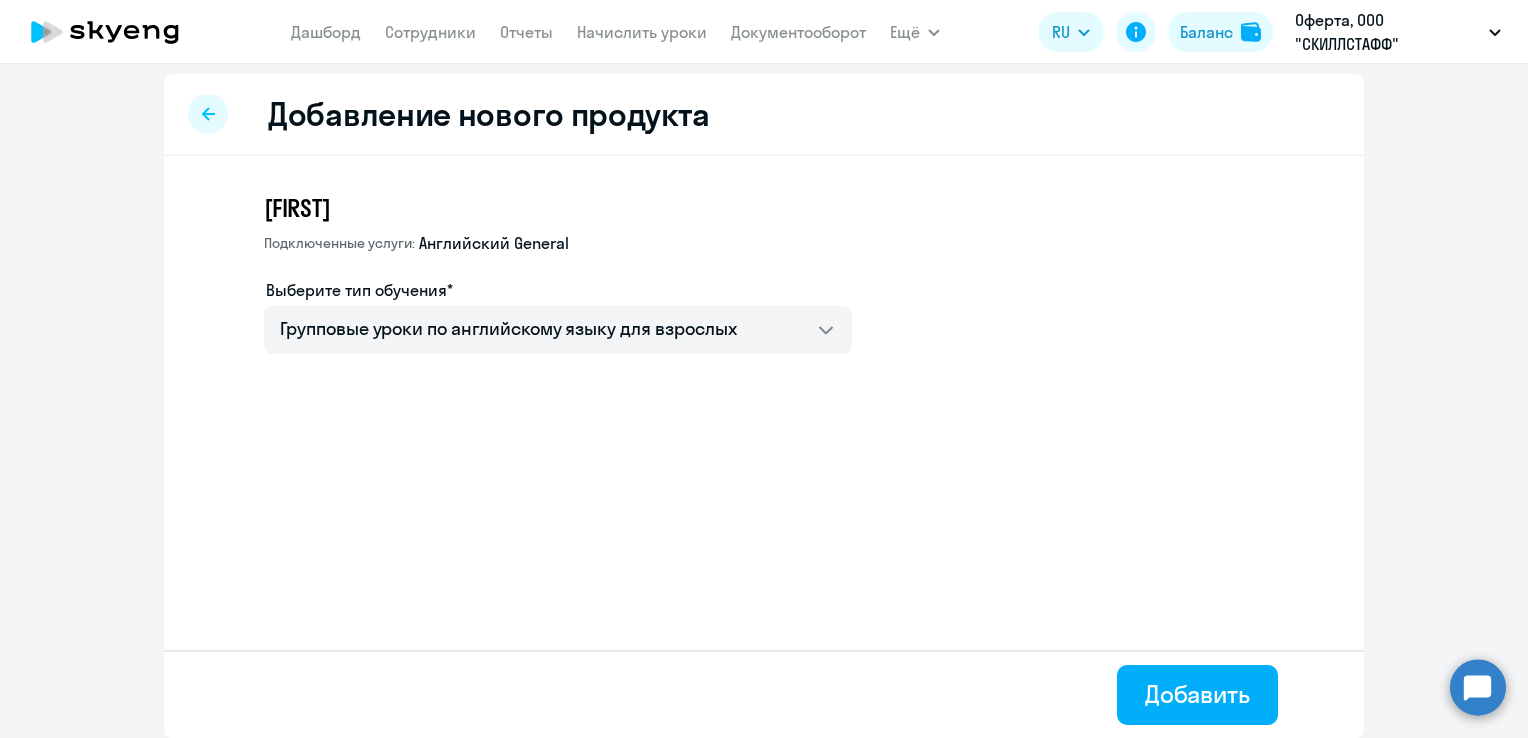 click 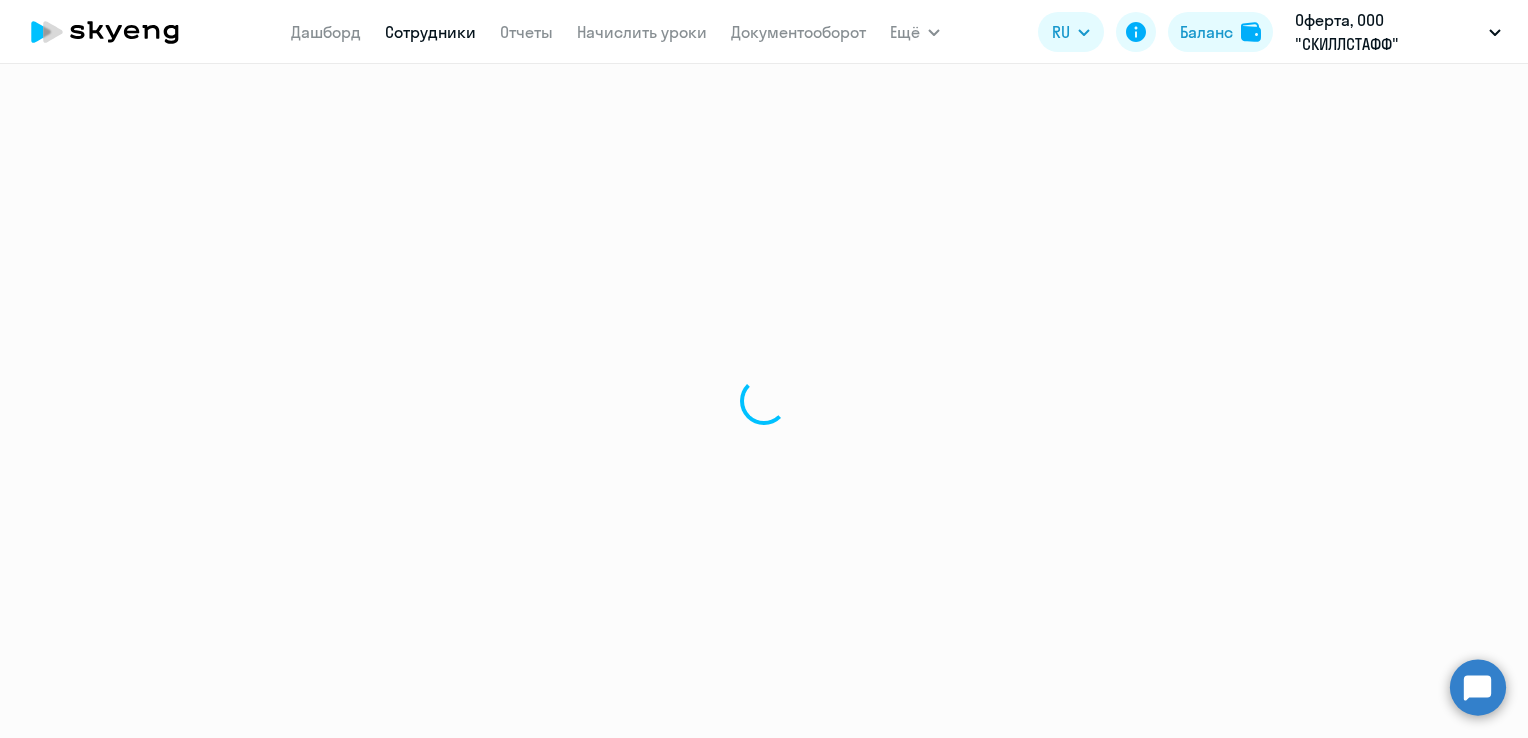 scroll, scrollTop: 0, scrollLeft: 0, axis: both 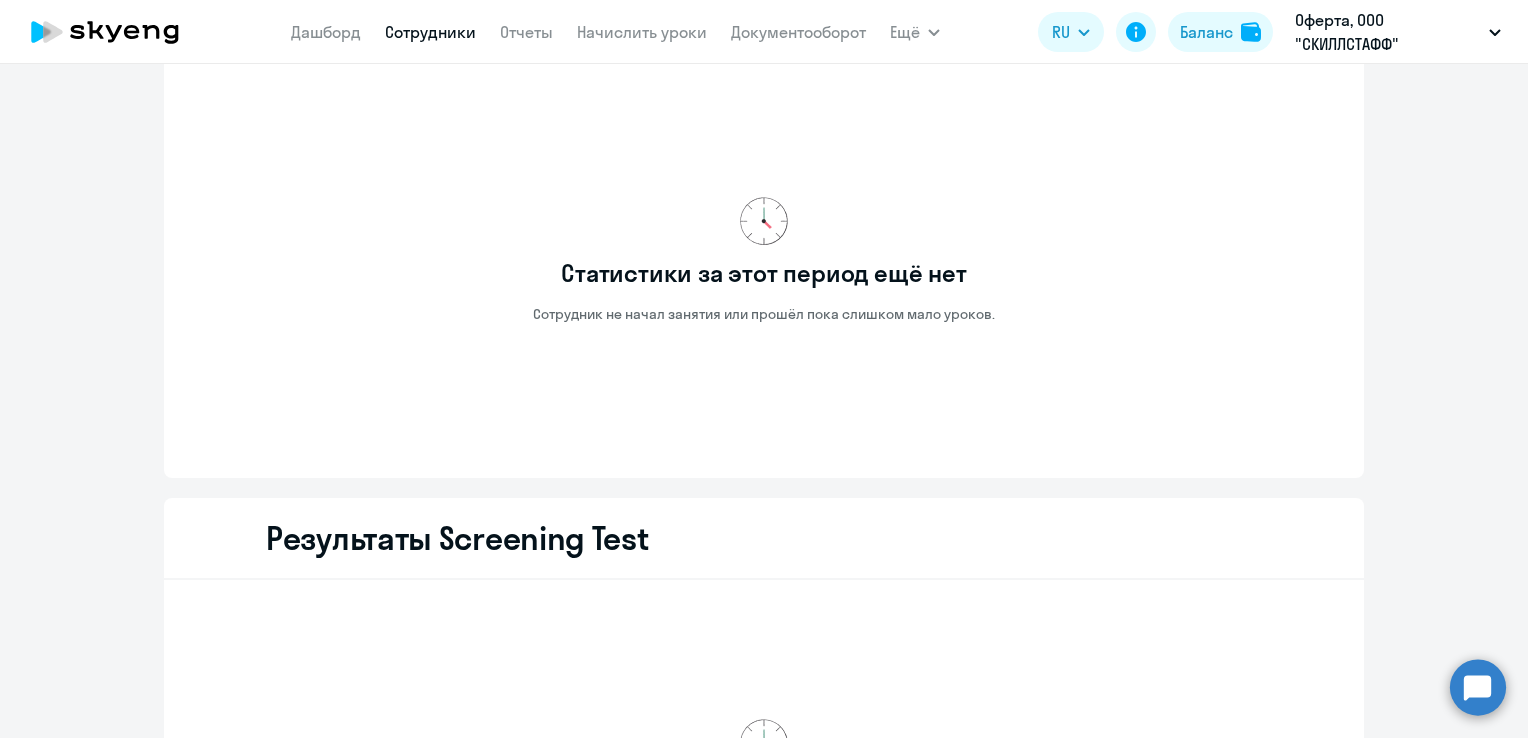 click on "Начислить уроки" at bounding box center (642, 32) 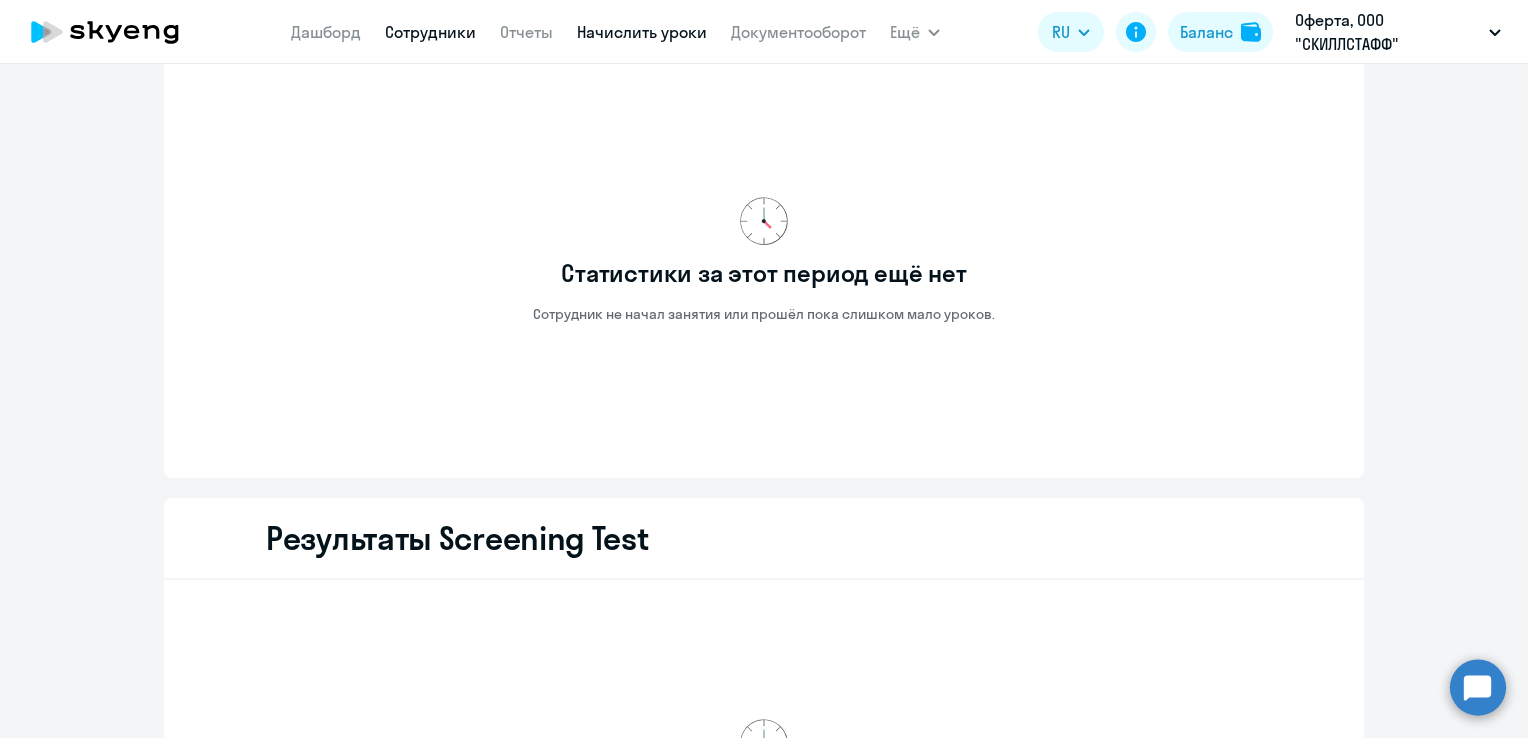 click on "Начислить уроки" at bounding box center [642, 32] 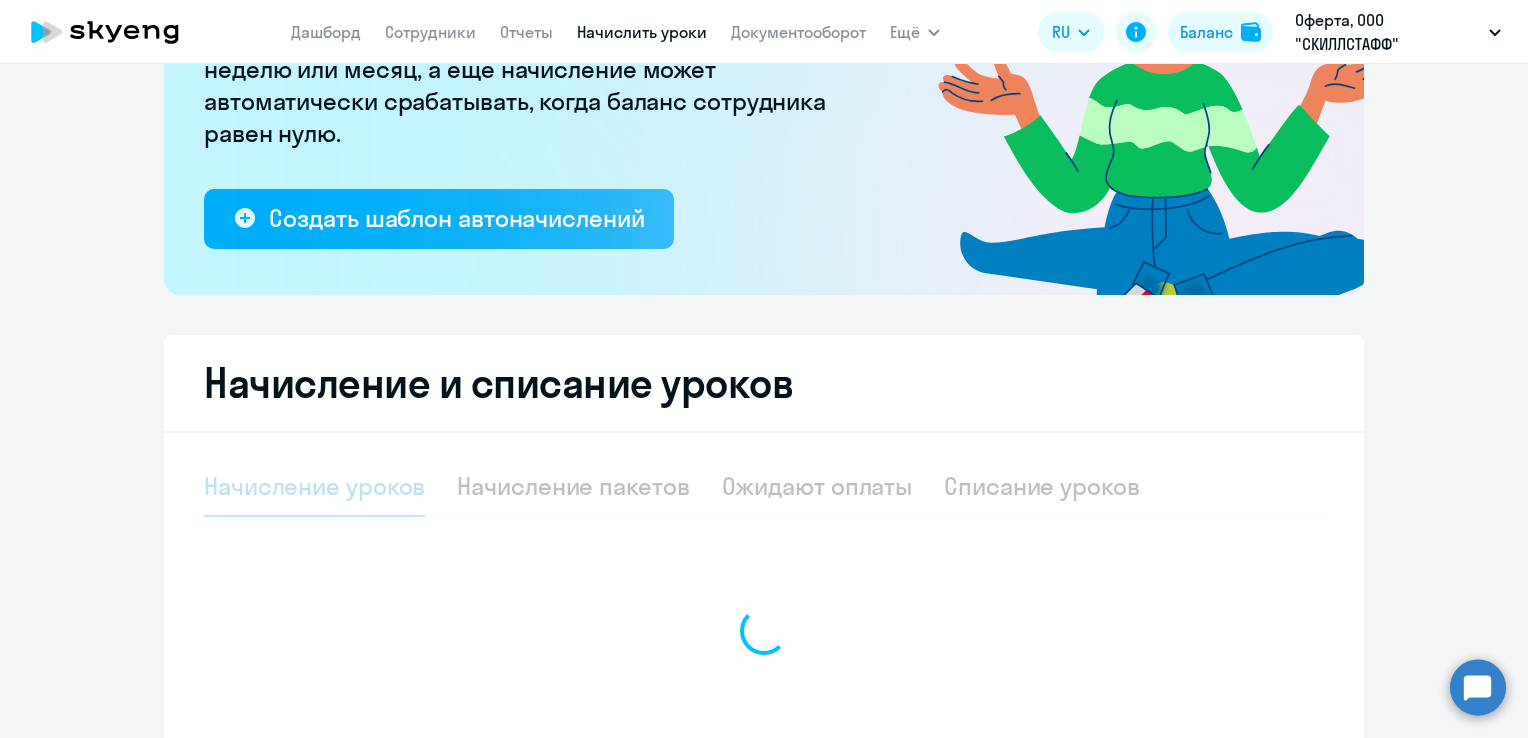 select on "10" 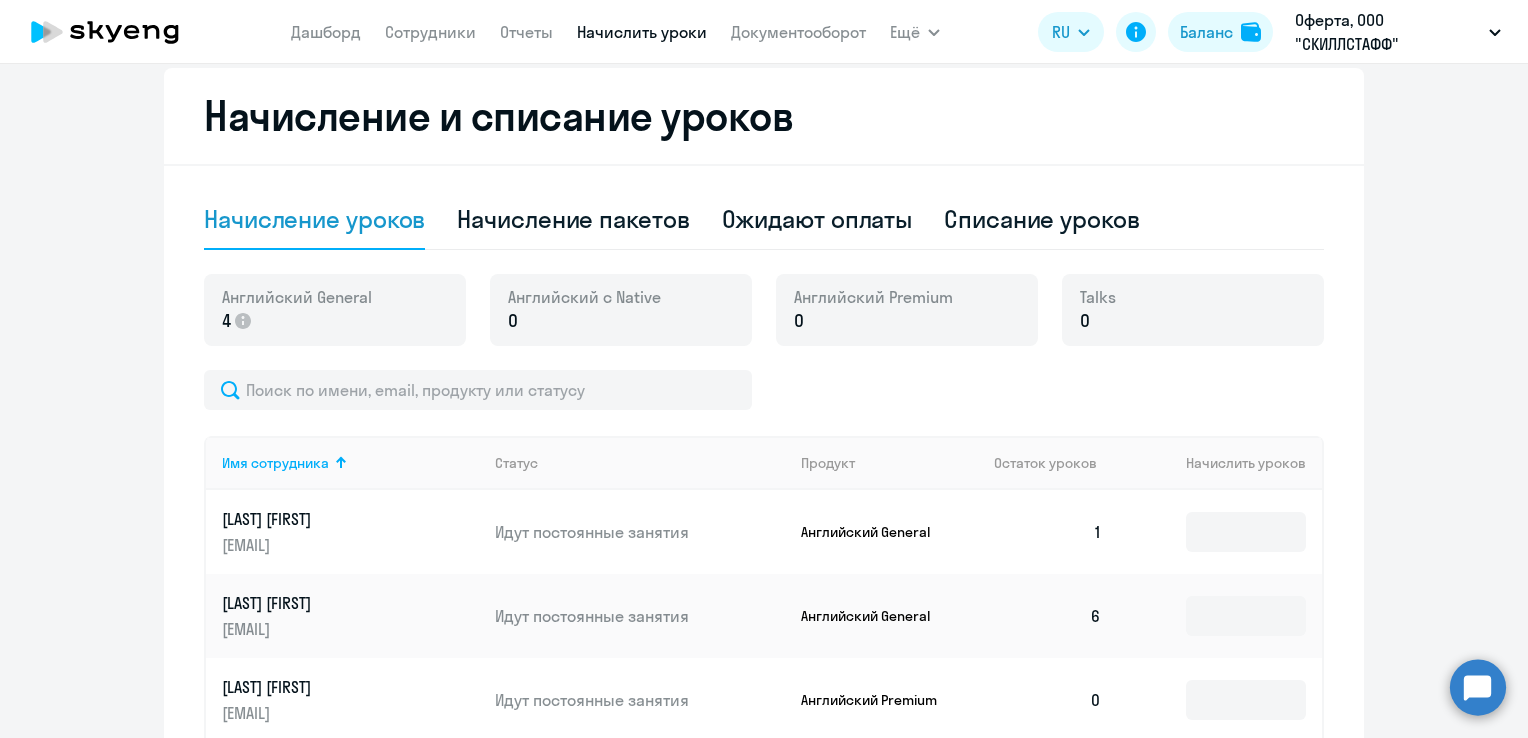 scroll, scrollTop: 565, scrollLeft: 0, axis: vertical 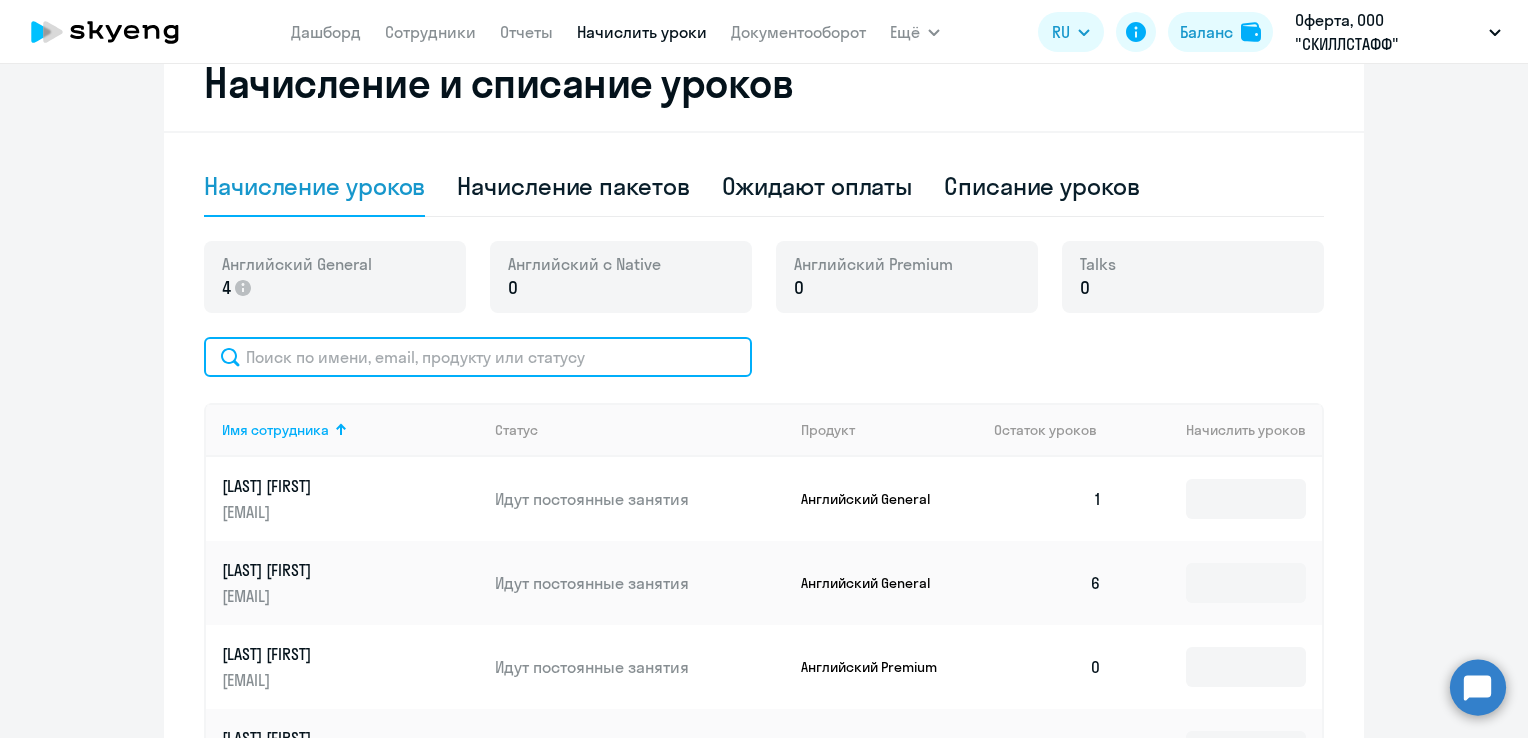 click 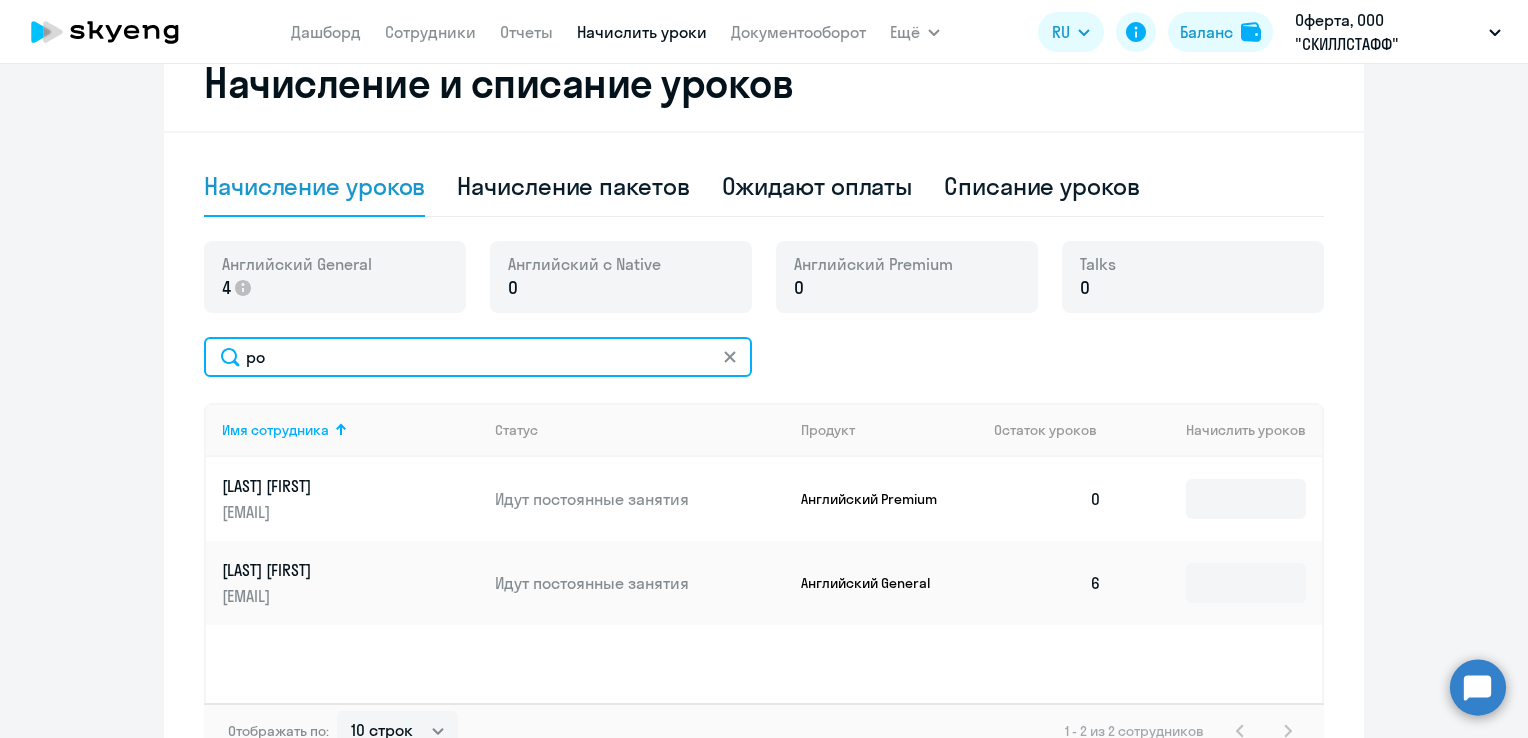 scroll, scrollTop: 665, scrollLeft: 0, axis: vertical 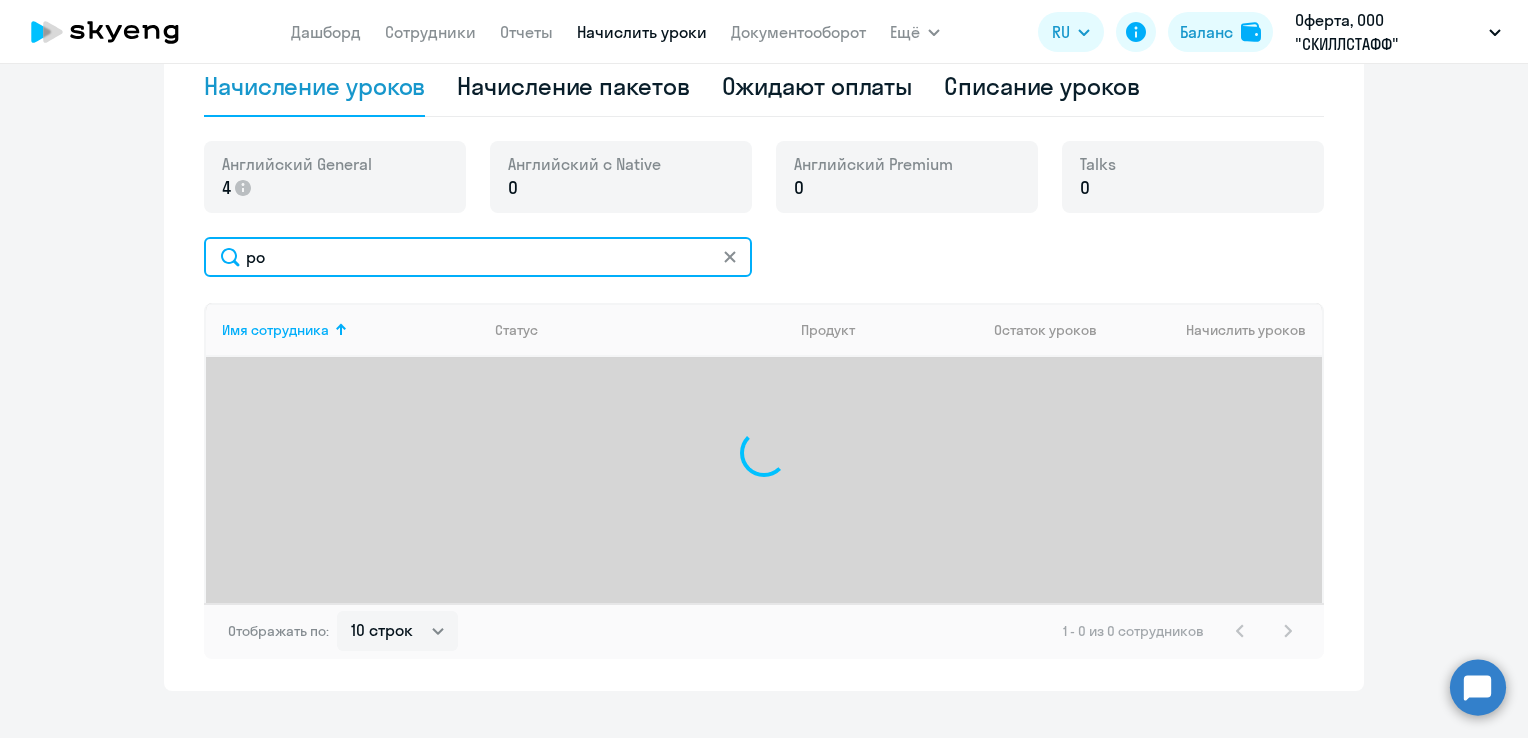 type on "р" 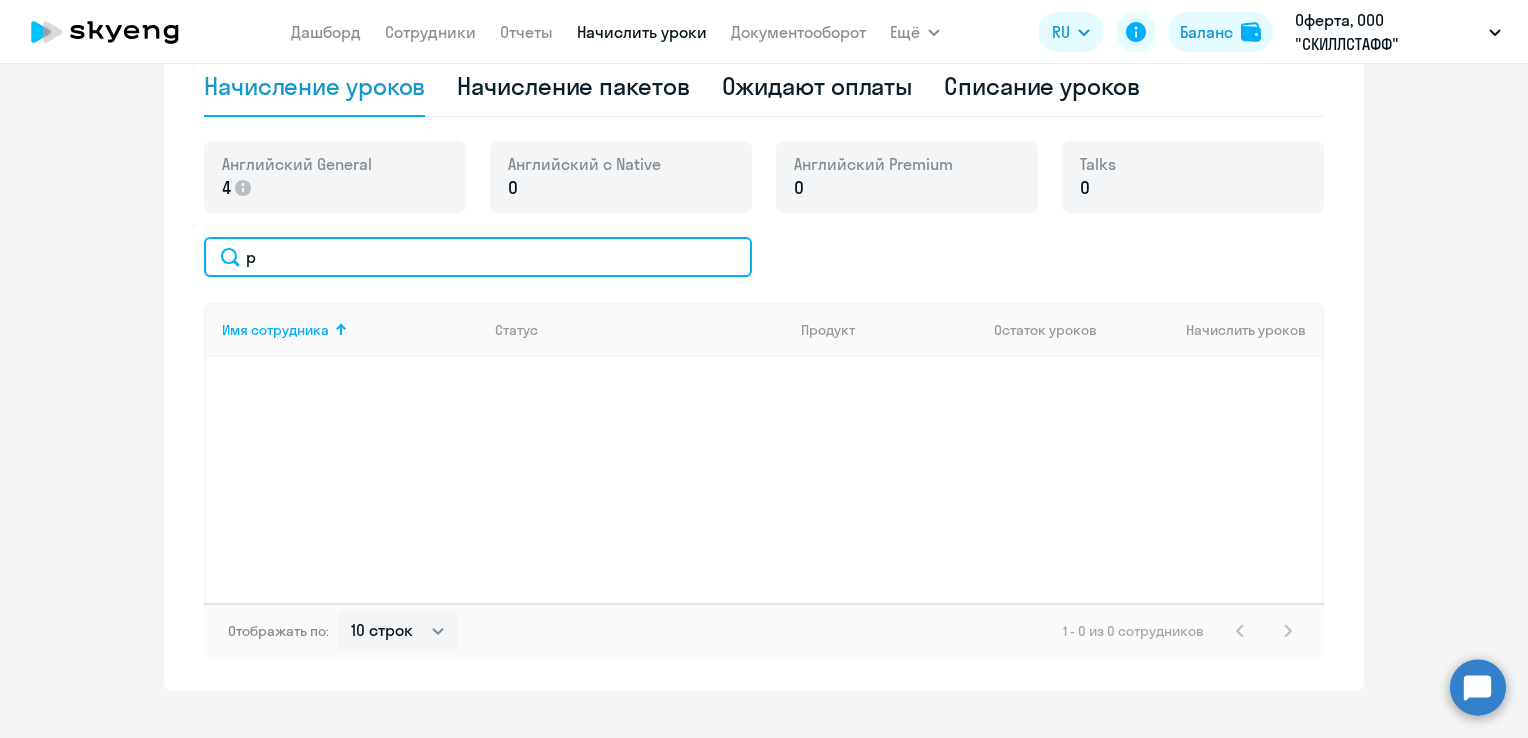 type 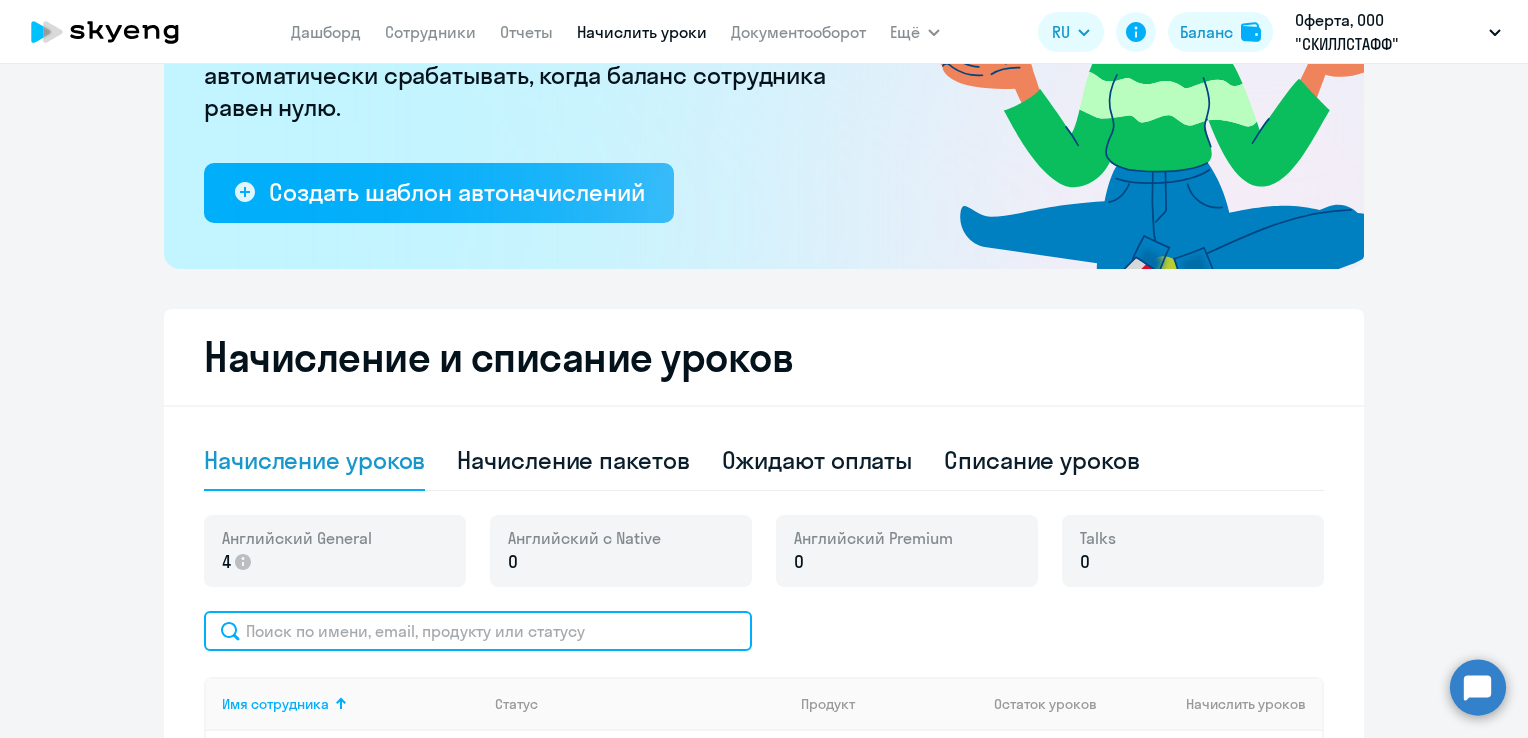 scroll, scrollTop: 172, scrollLeft: 0, axis: vertical 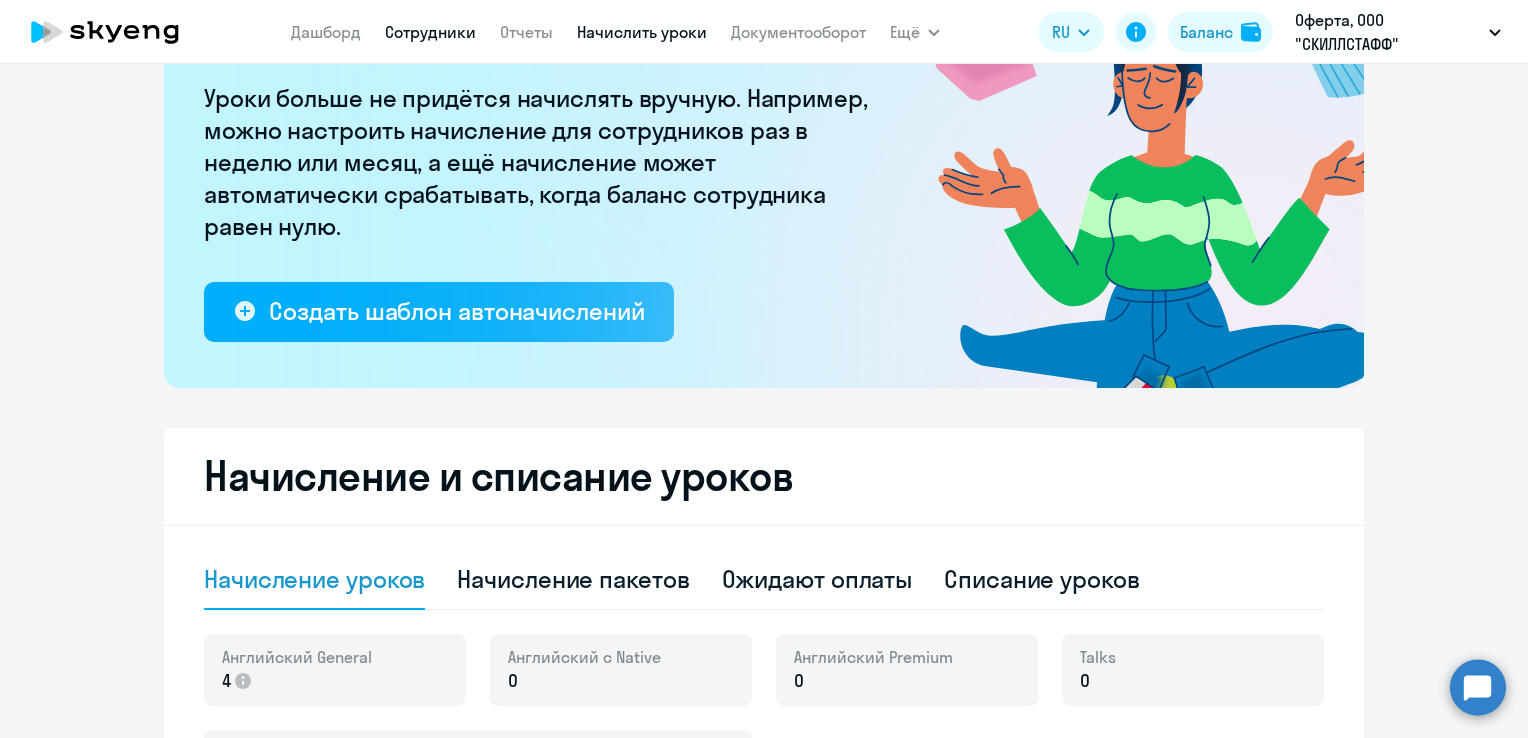 click on "Сотрудники" at bounding box center (430, 32) 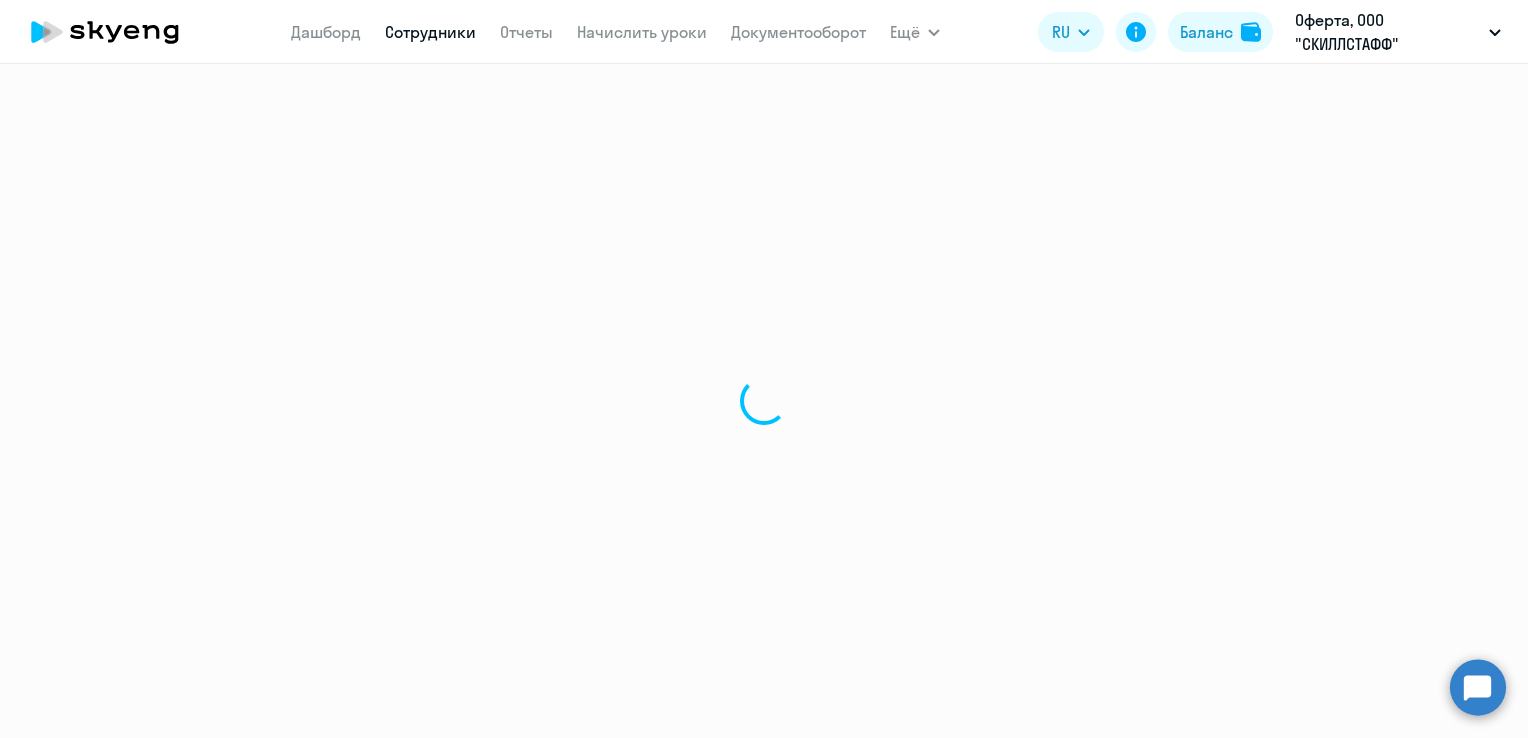 scroll, scrollTop: 0, scrollLeft: 0, axis: both 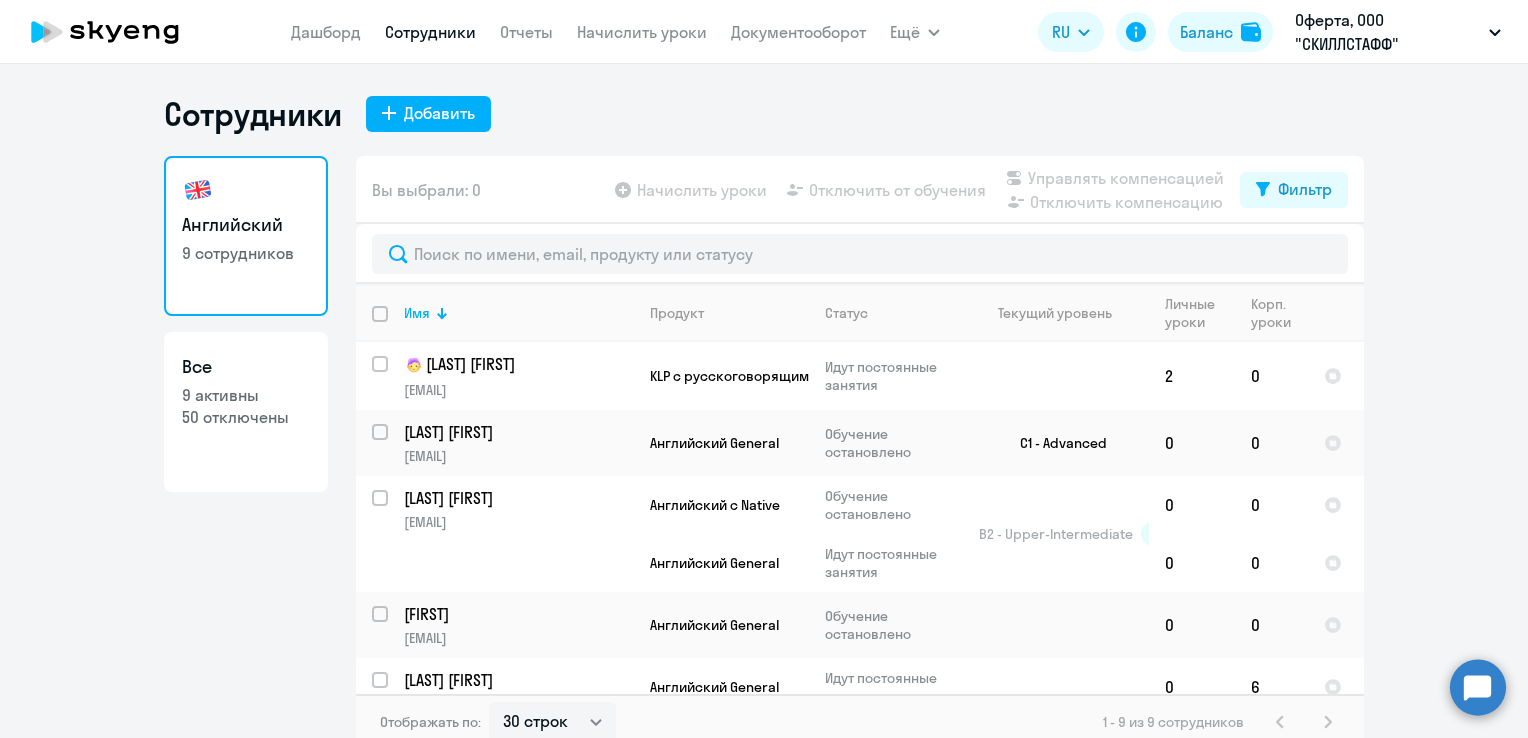 click on "Дашборд
Сотрудники
Отчеты
Начислить уроки
Документооборот" 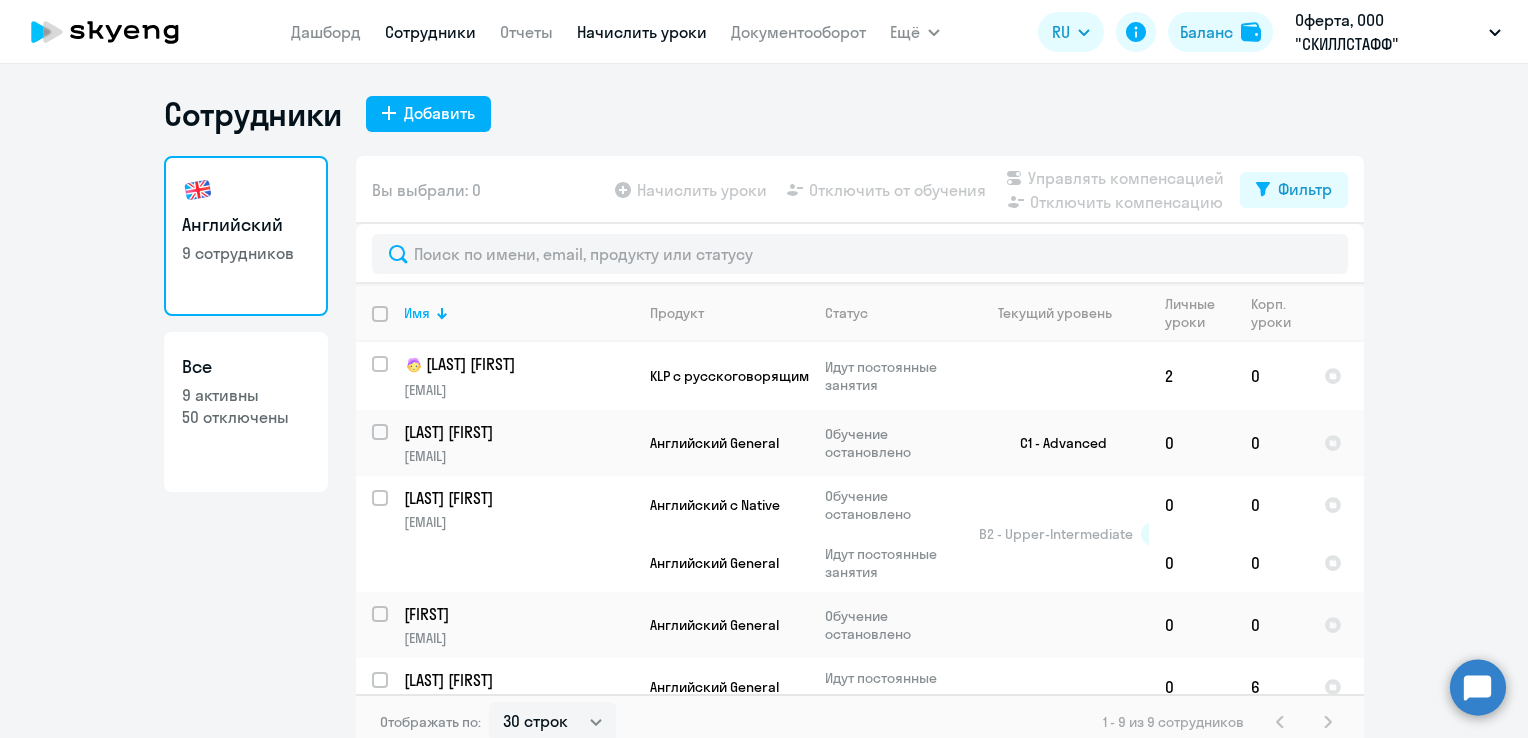 click on "Начислить уроки" at bounding box center (642, 32) 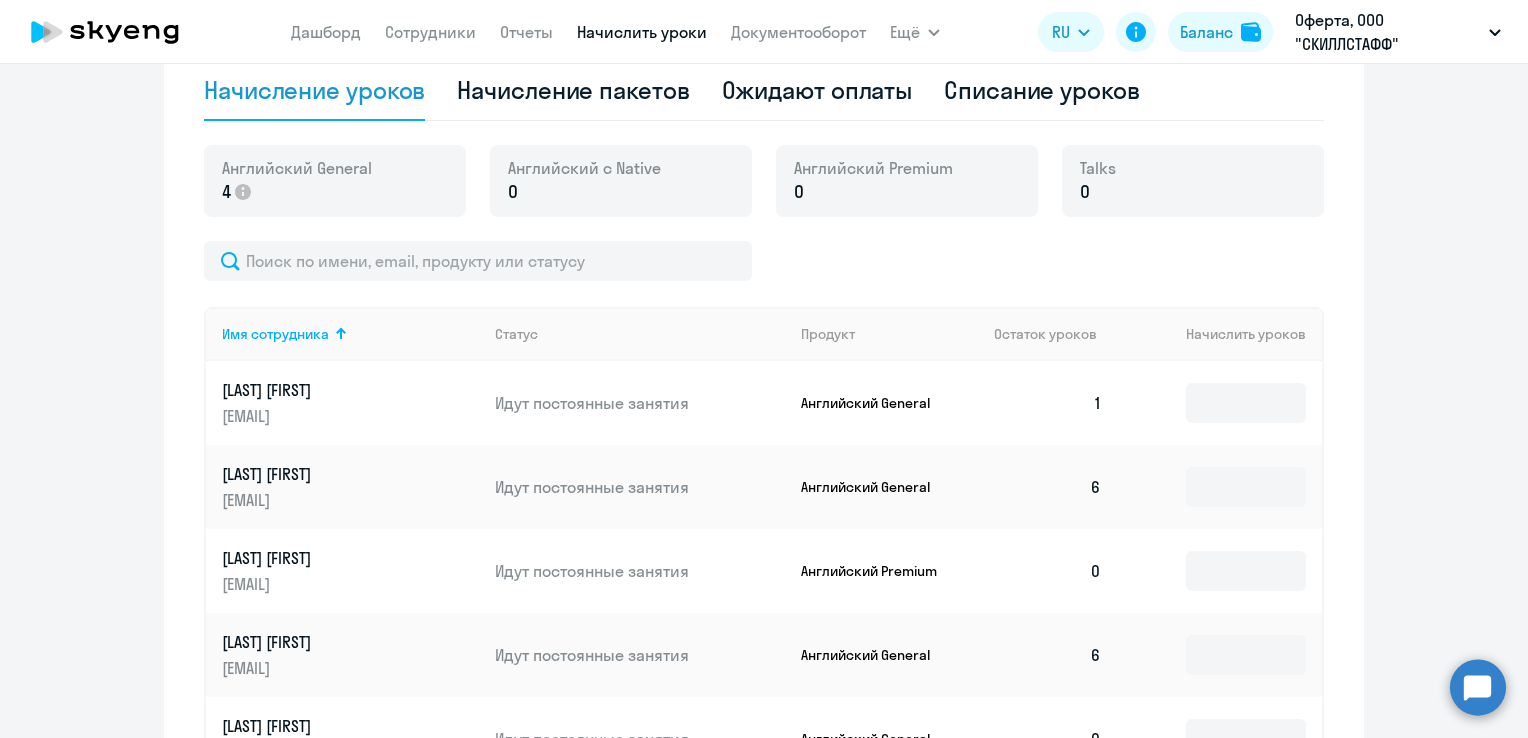 scroll, scrollTop: 800, scrollLeft: 0, axis: vertical 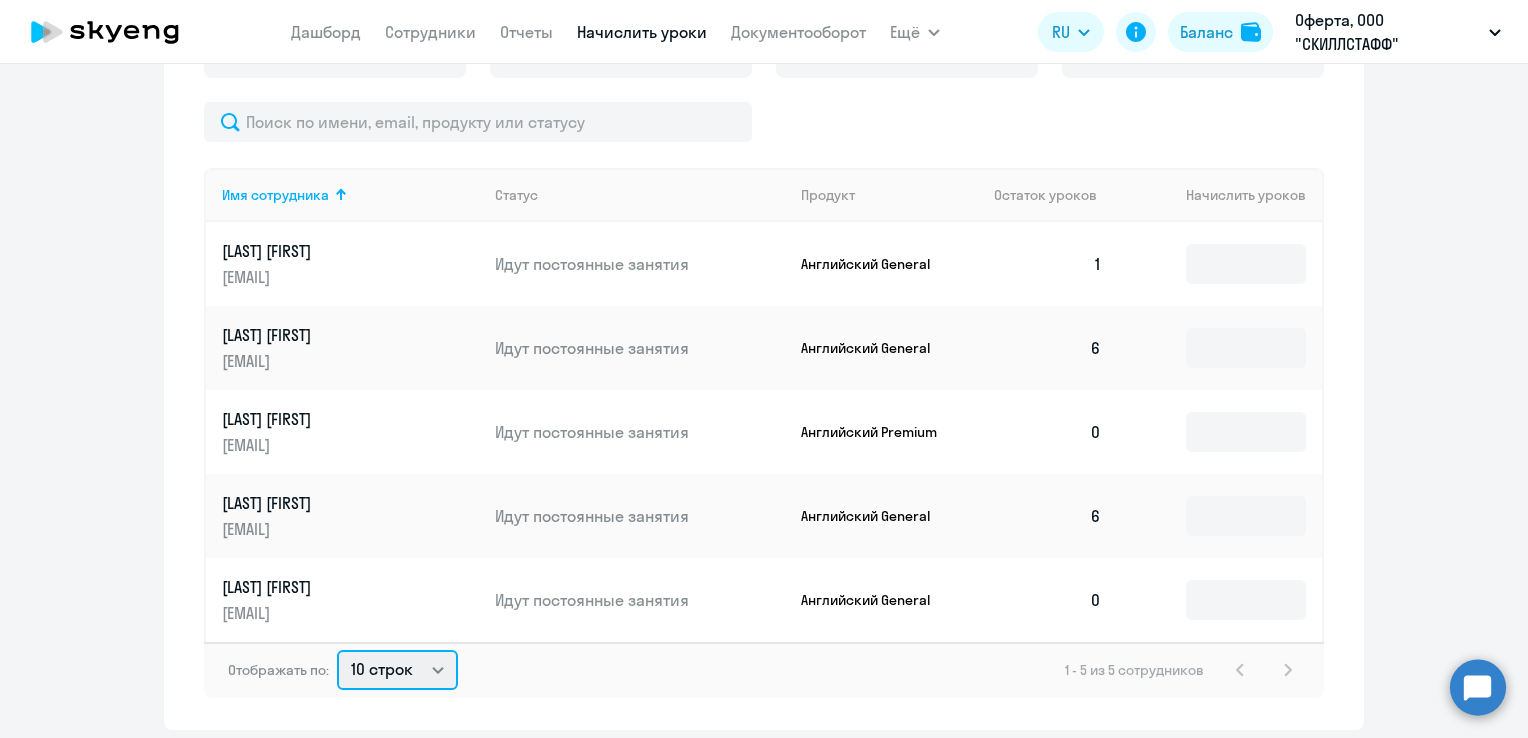 click on "10 строк   30 строк   50 строк" 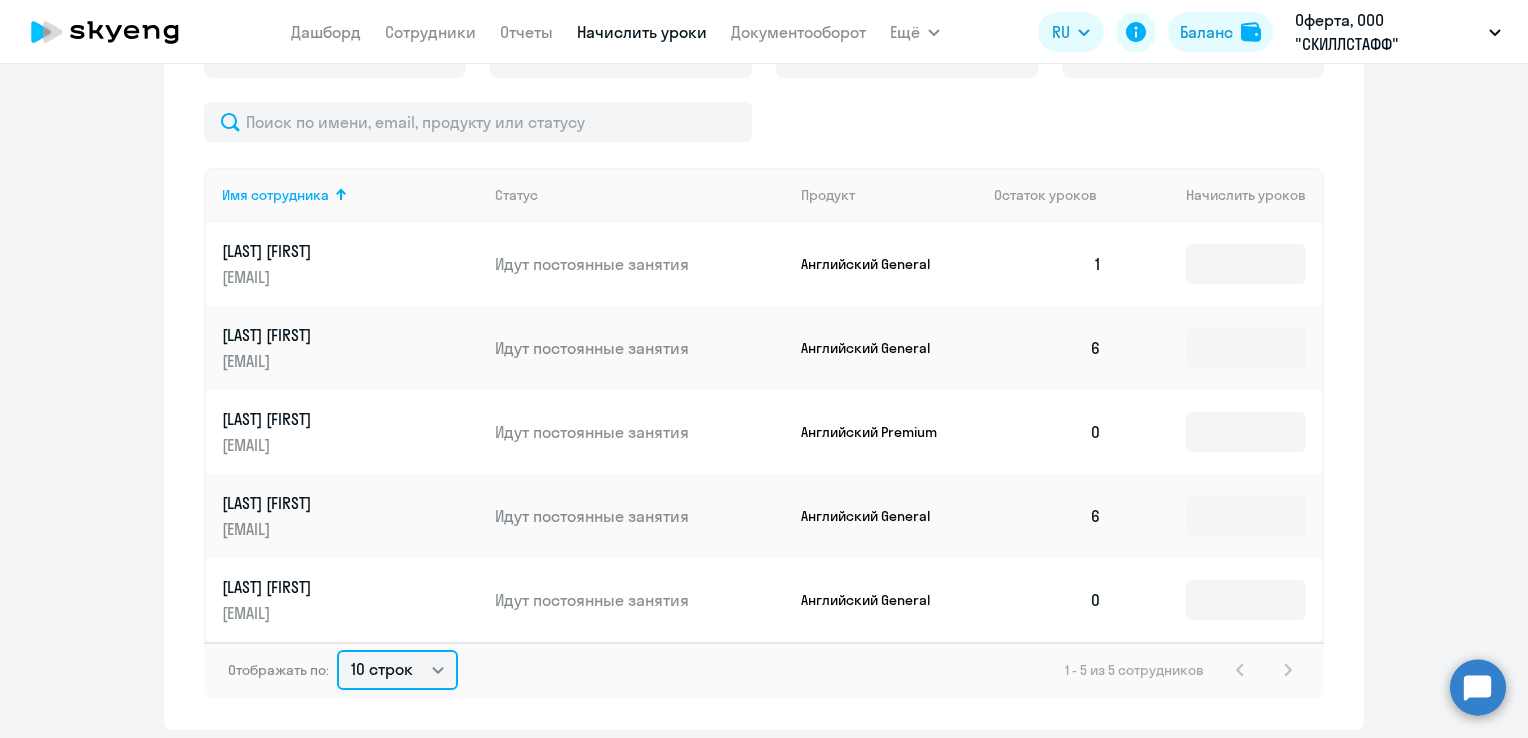 select on "30" 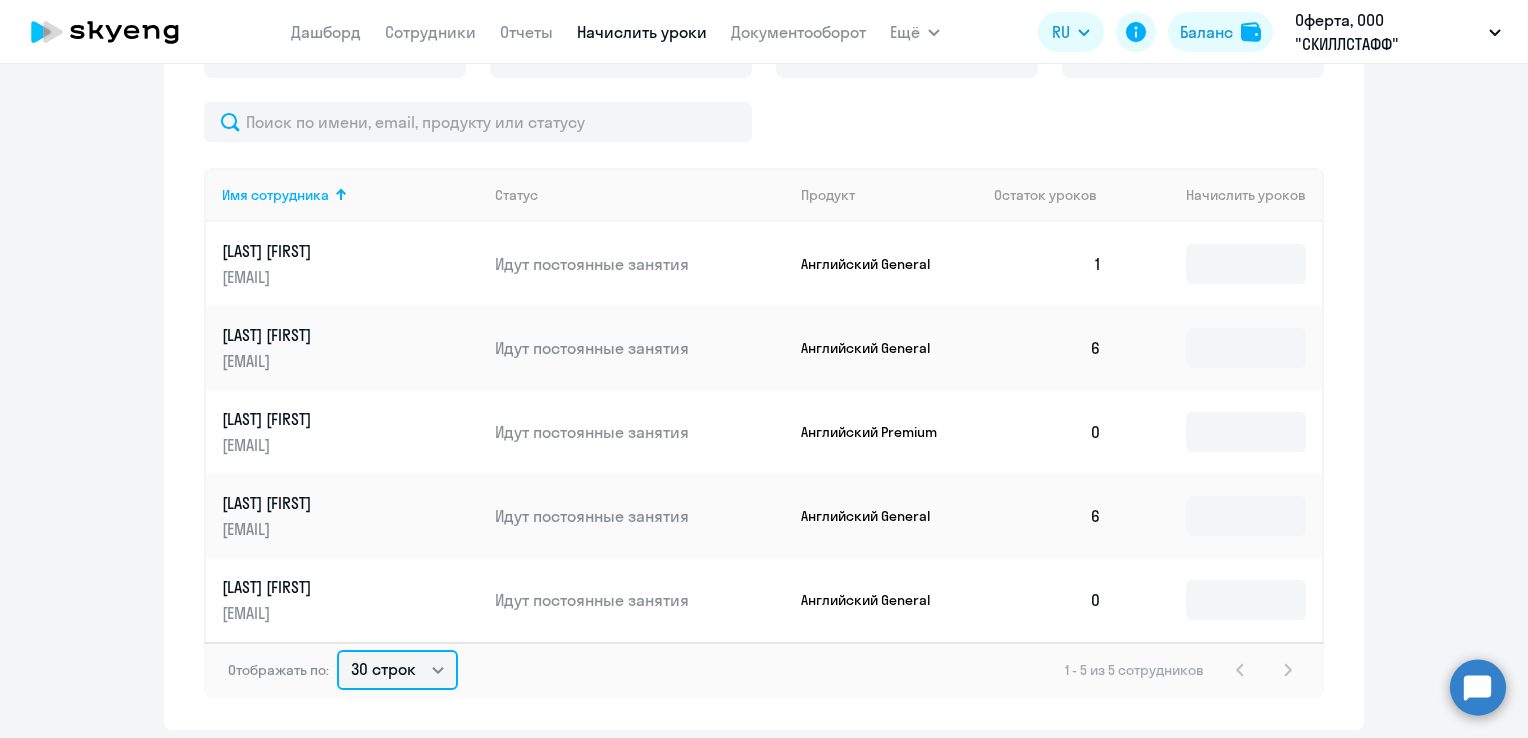 click on "10 строк   30 строк   50 строк" 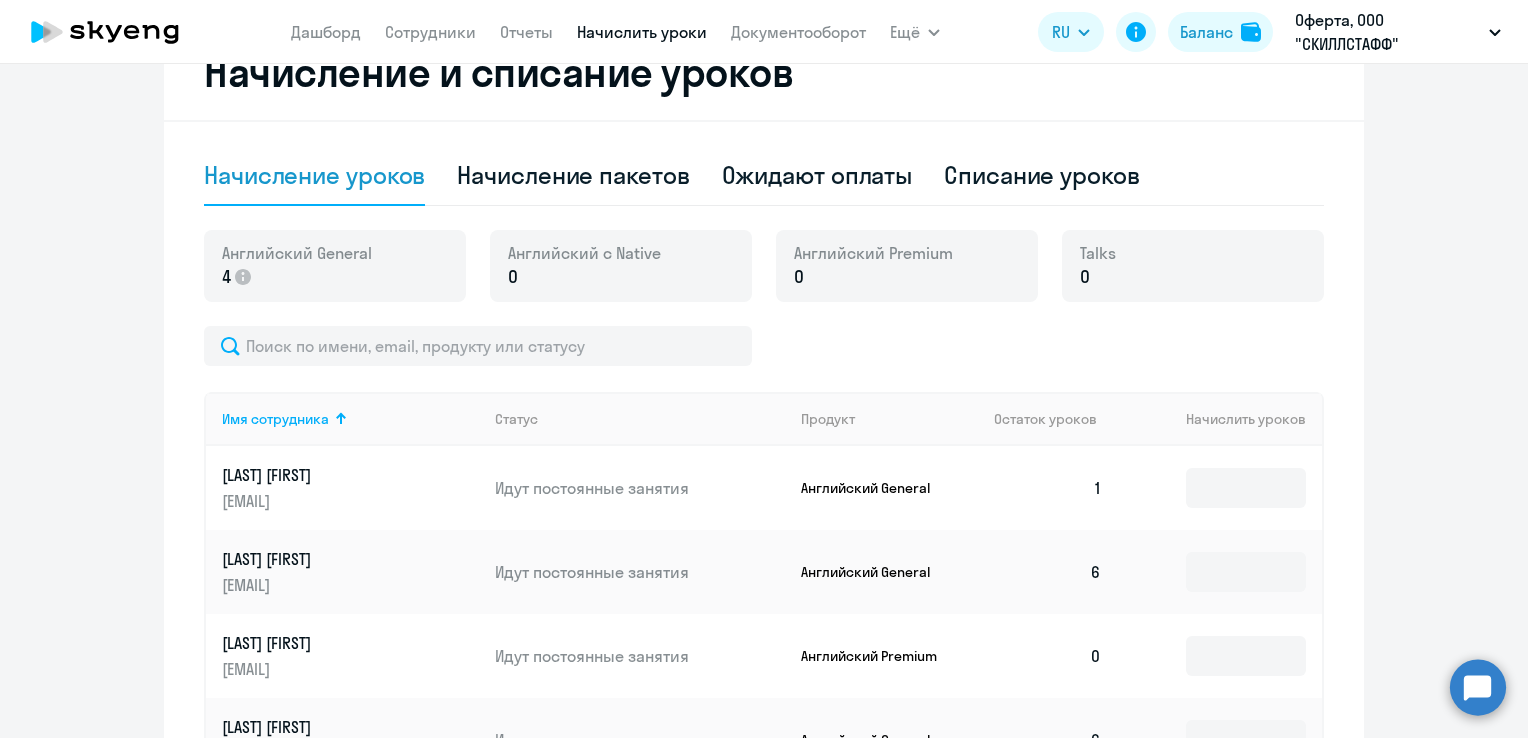 scroll, scrollTop: 572, scrollLeft: 0, axis: vertical 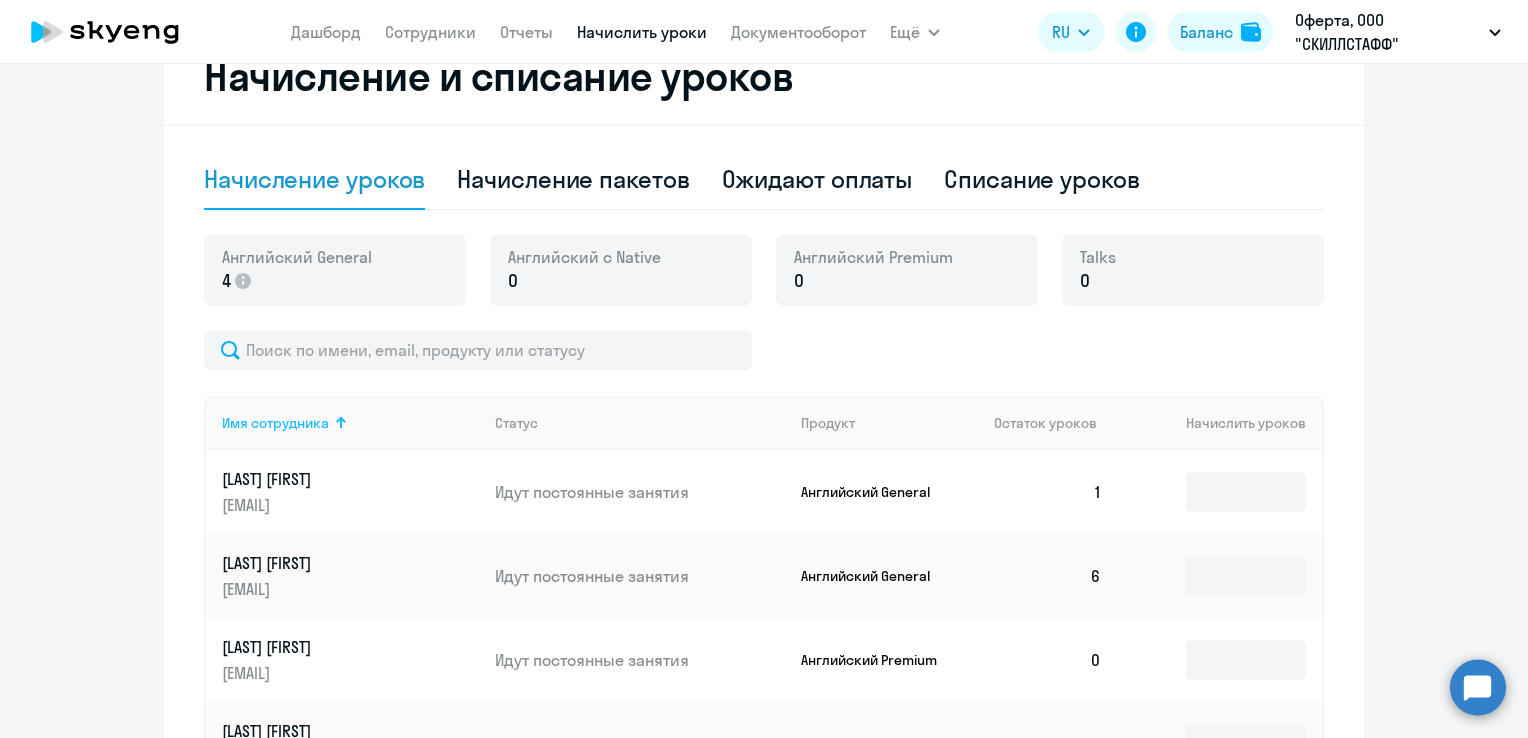 click on "Имя сотрудника" 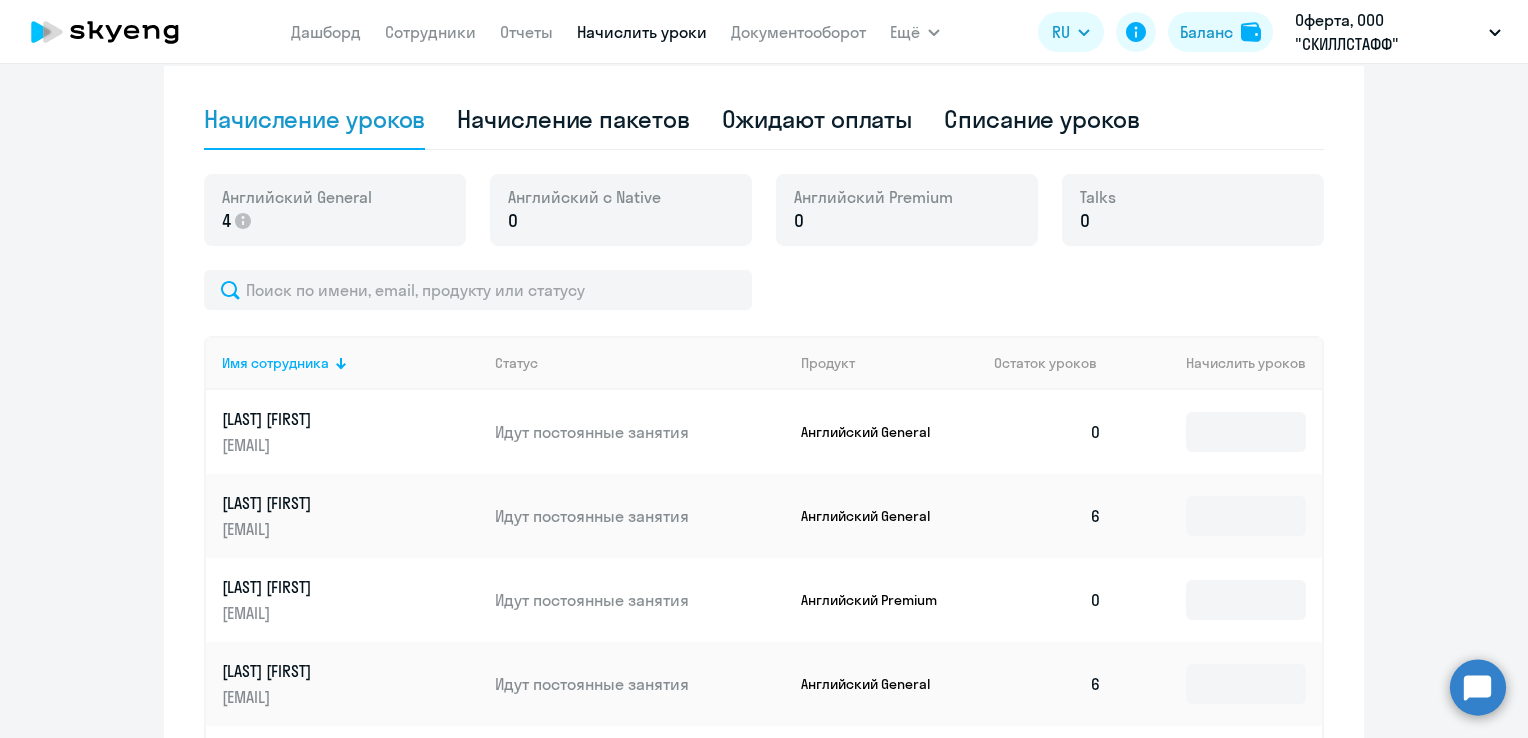 scroll, scrollTop: 572, scrollLeft: 0, axis: vertical 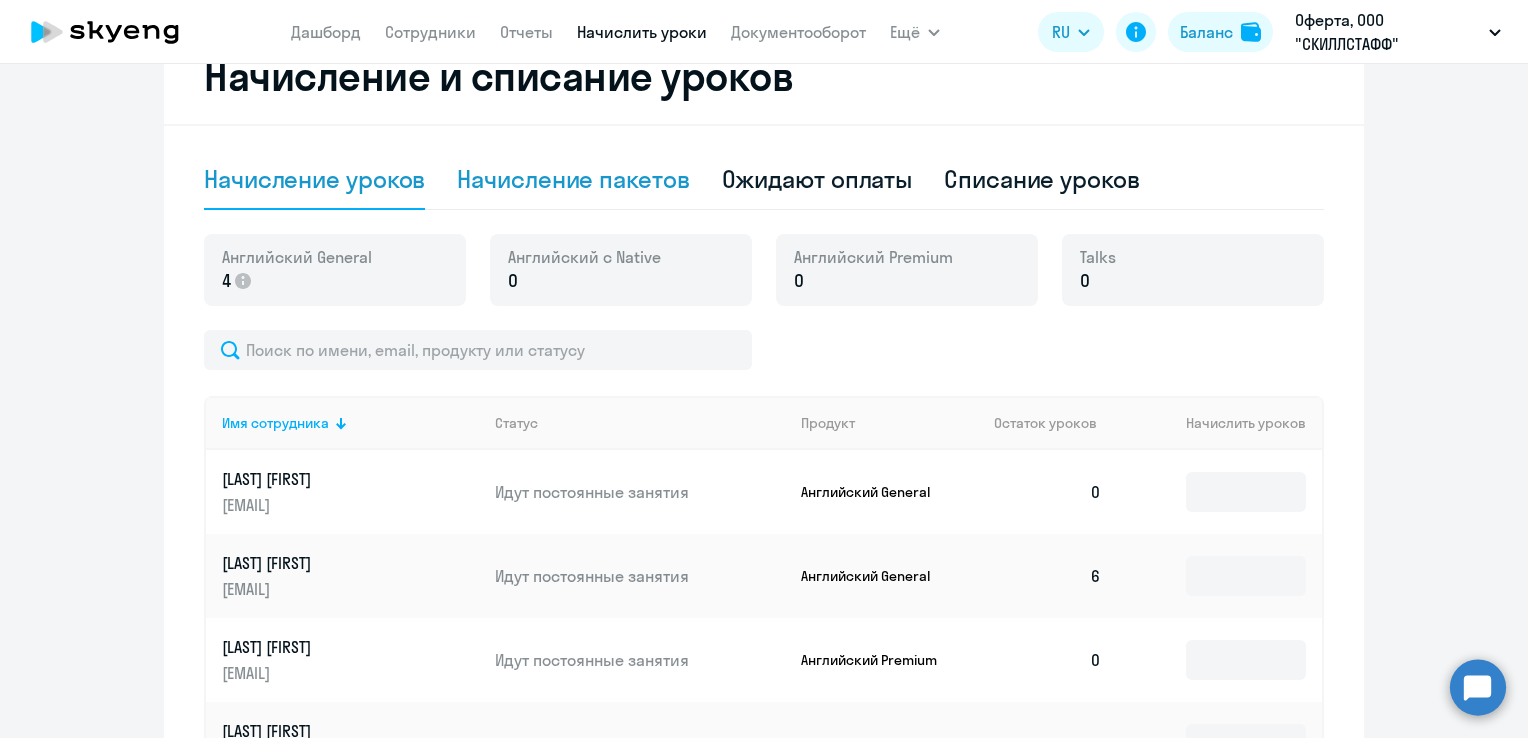 click on "Начисление пакетов" 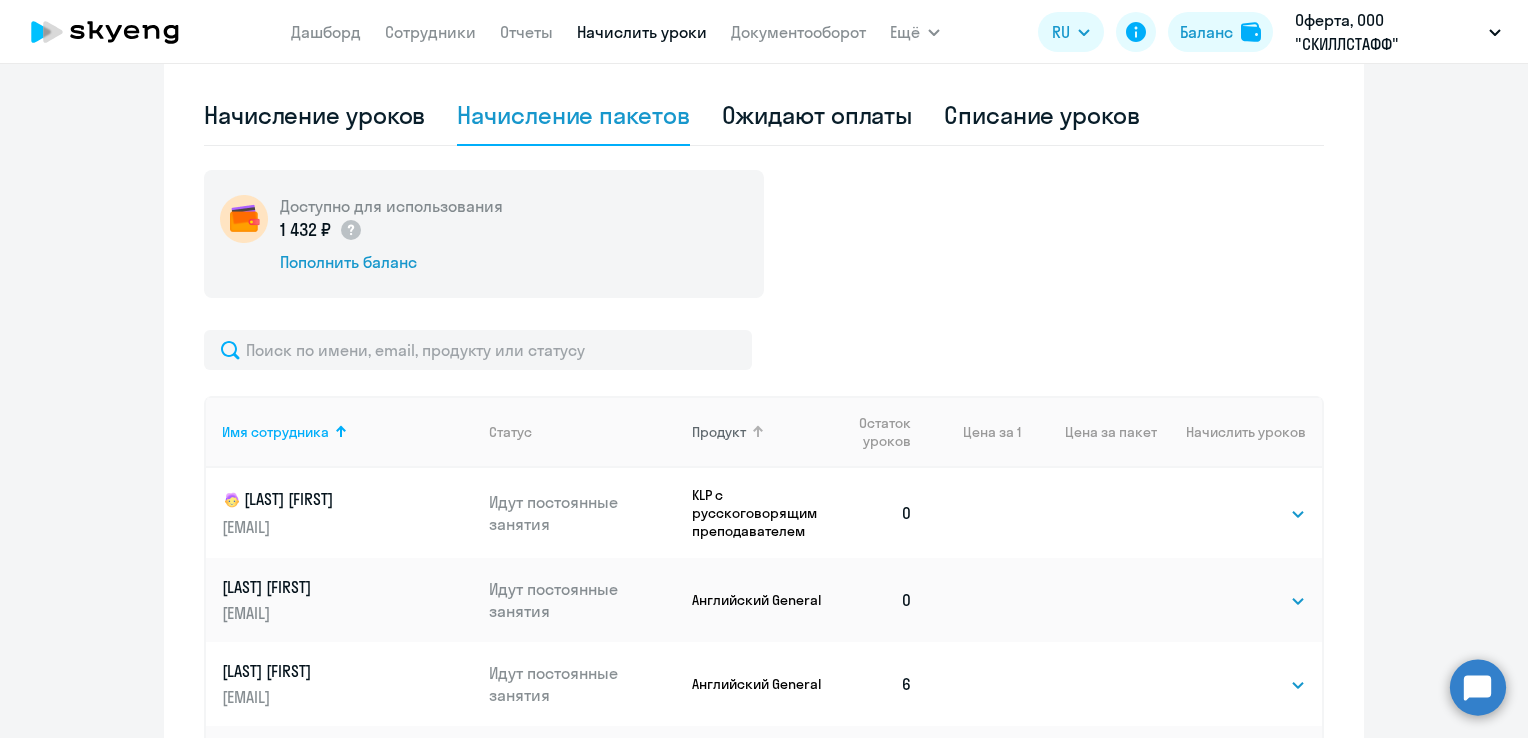 scroll, scrollTop: 433, scrollLeft: 0, axis: vertical 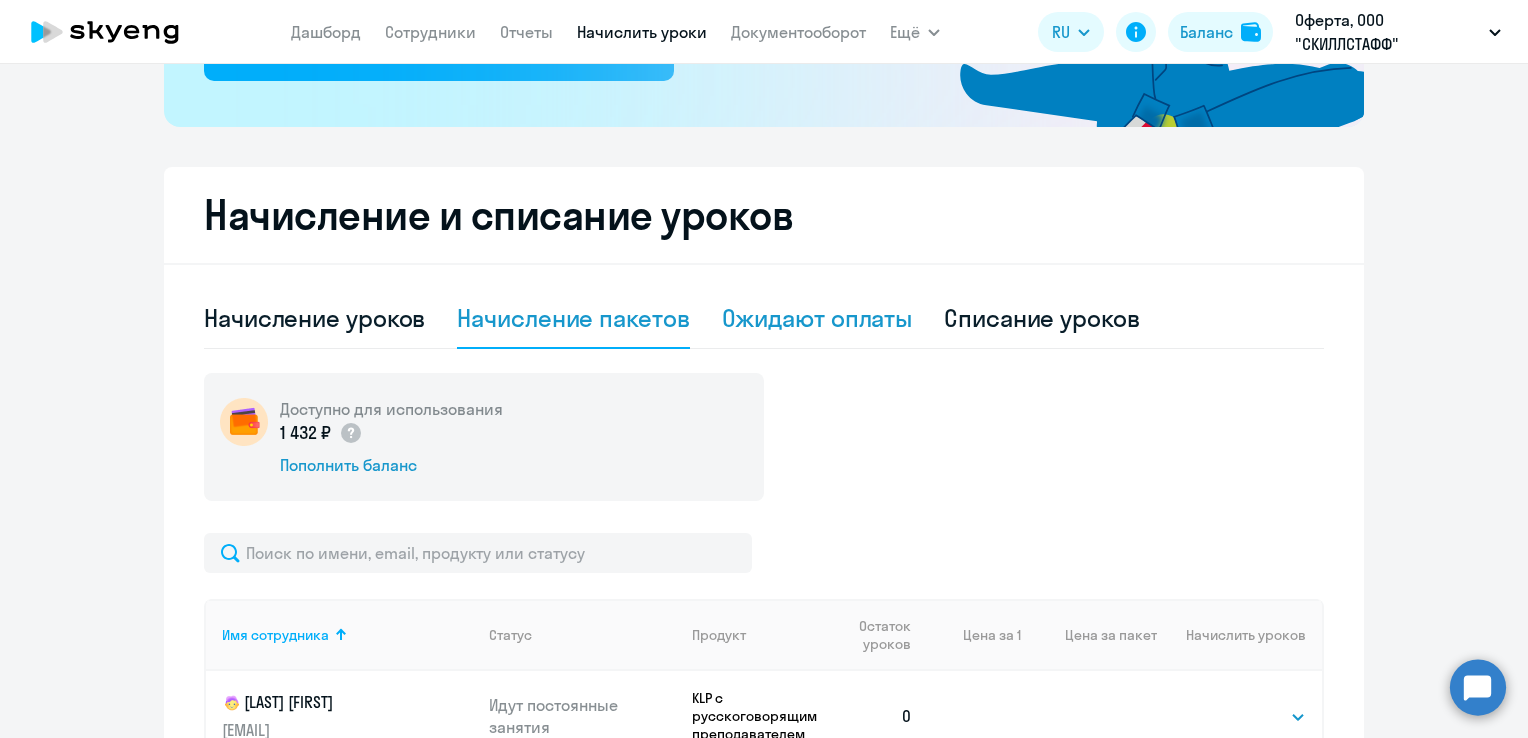 click on "Ожидают оплаты" 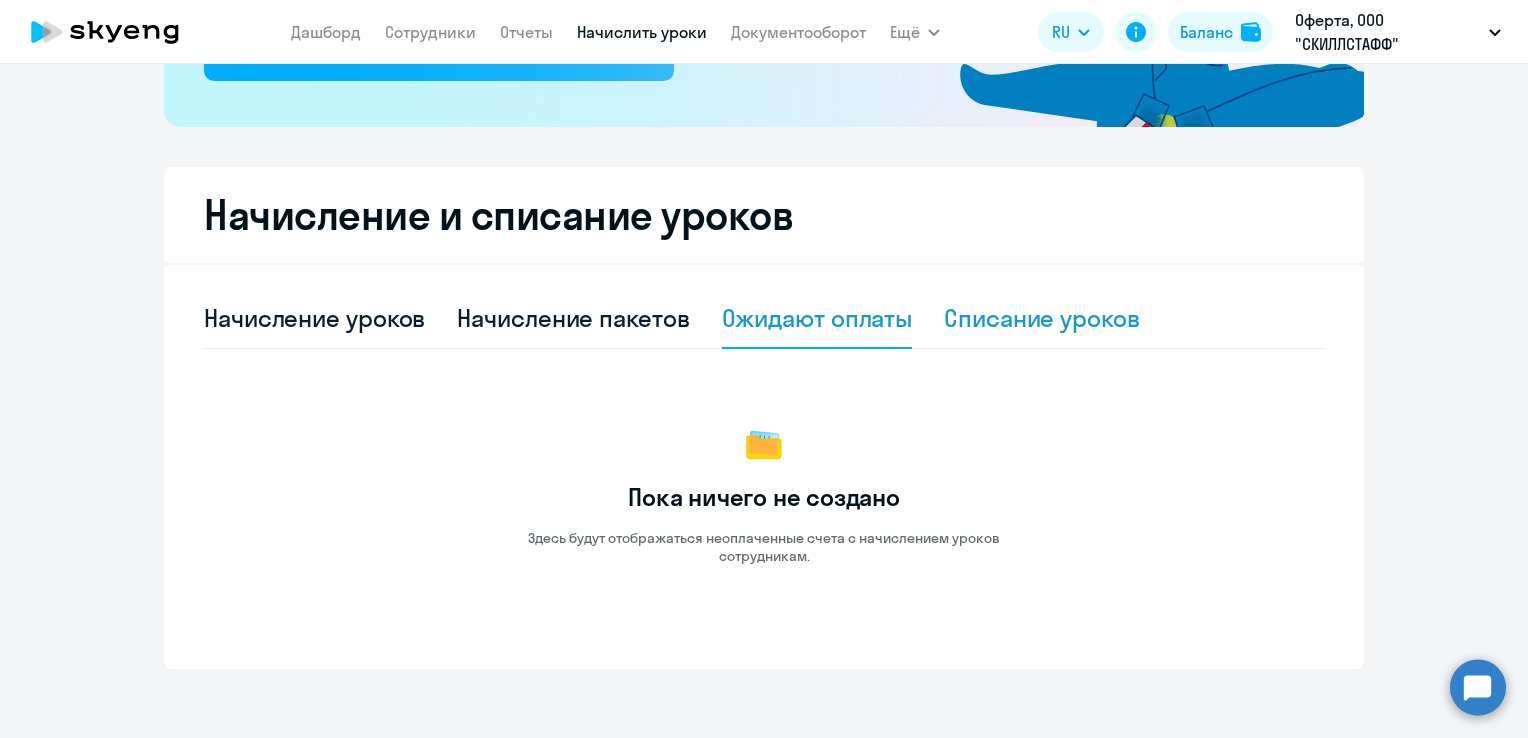 click on "Списание уроков" 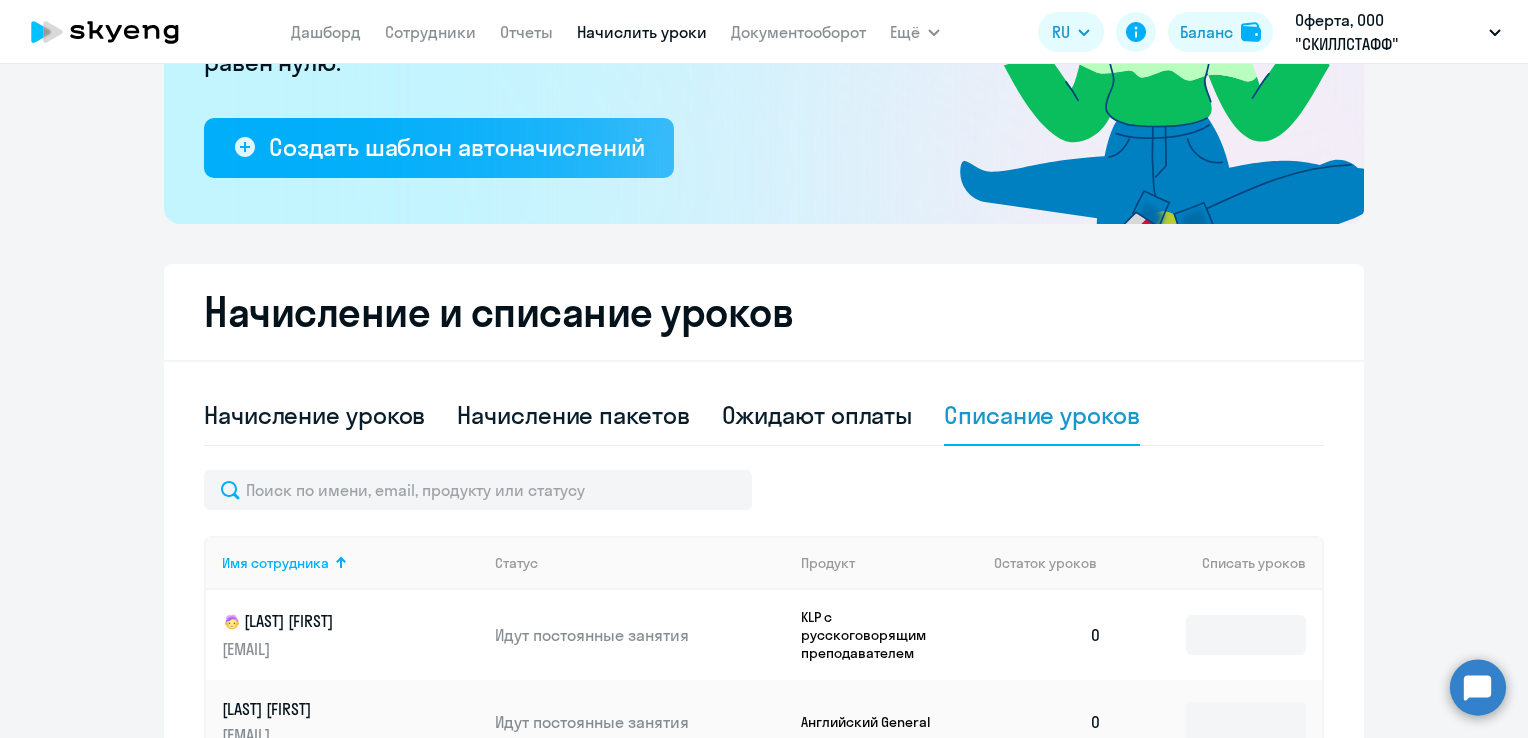 scroll, scrollTop: 133, scrollLeft: 0, axis: vertical 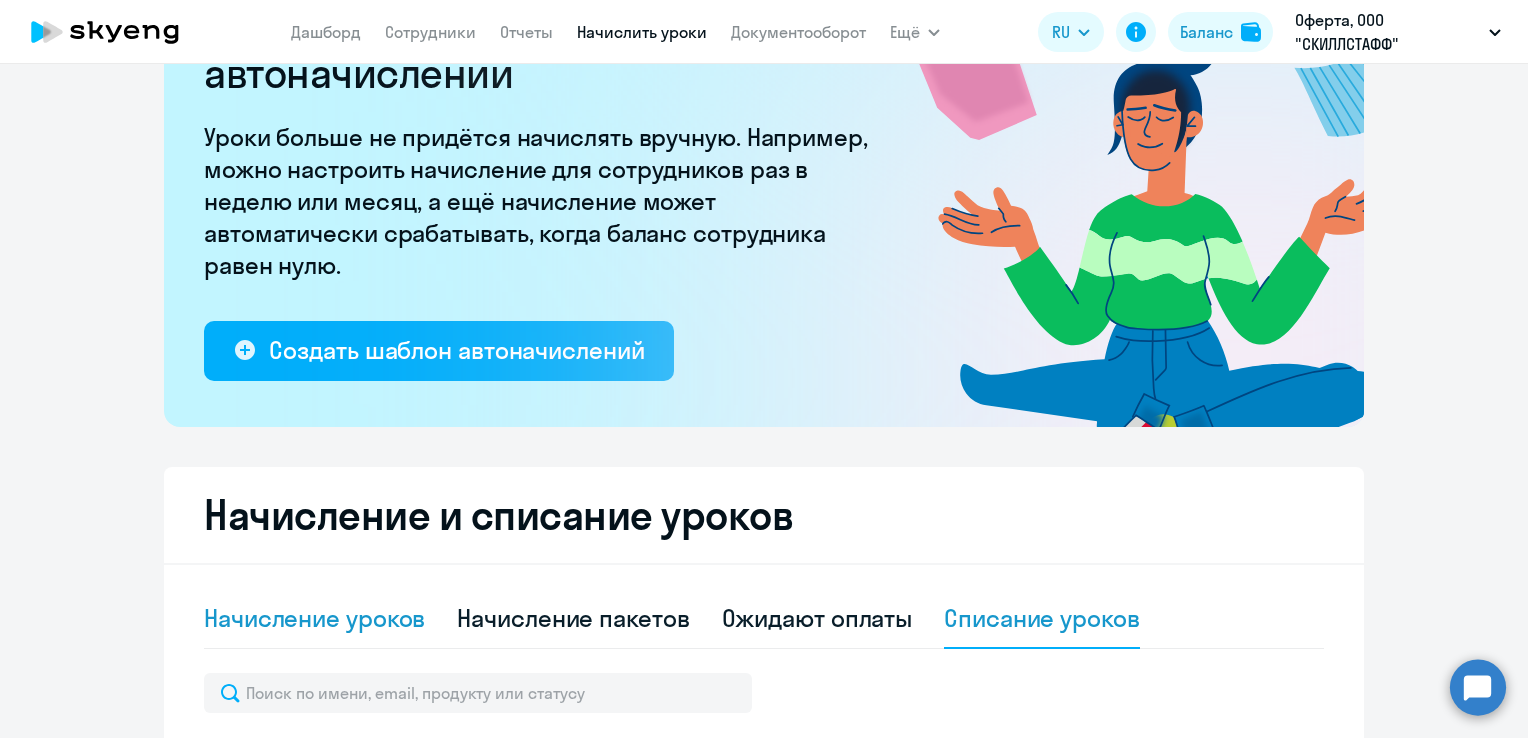 click on "Начисление уроков" 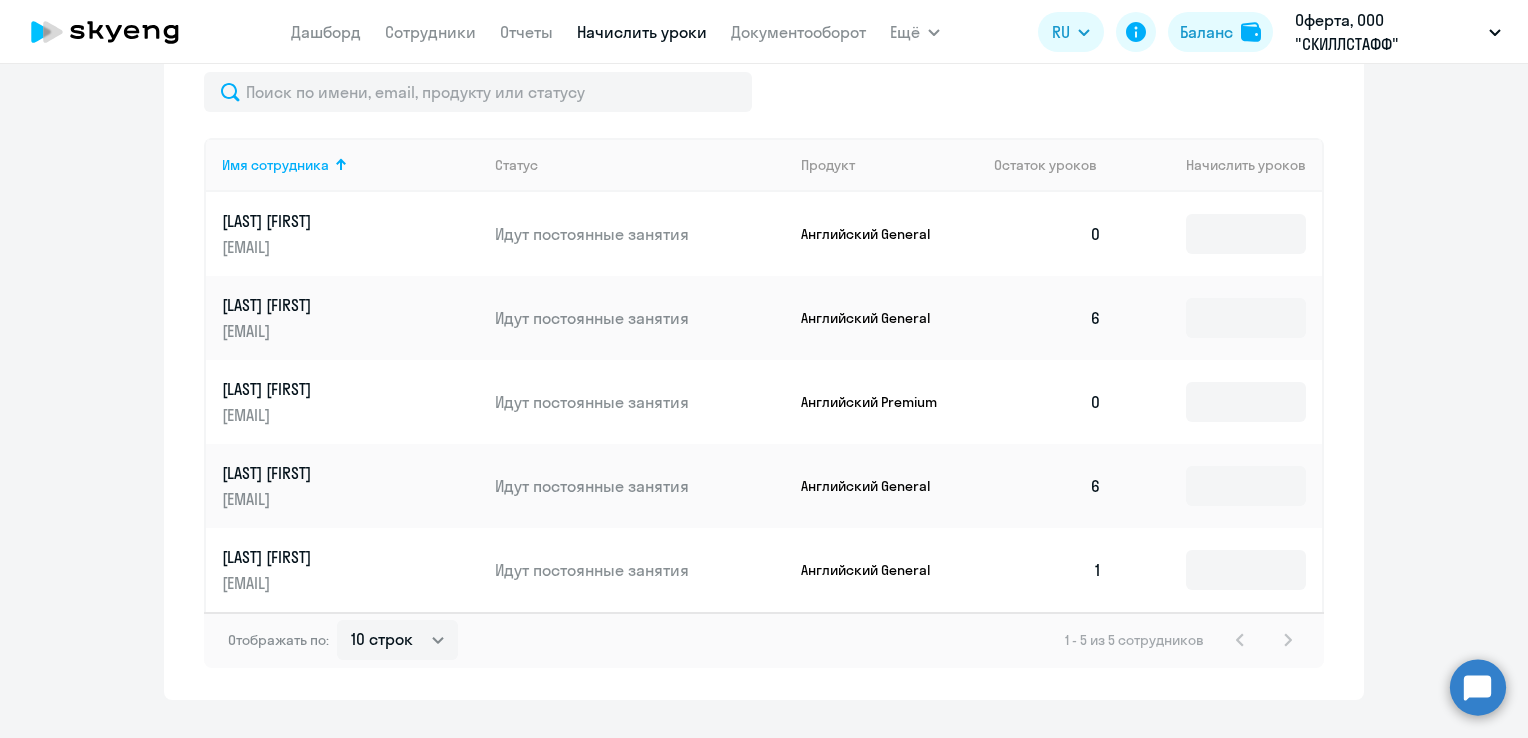 scroll, scrollTop: 833, scrollLeft: 0, axis: vertical 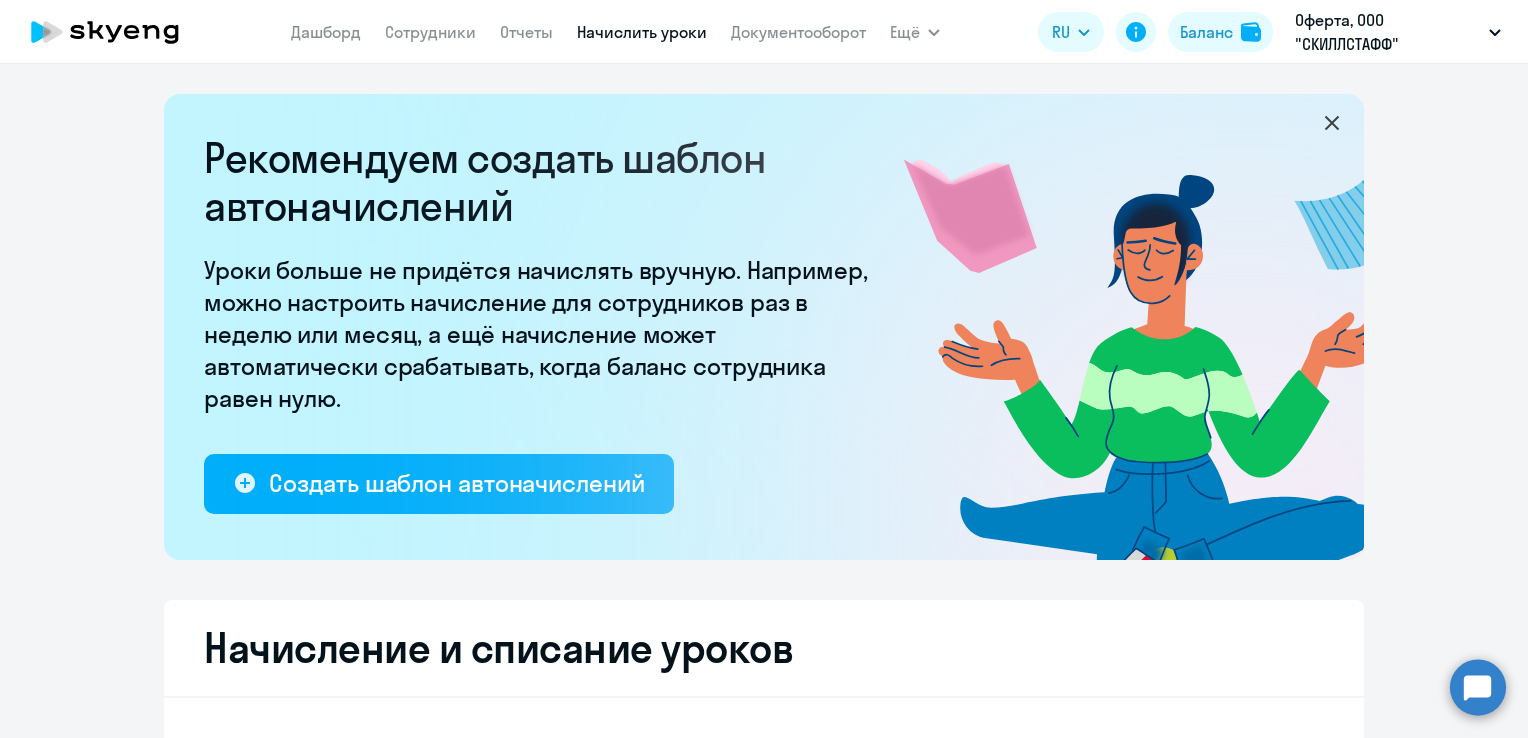 select on "10" 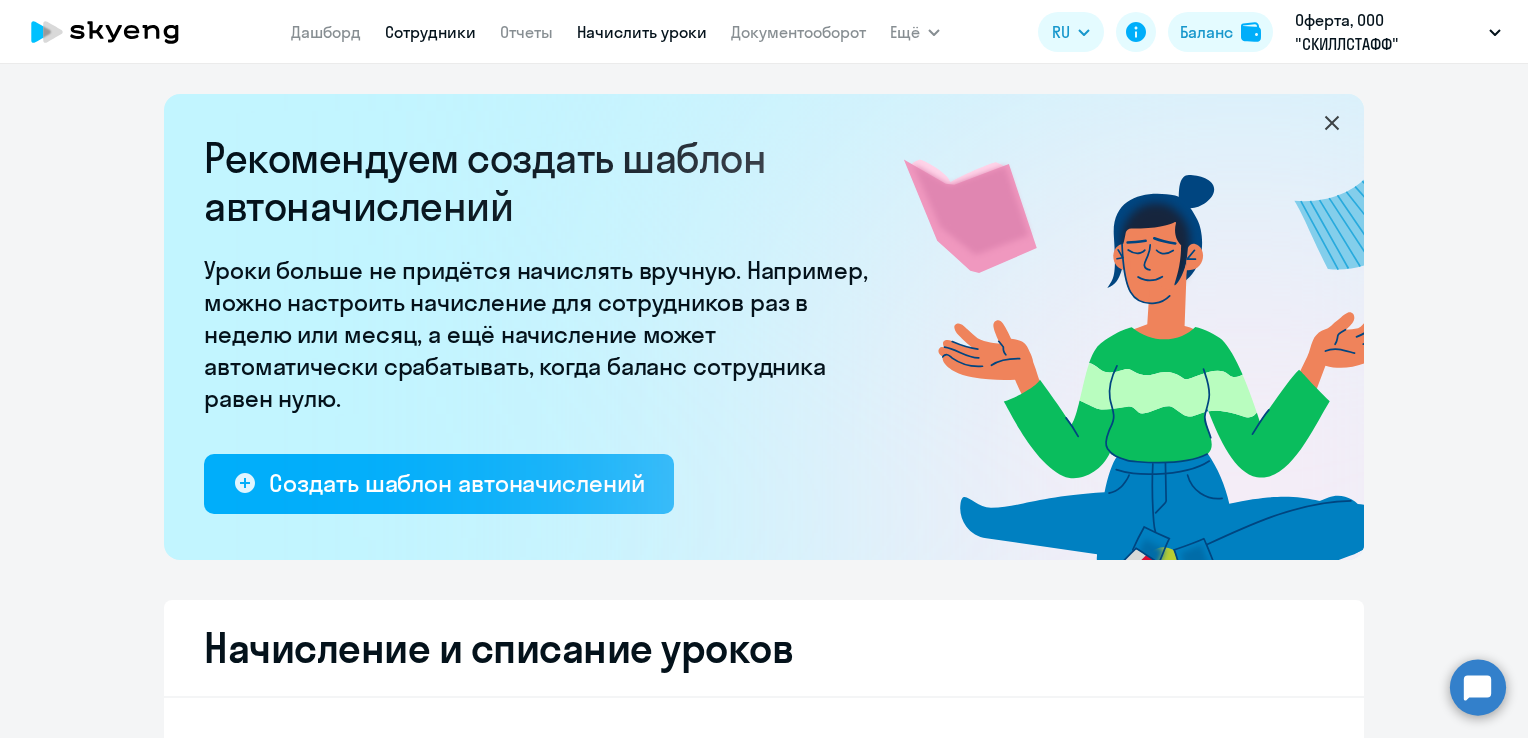 click on "Сотрудники" at bounding box center (430, 32) 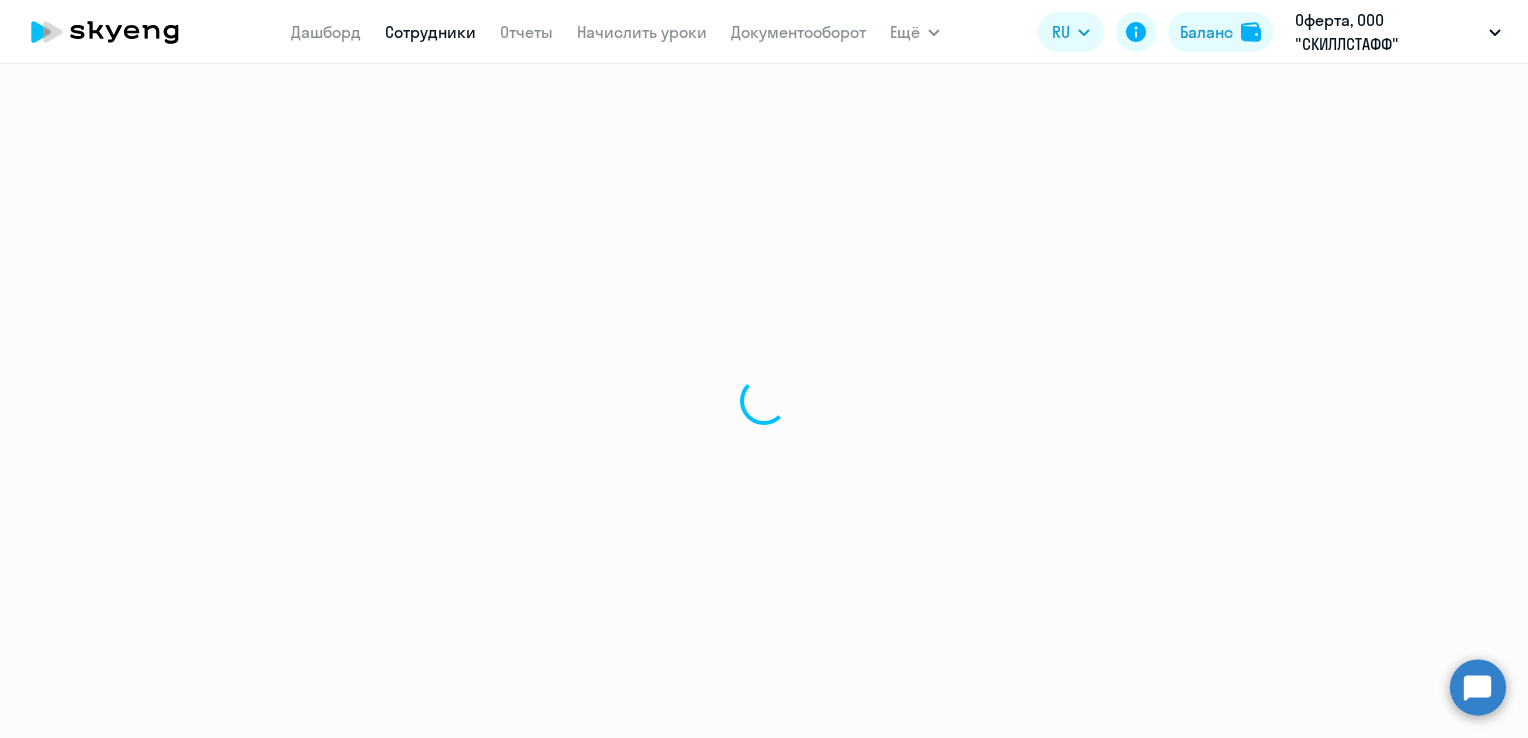 select on "30" 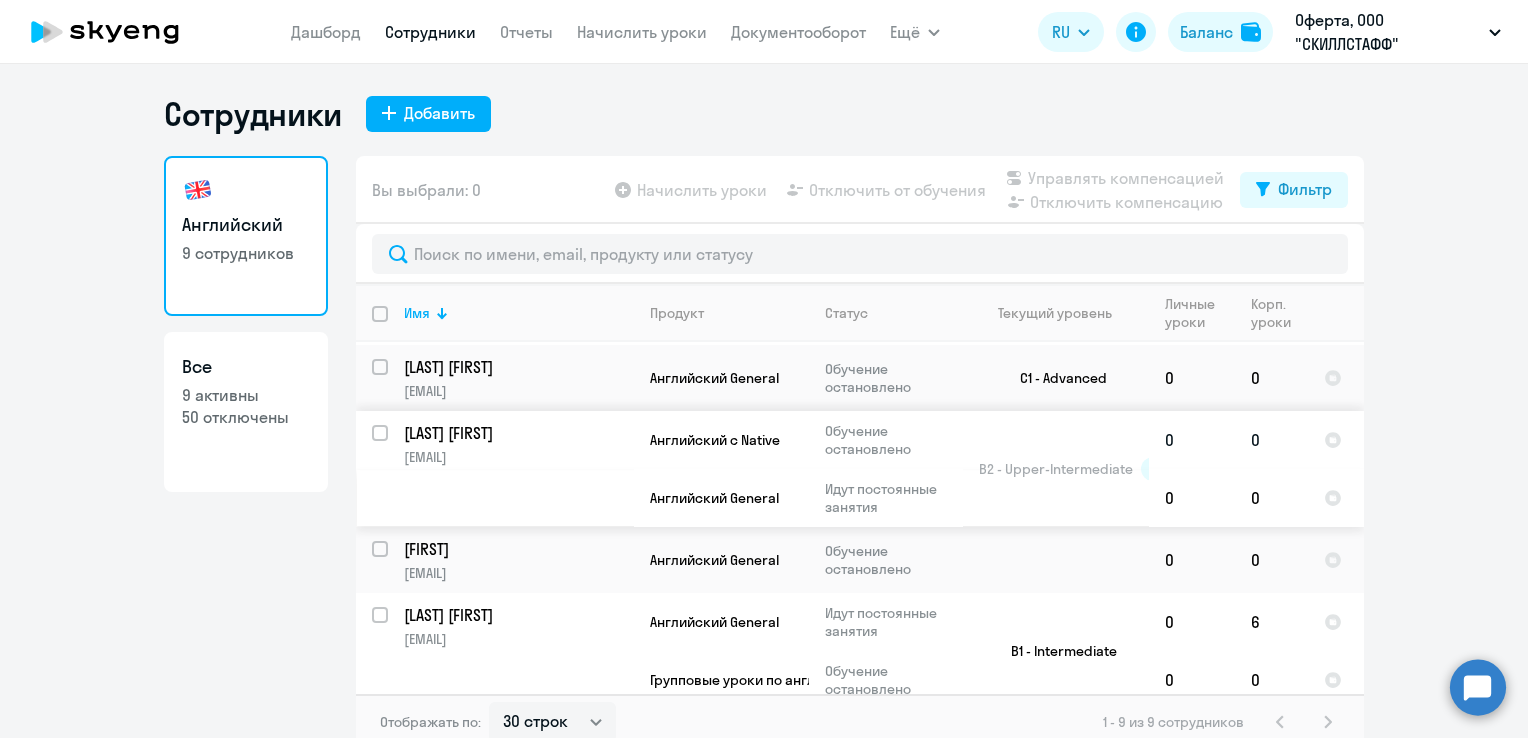 scroll, scrollTop: 100, scrollLeft: 0, axis: vertical 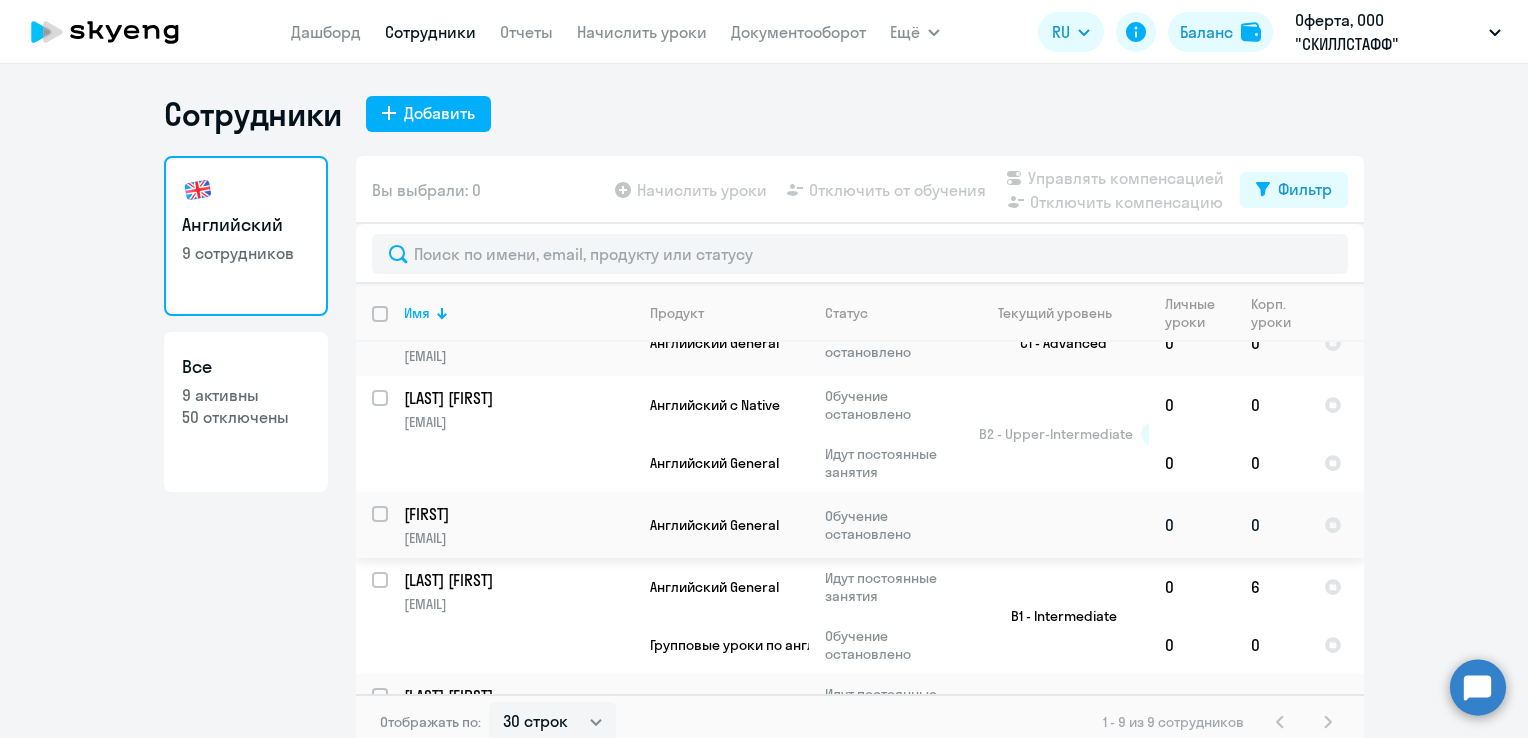 click on "[FIRST] [FIRST] [EMAIL]" 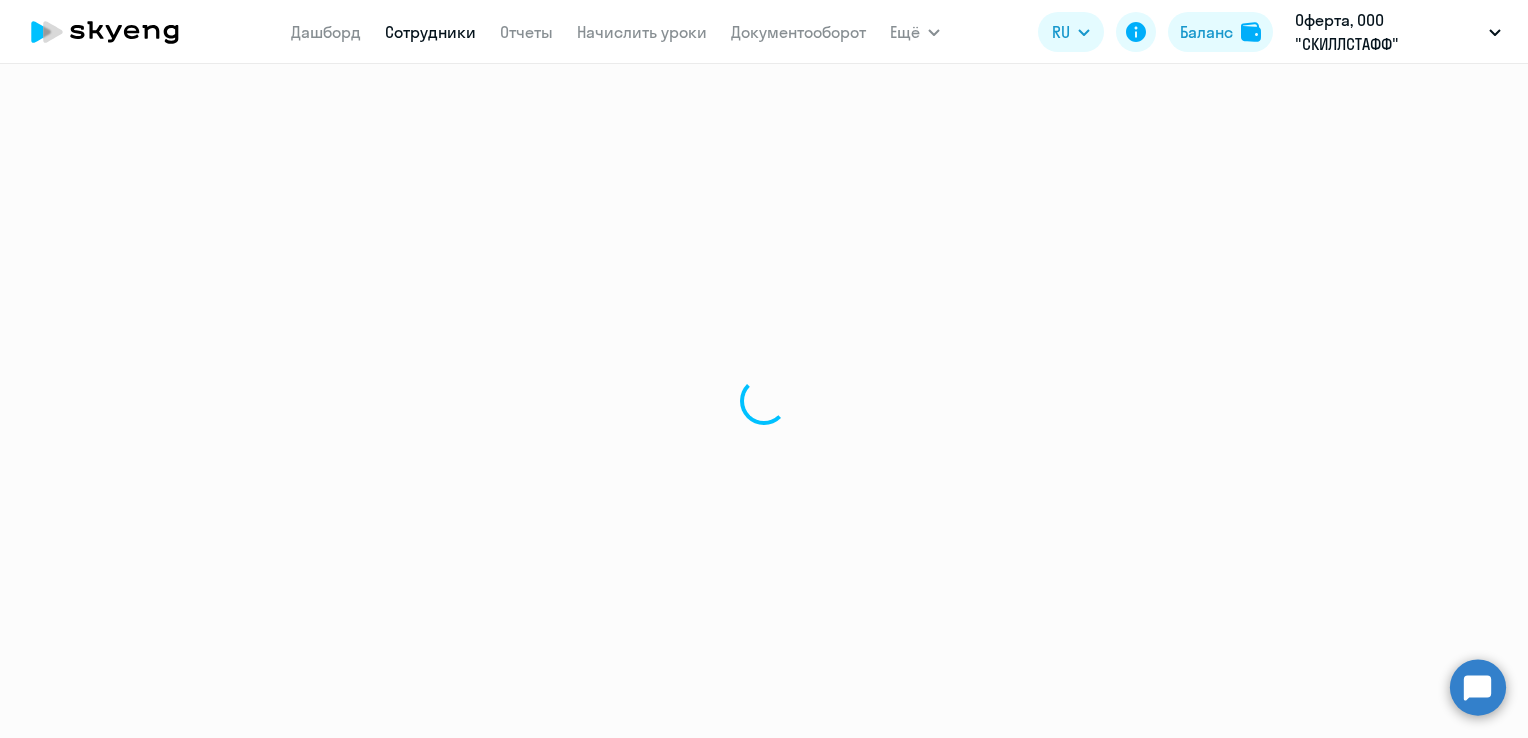select on "english" 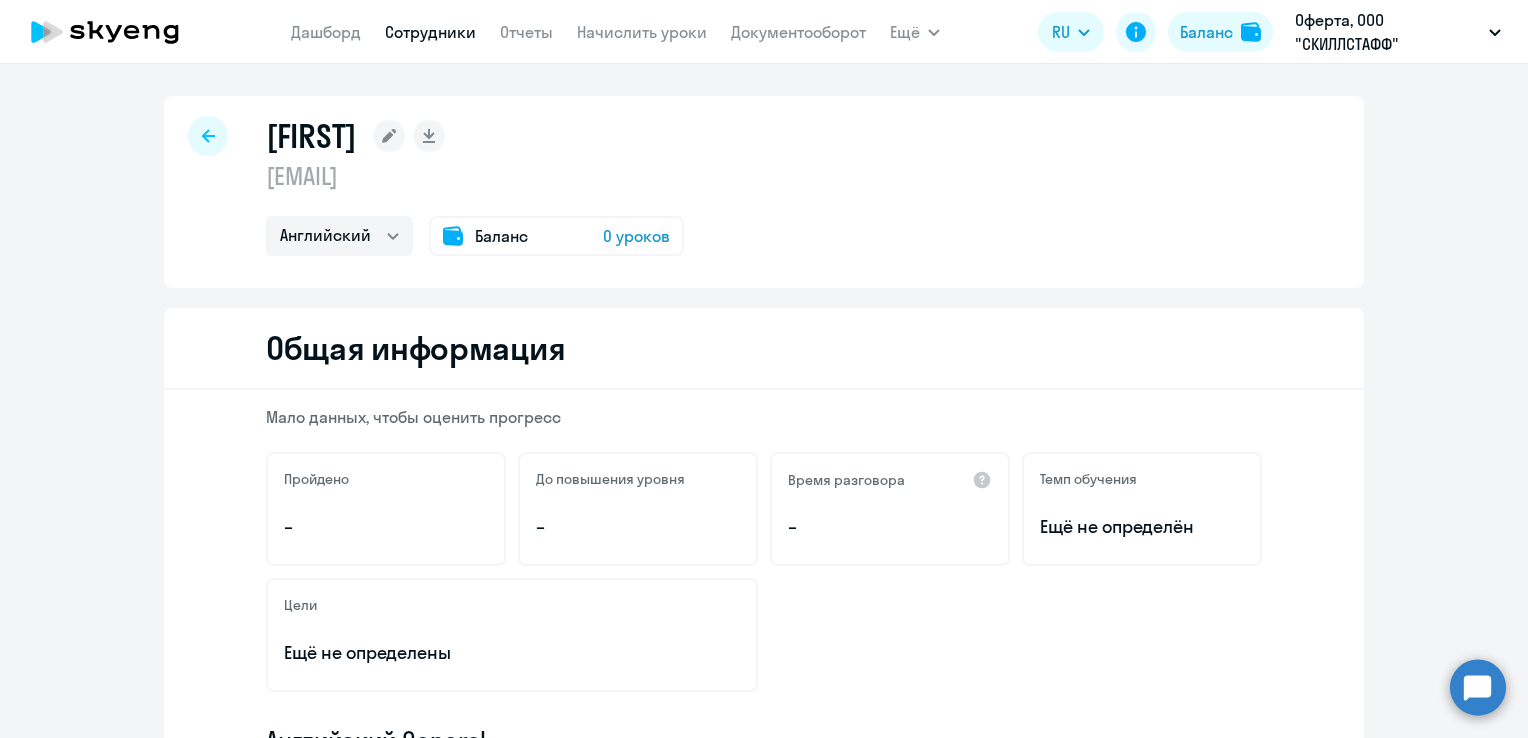 click 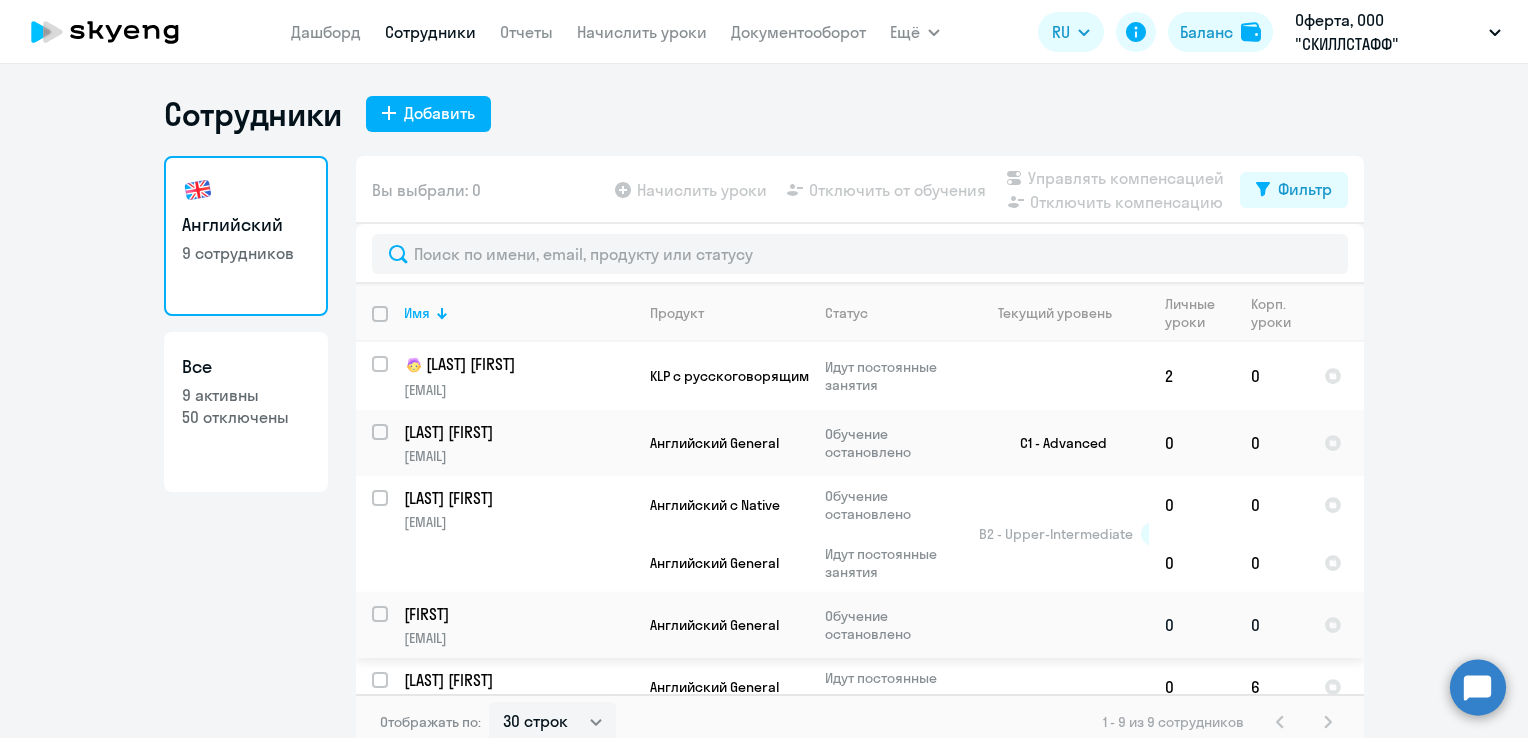 click at bounding box center (392, 626) 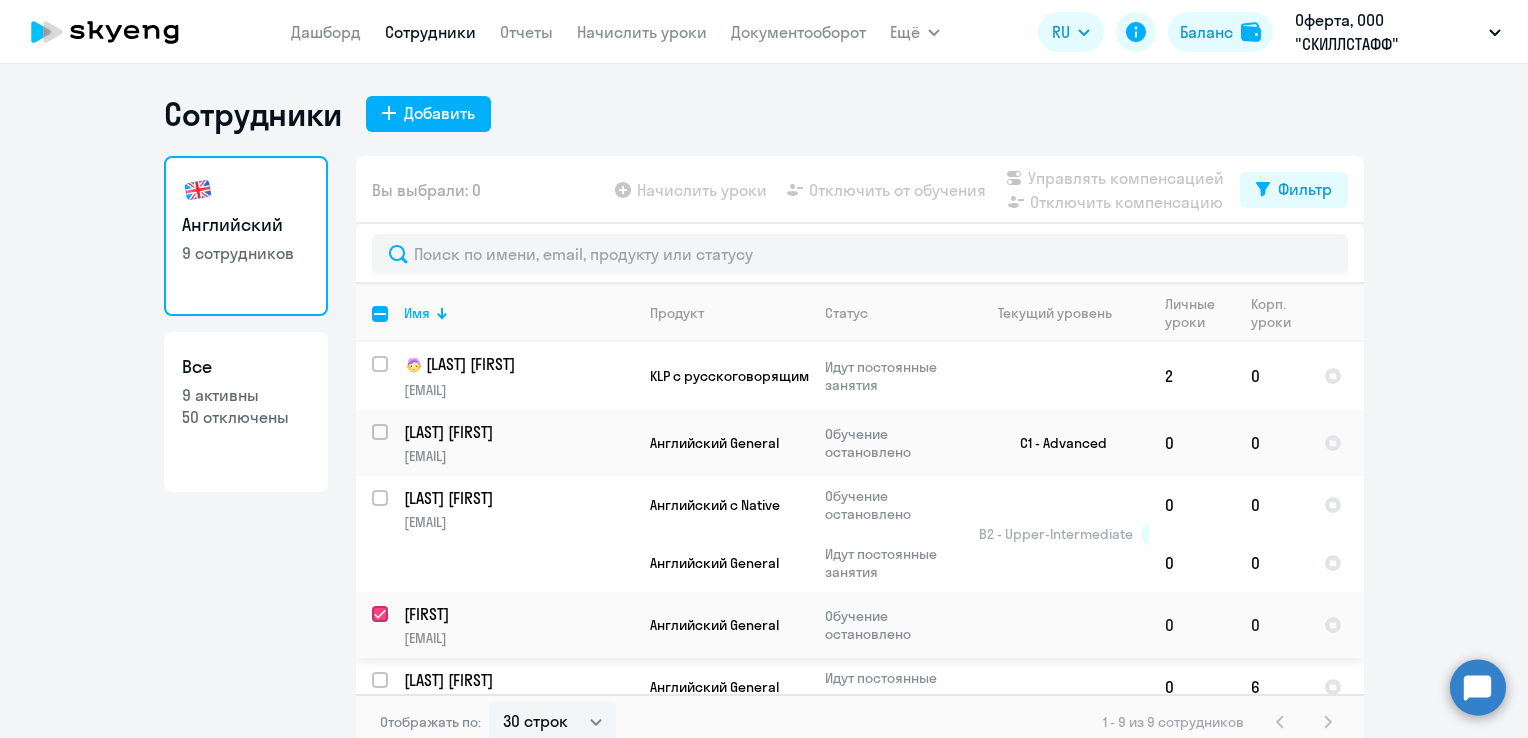 checkbox on "true" 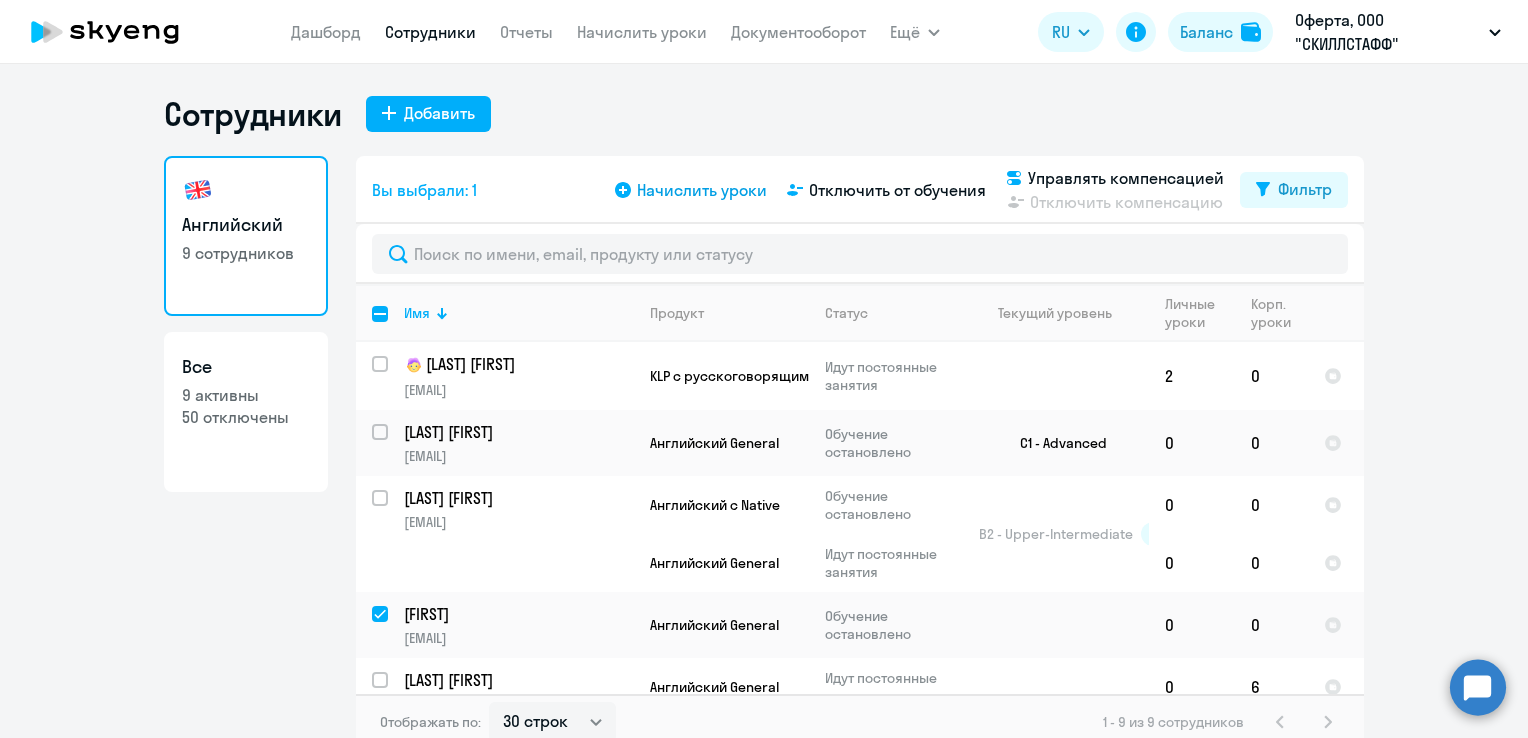 click on "Начислить уроки" 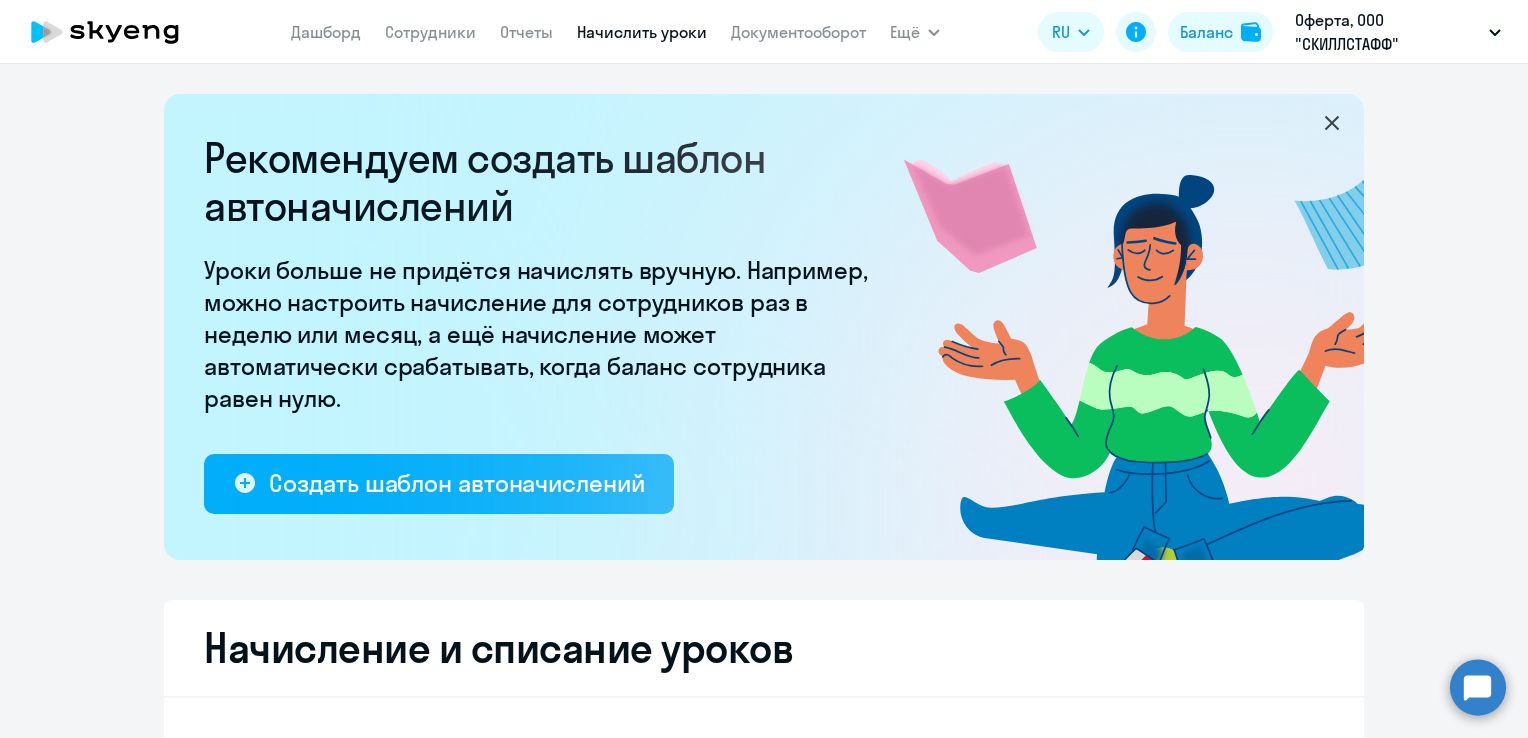 select on "10" 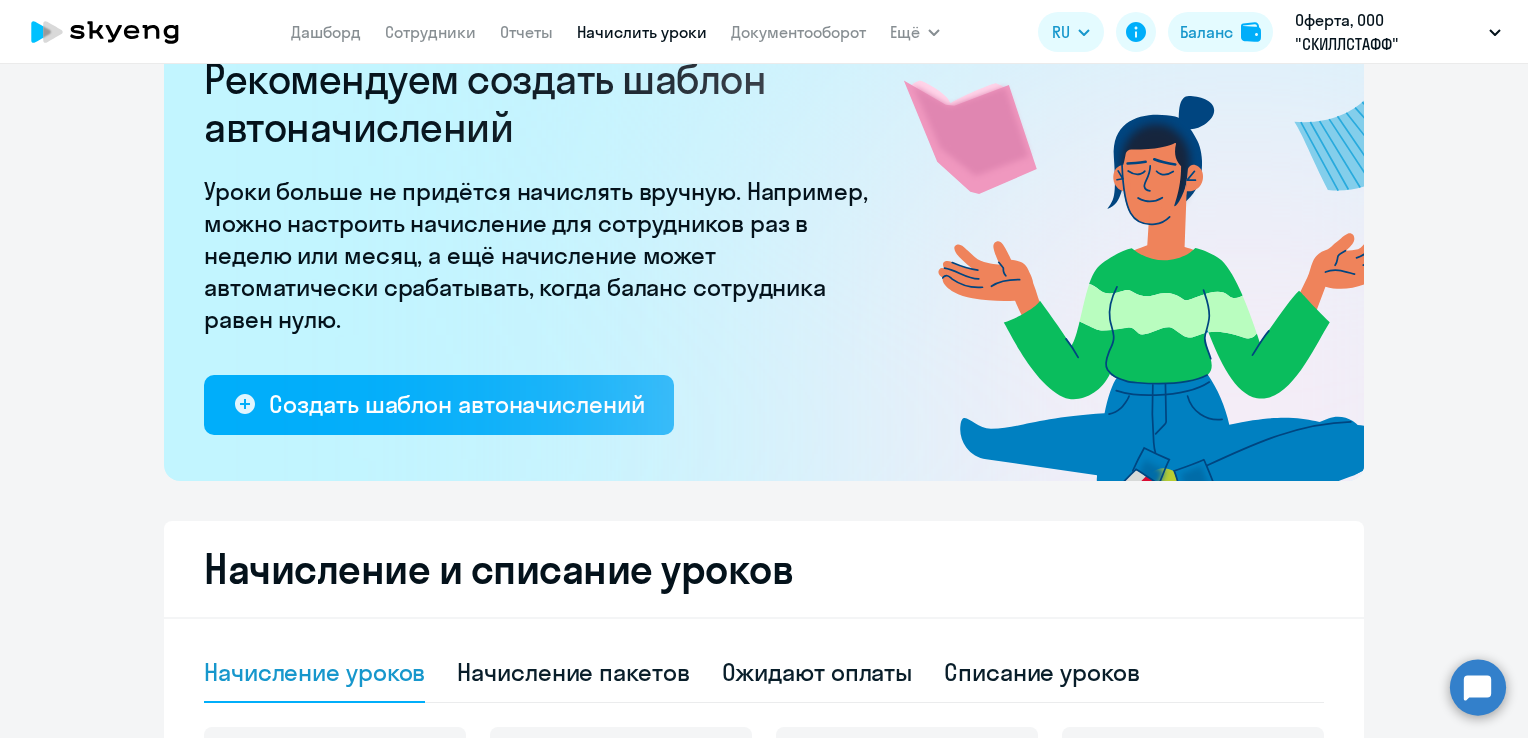 scroll, scrollTop: 0, scrollLeft: 0, axis: both 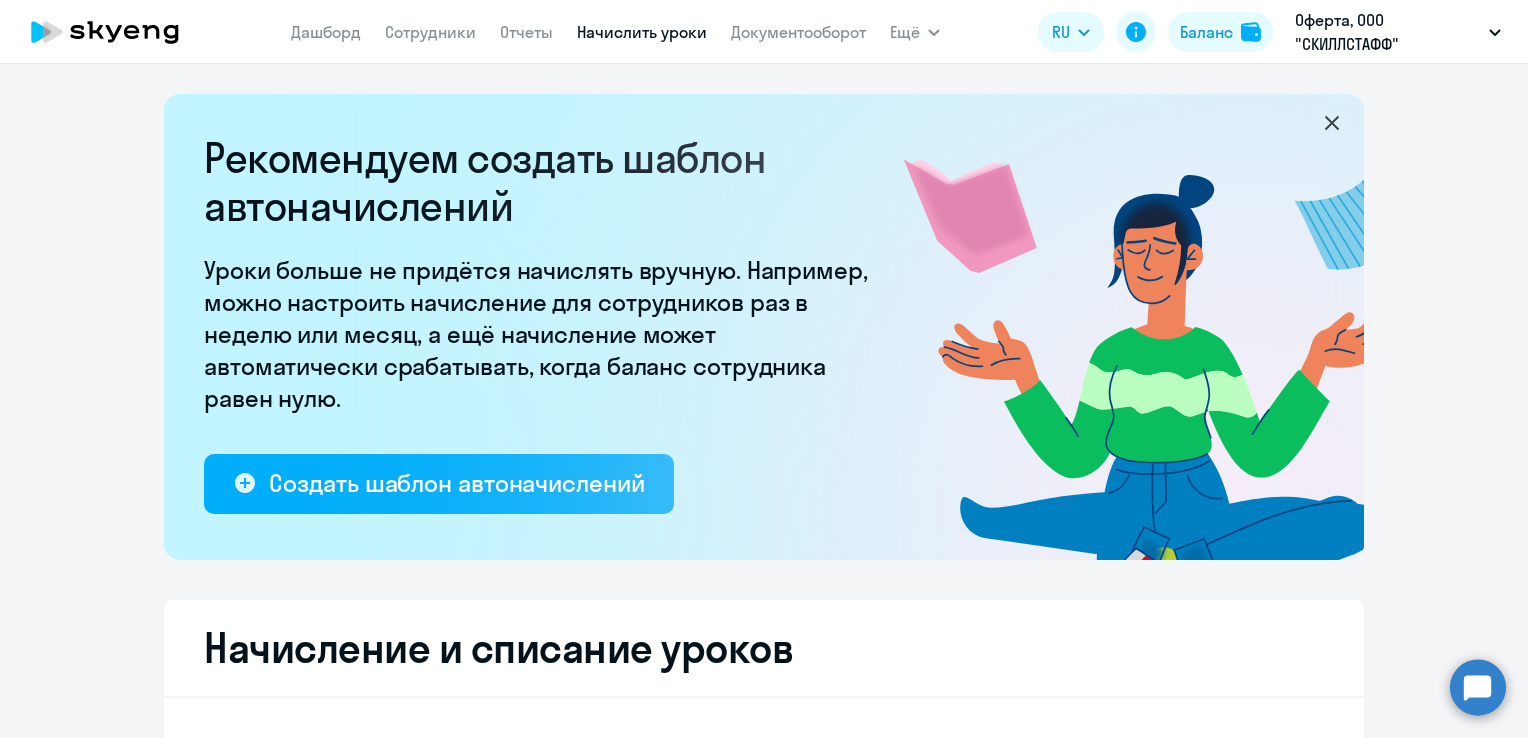 click on "Начислить уроки" at bounding box center [642, 32] 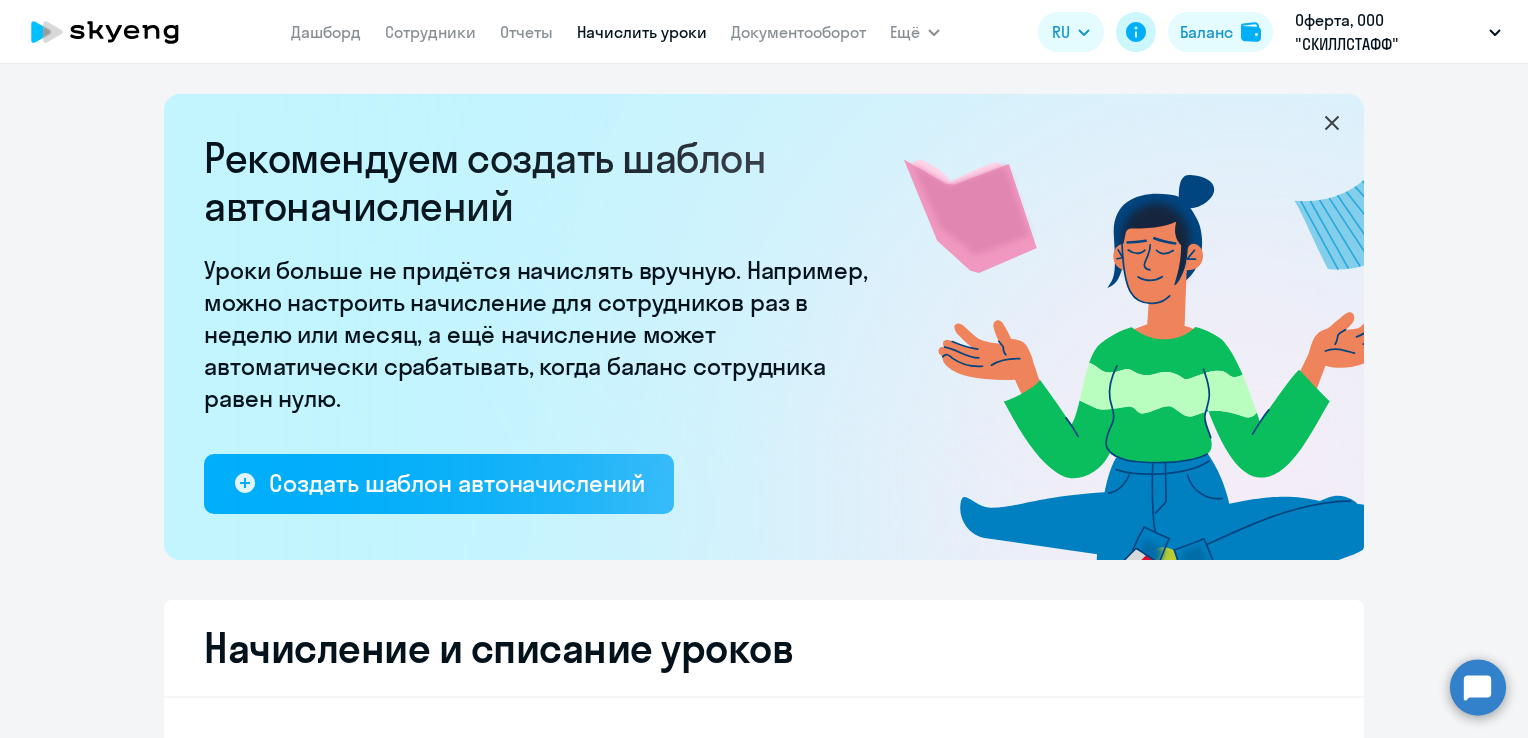 select on "10" 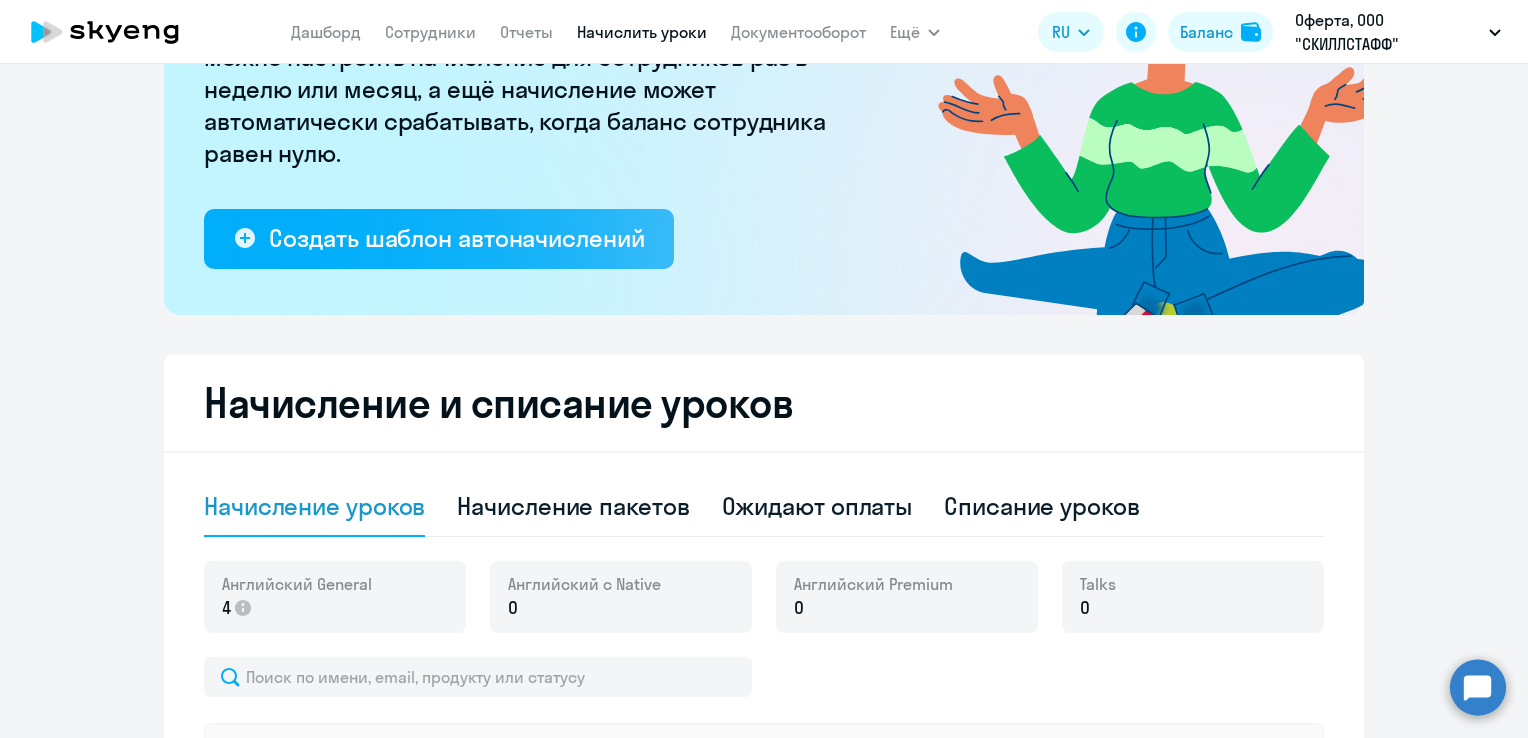 scroll, scrollTop: 0, scrollLeft: 0, axis: both 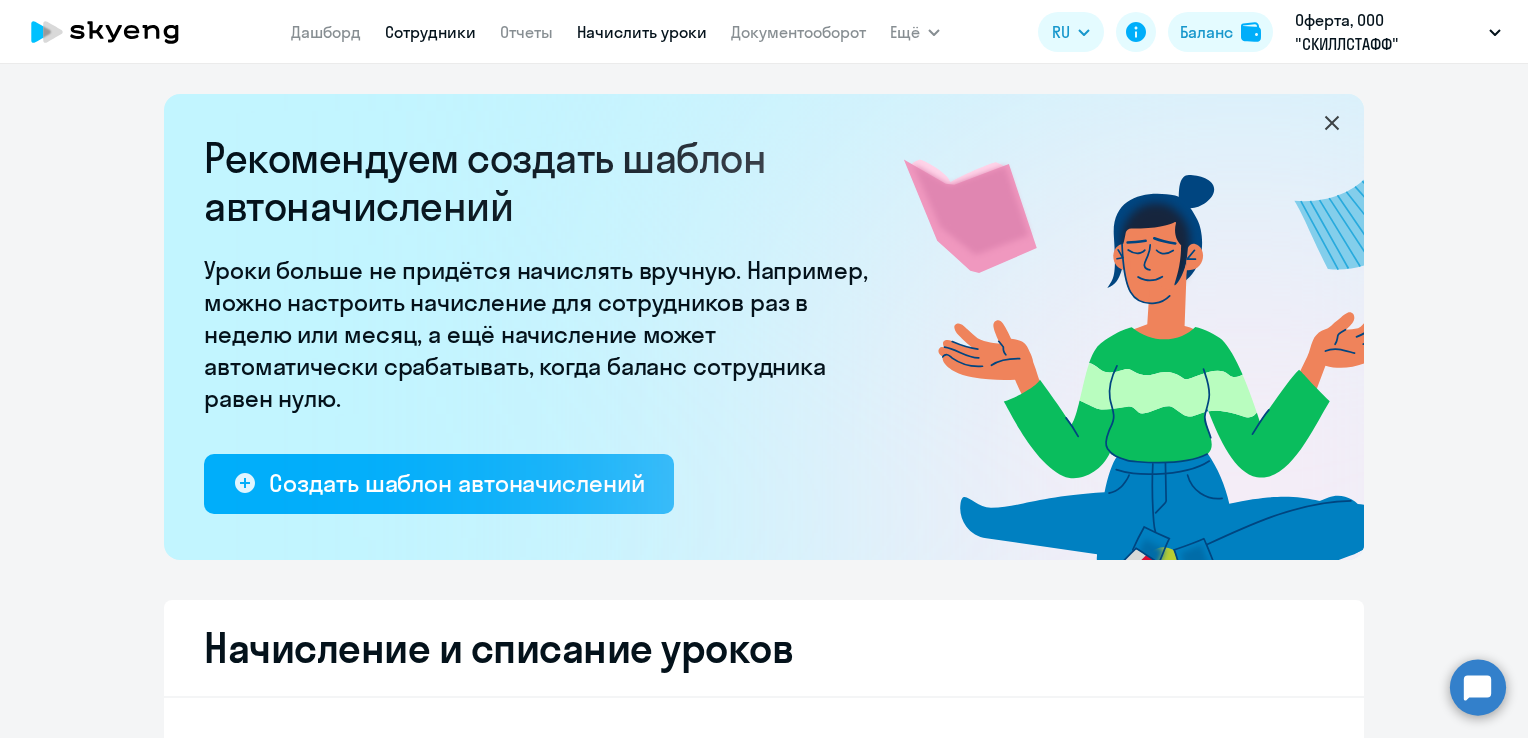 click on "Сотрудники" at bounding box center (430, 32) 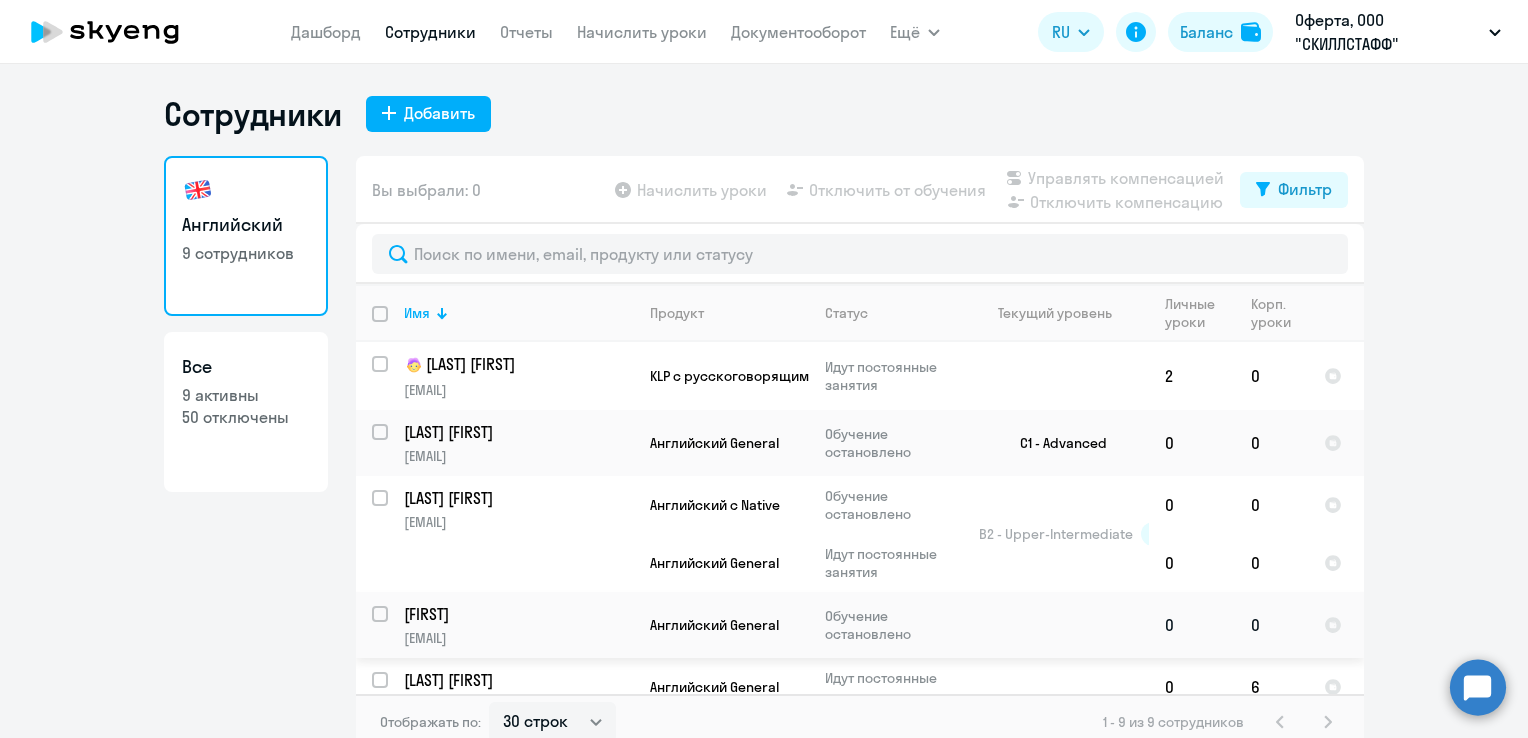 click on "[FIRST] [FIRST] [EMAIL]" 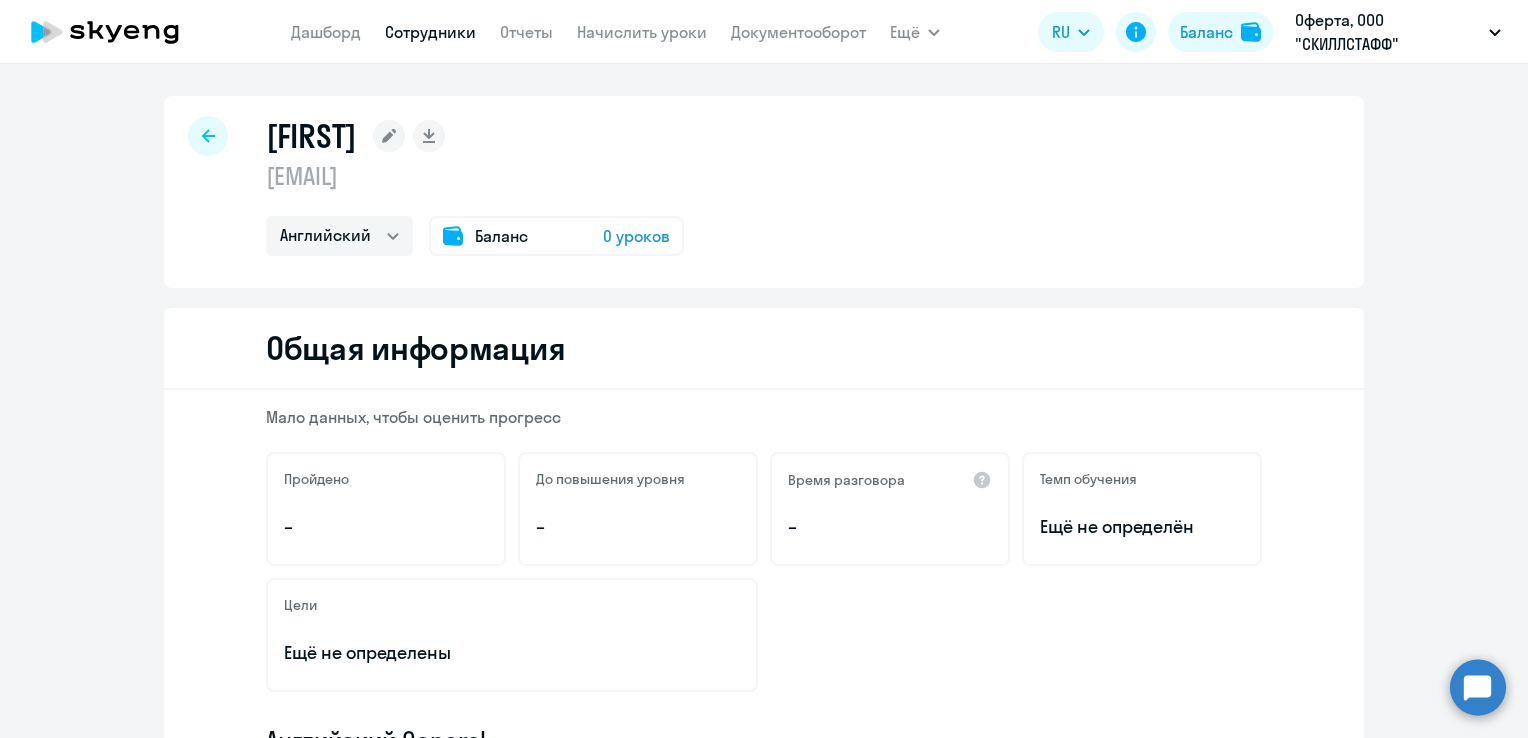 click on "Баланс 0 уроков" 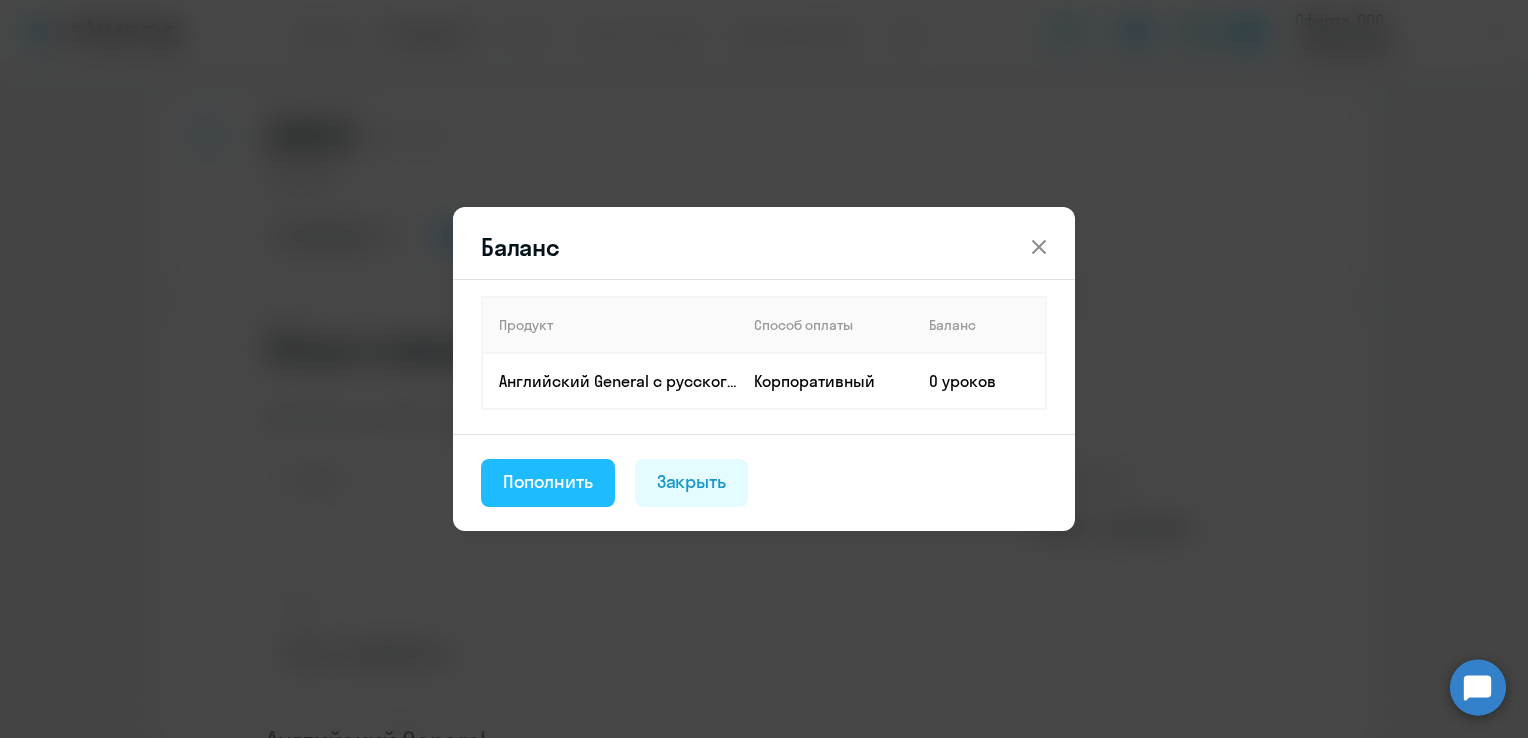 click on "Пополнить" at bounding box center (548, 482) 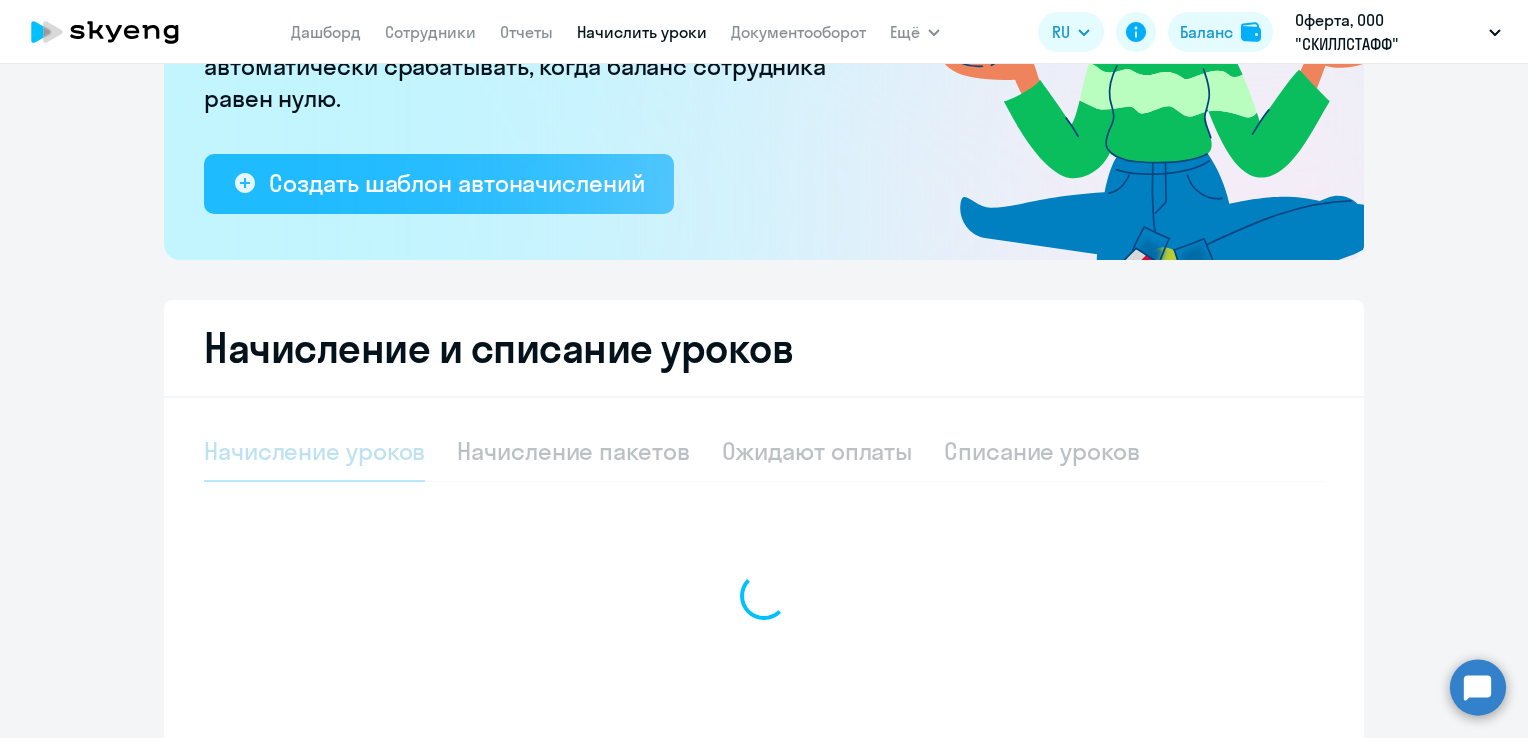 select on "10" 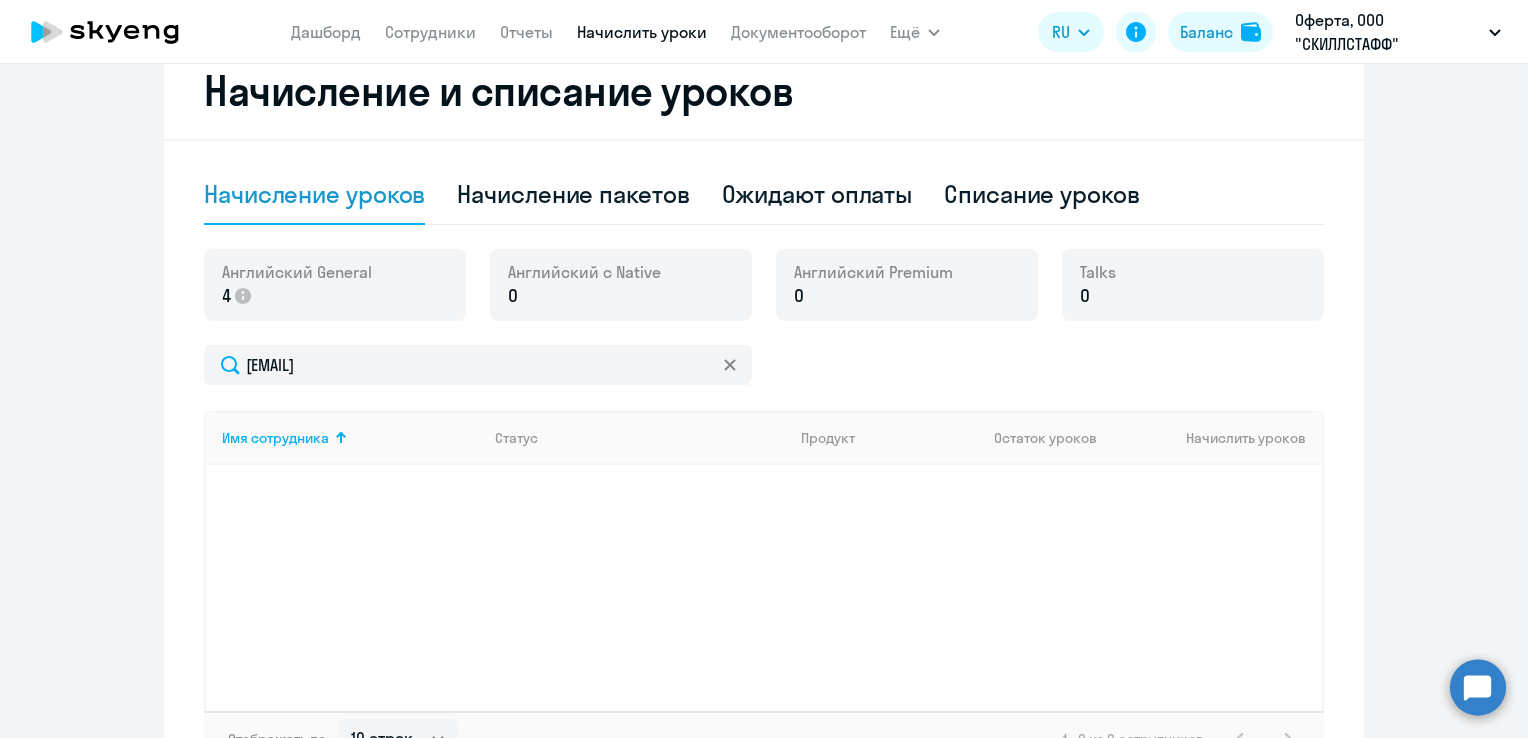 scroll, scrollTop: 600, scrollLeft: 0, axis: vertical 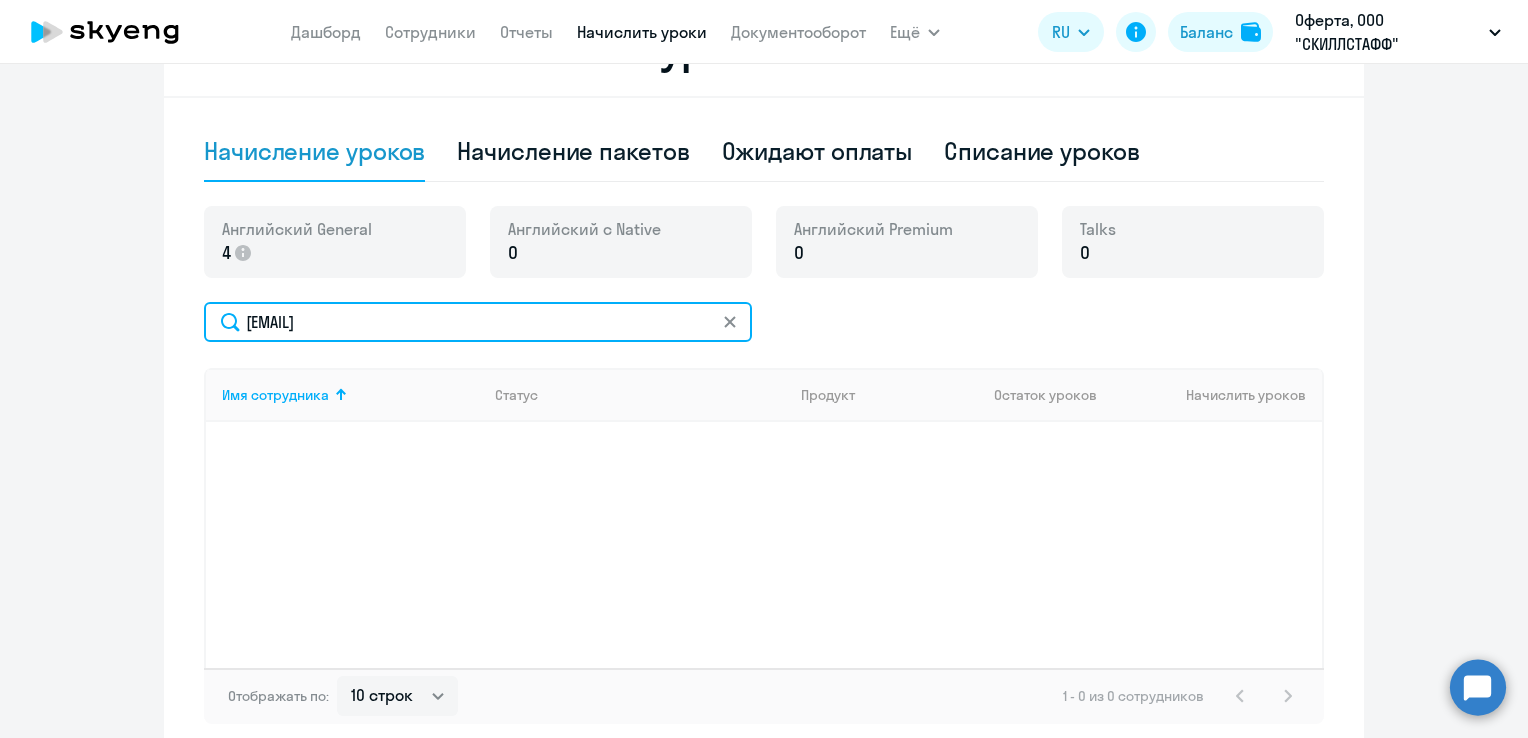 click on "[EMAIL]" 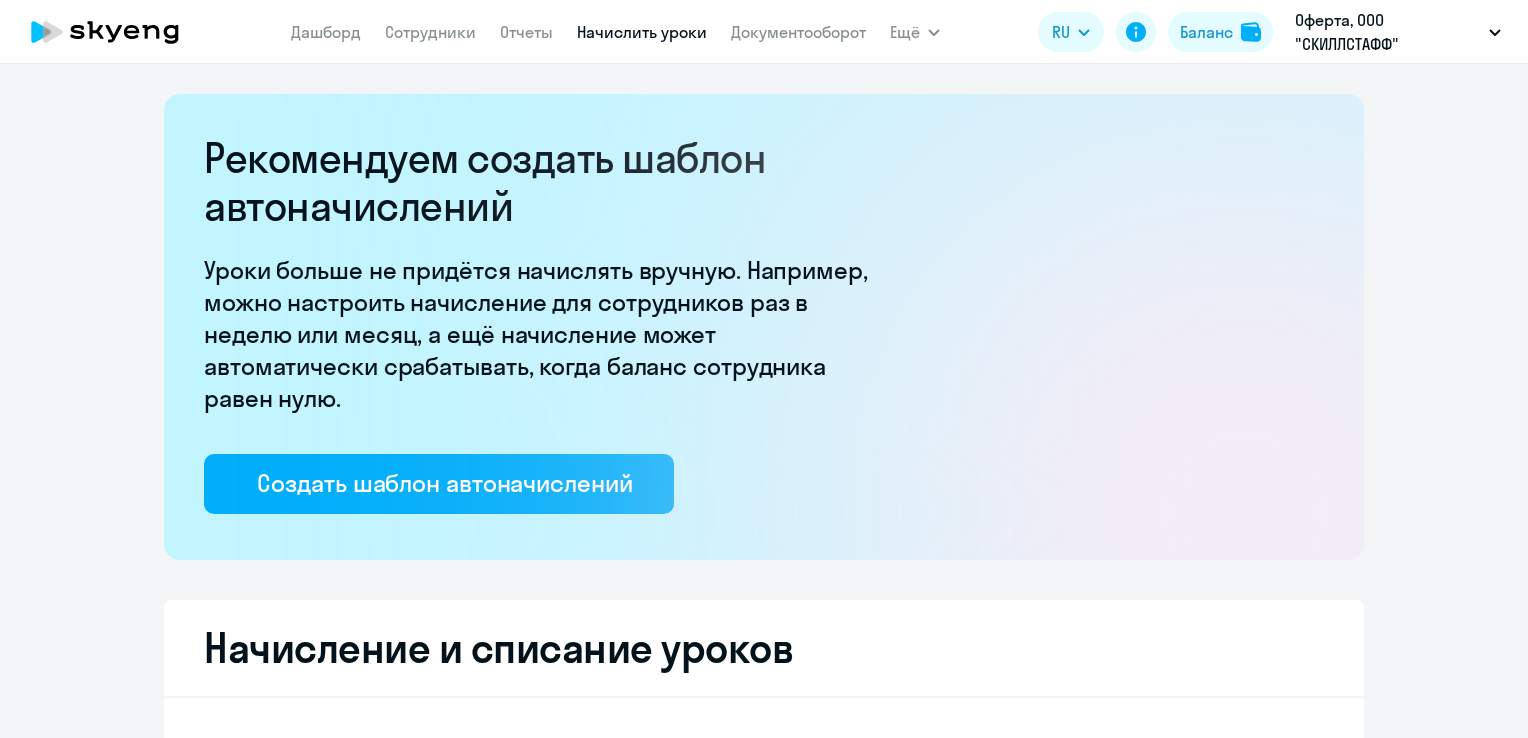 scroll, scrollTop: 0, scrollLeft: 0, axis: both 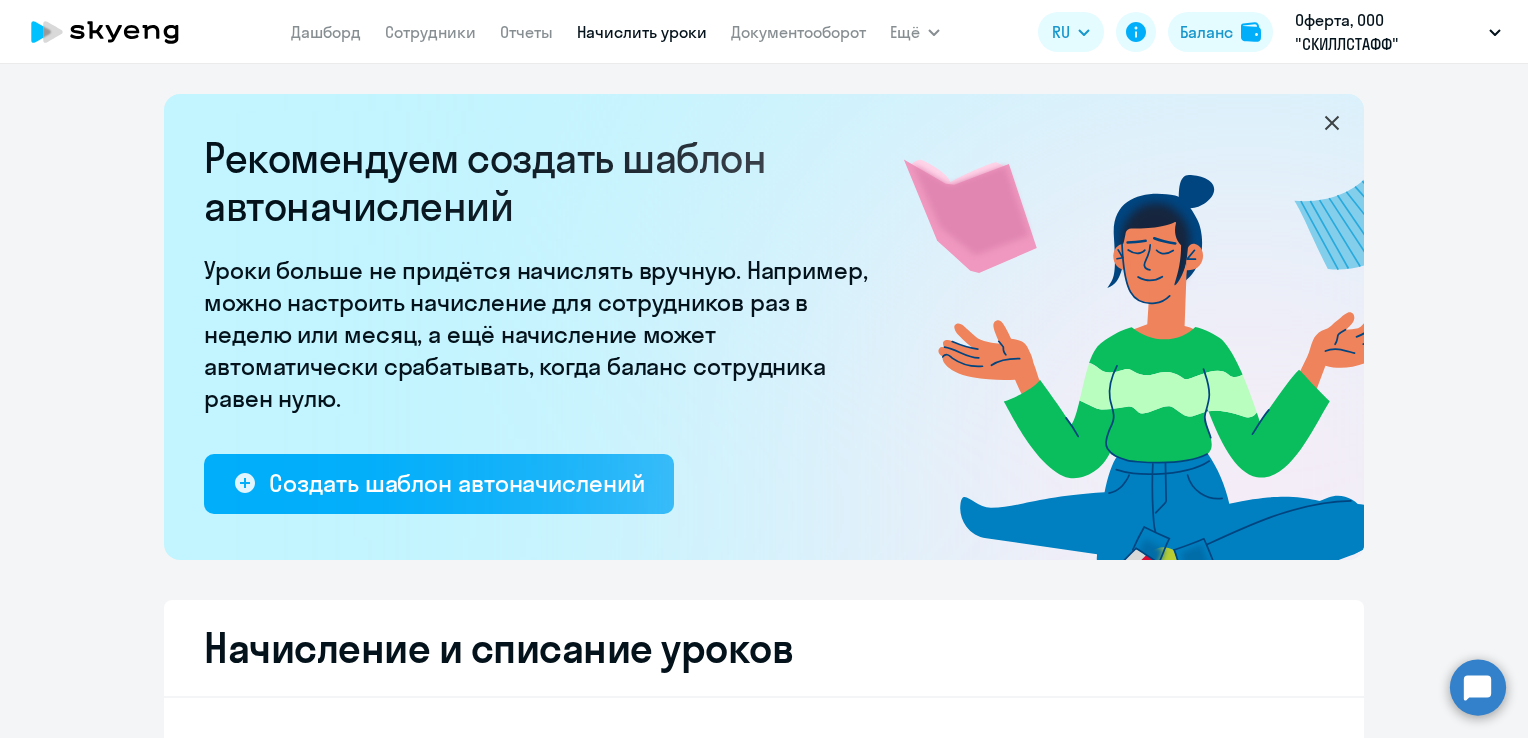 select on "10" 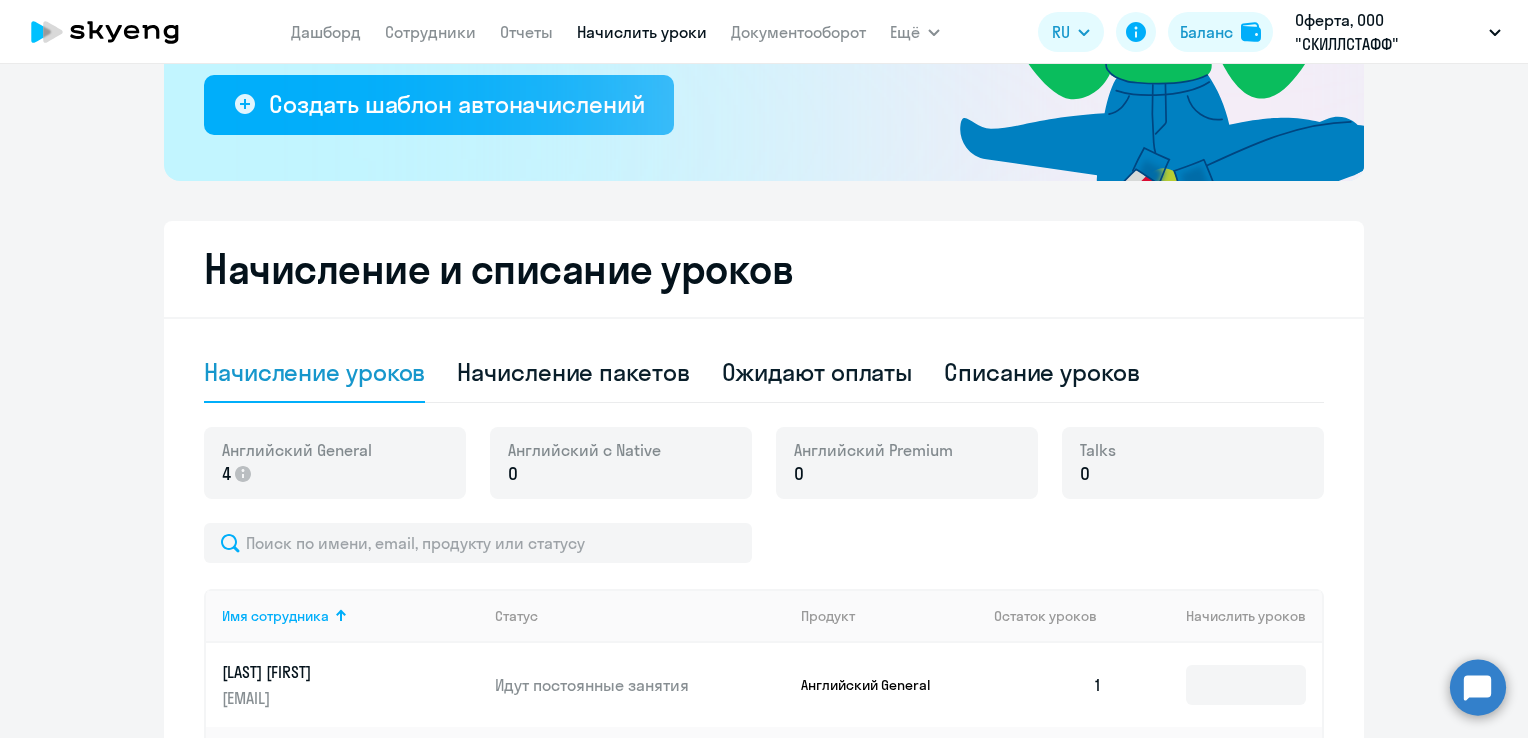 scroll, scrollTop: 272, scrollLeft: 0, axis: vertical 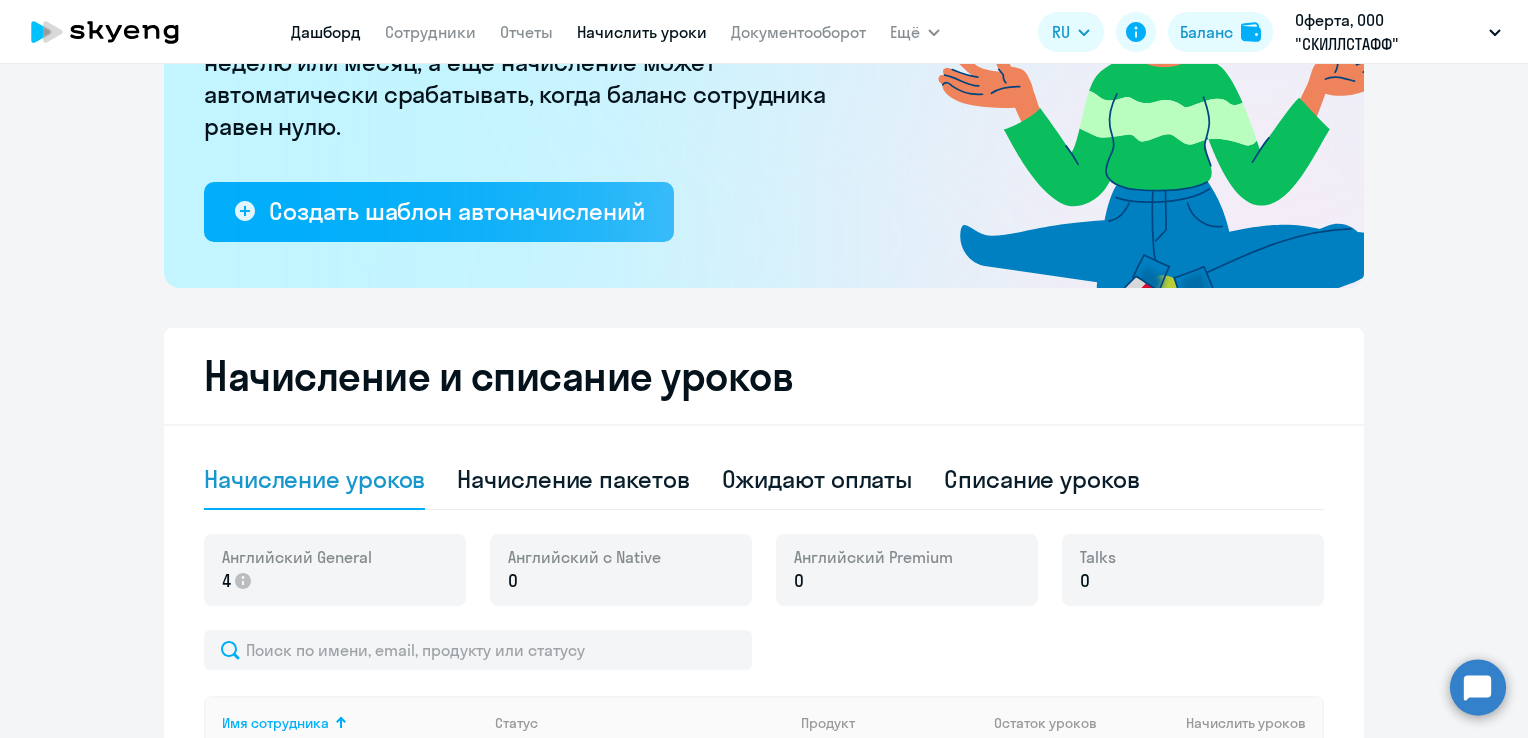 click on "Дашборд" at bounding box center [326, 32] 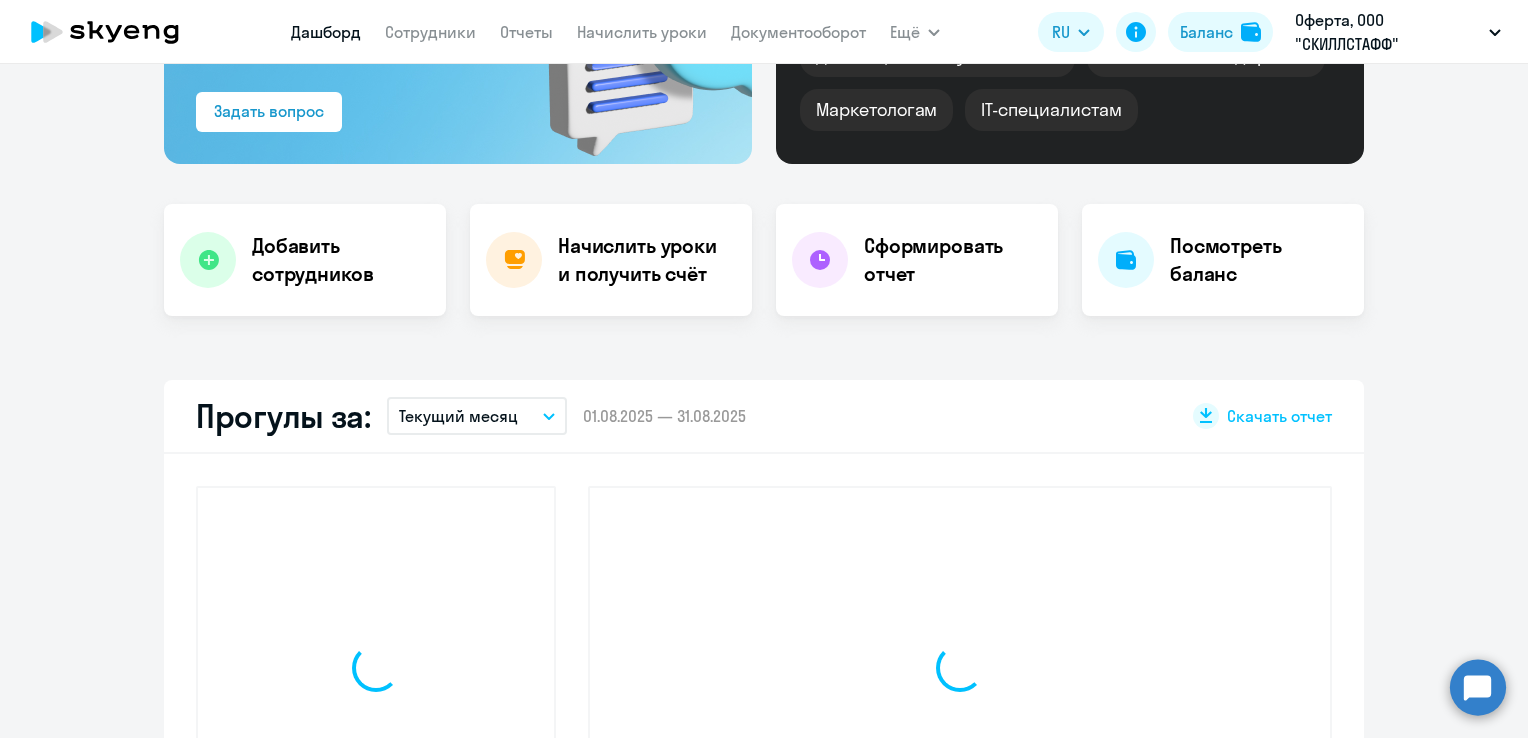 scroll, scrollTop: 412, scrollLeft: 0, axis: vertical 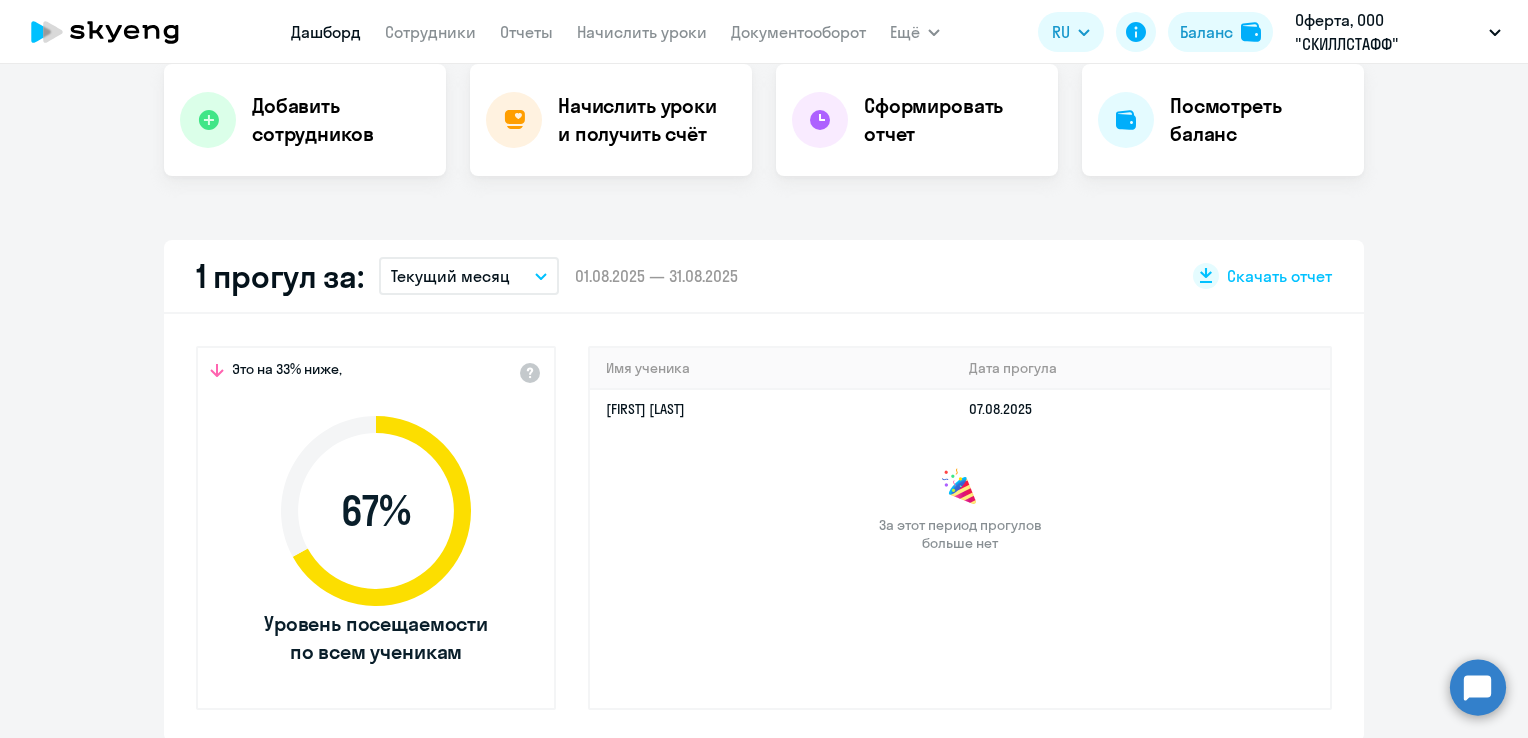 select on "30" 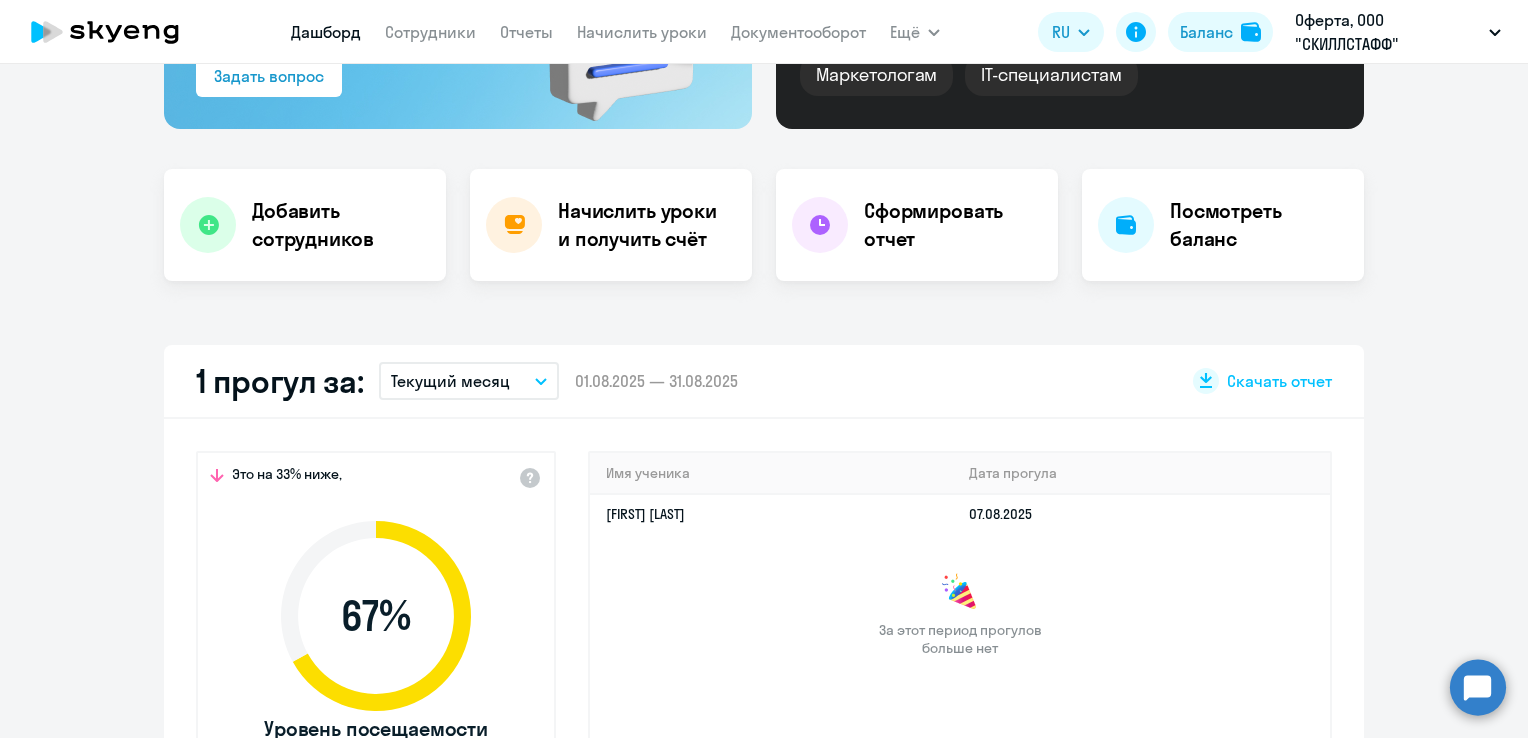 scroll, scrollTop: 212, scrollLeft: 0, axis: vertical 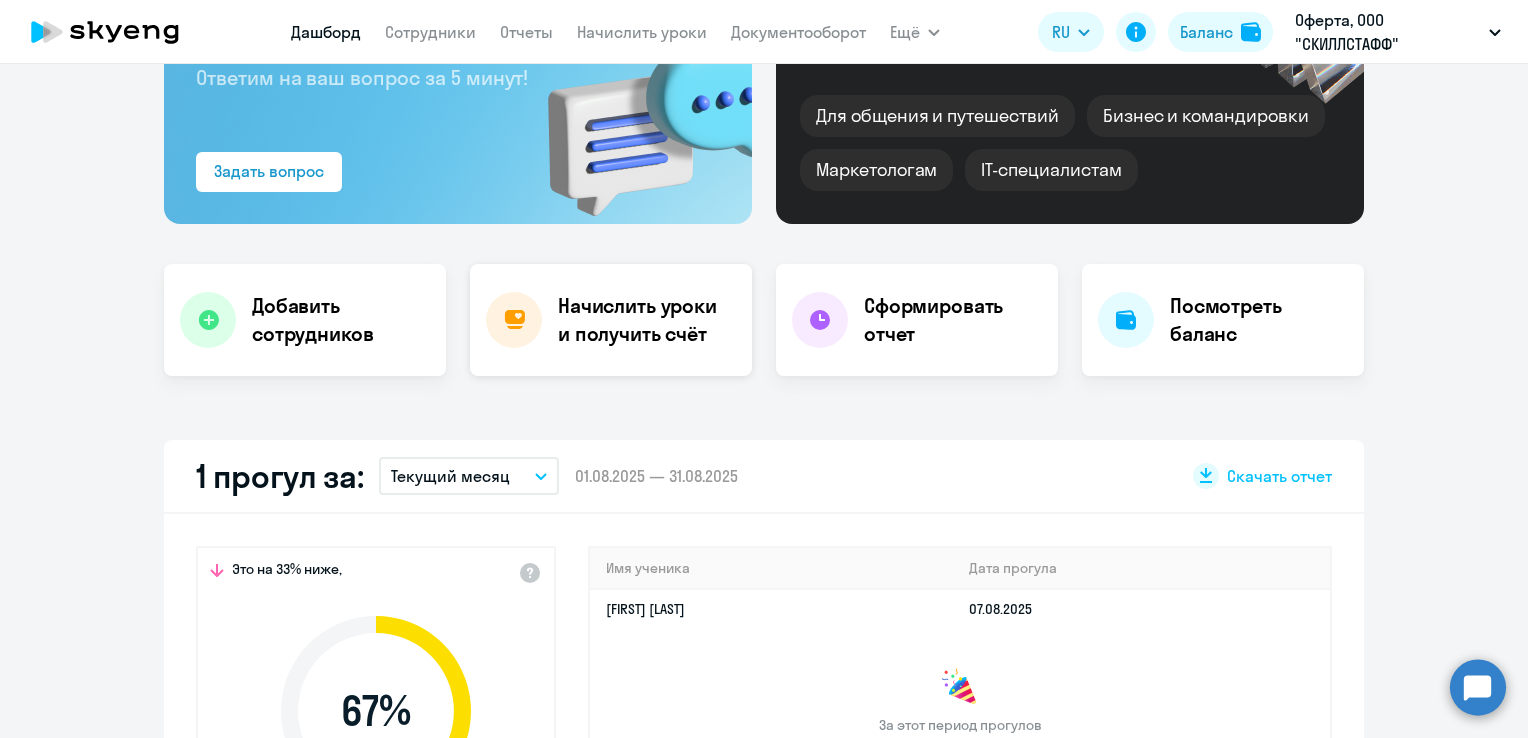 click on "Начислить уроки и получить счёт" 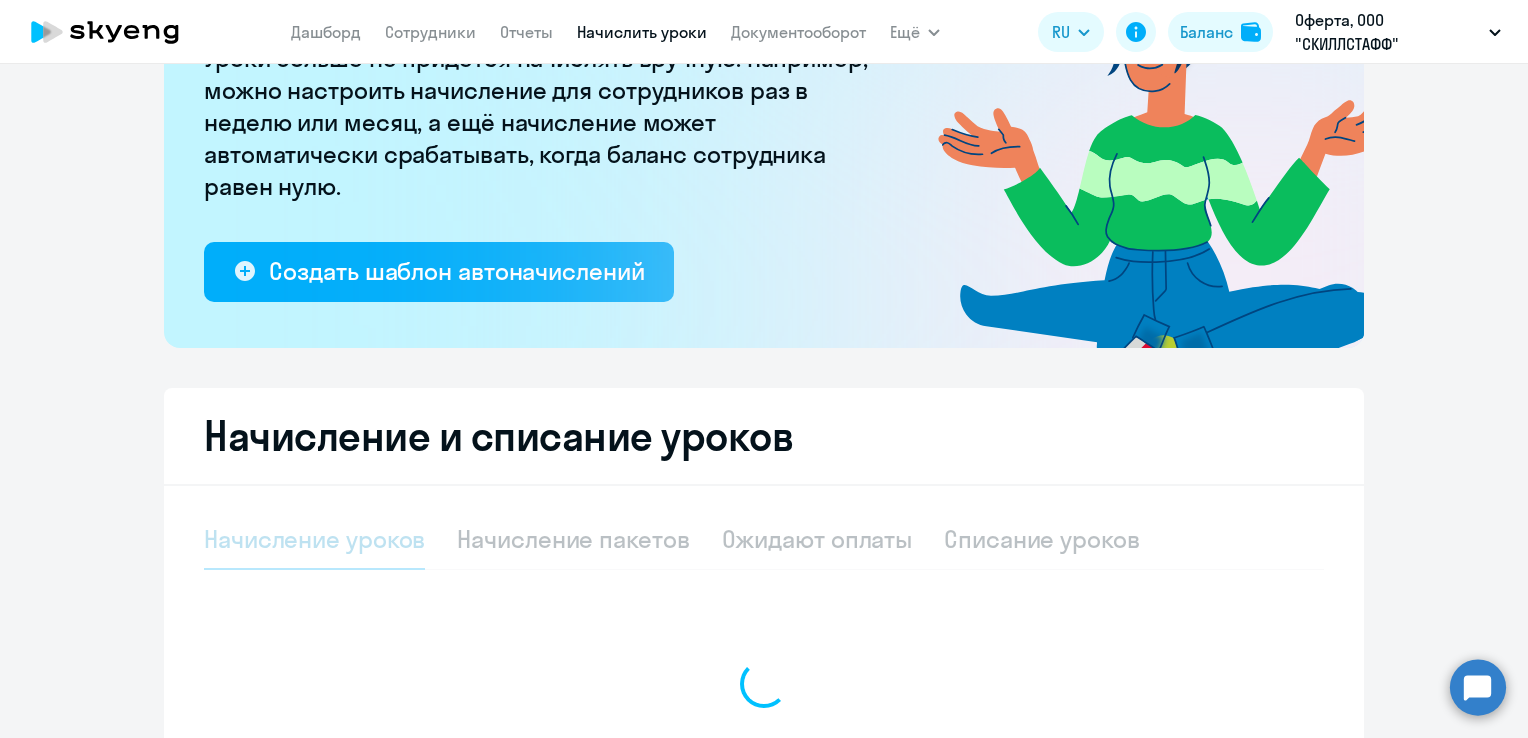 select on "10" 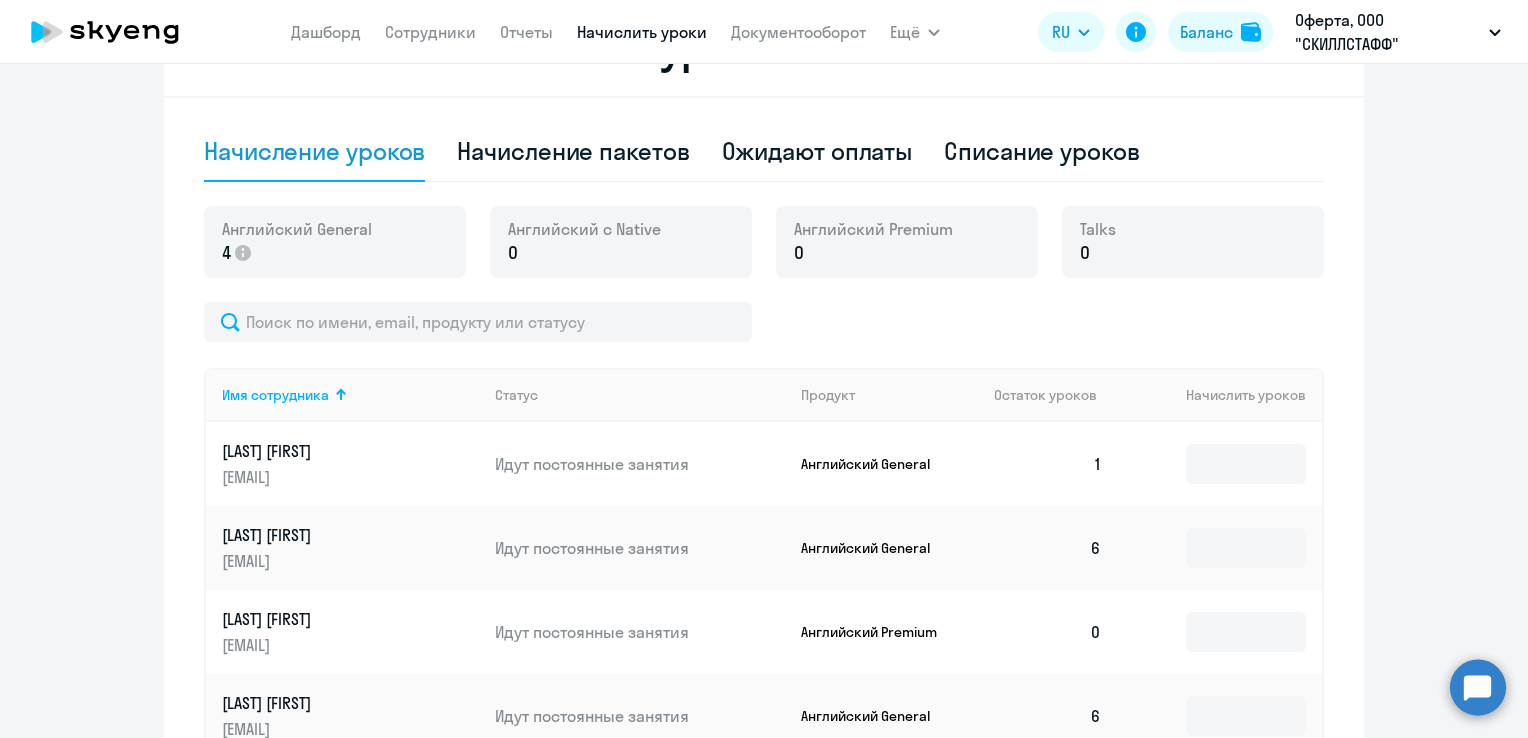 scroll, scrollTop: 512, scrollLeft: 0, axis: vertical 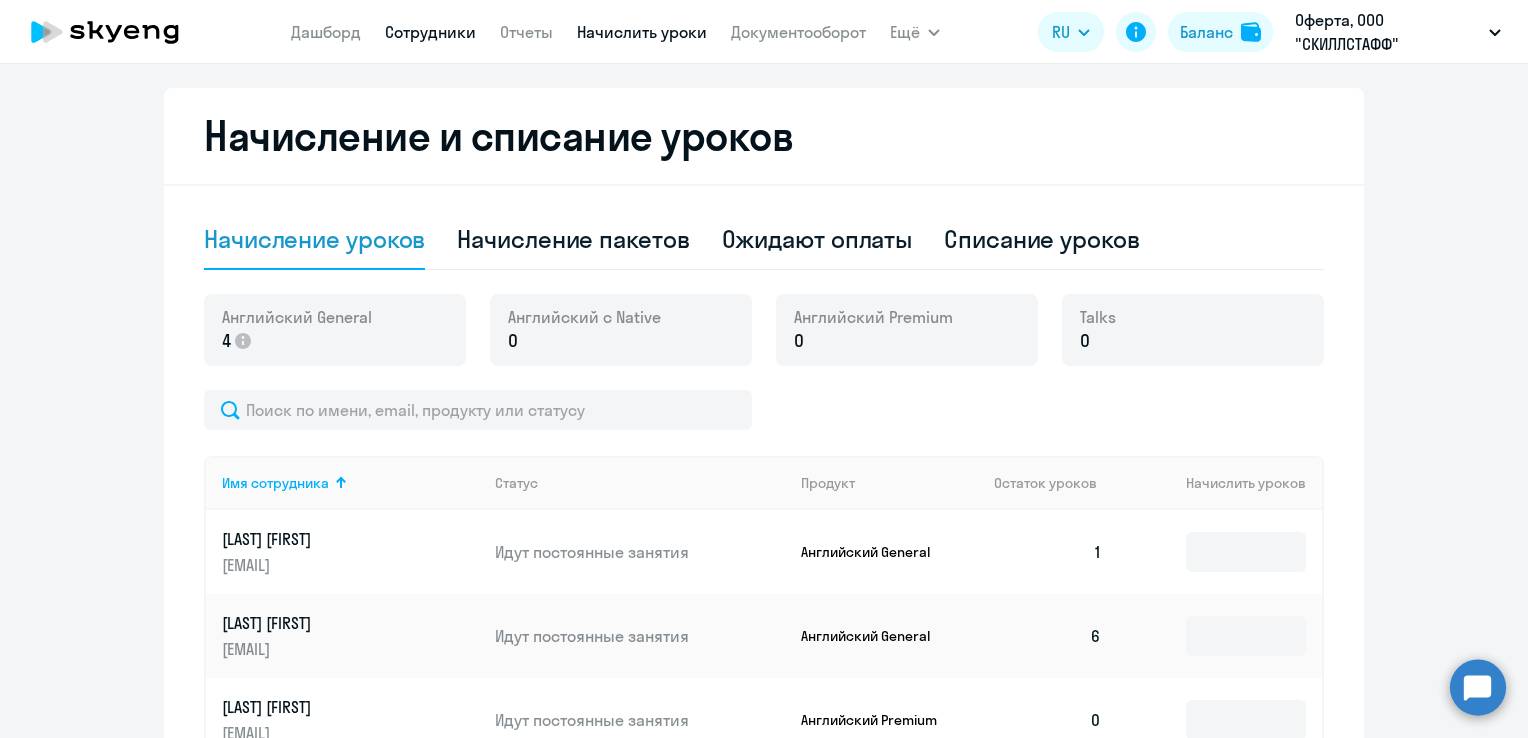 click on "Сотрудники" at bounding box center (430, 32) 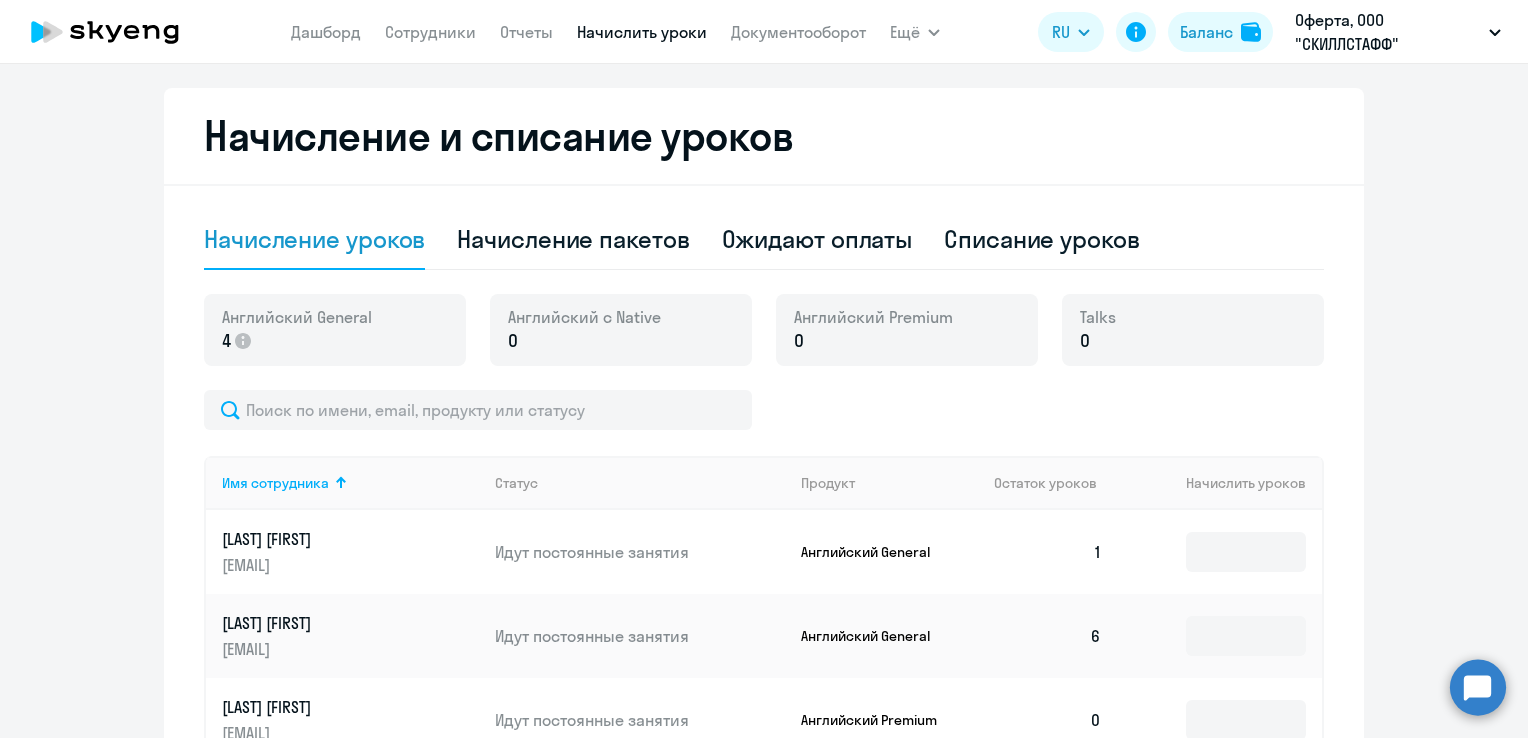 scroll, scrollTop: 0, scrollLeft: 0, axis: both 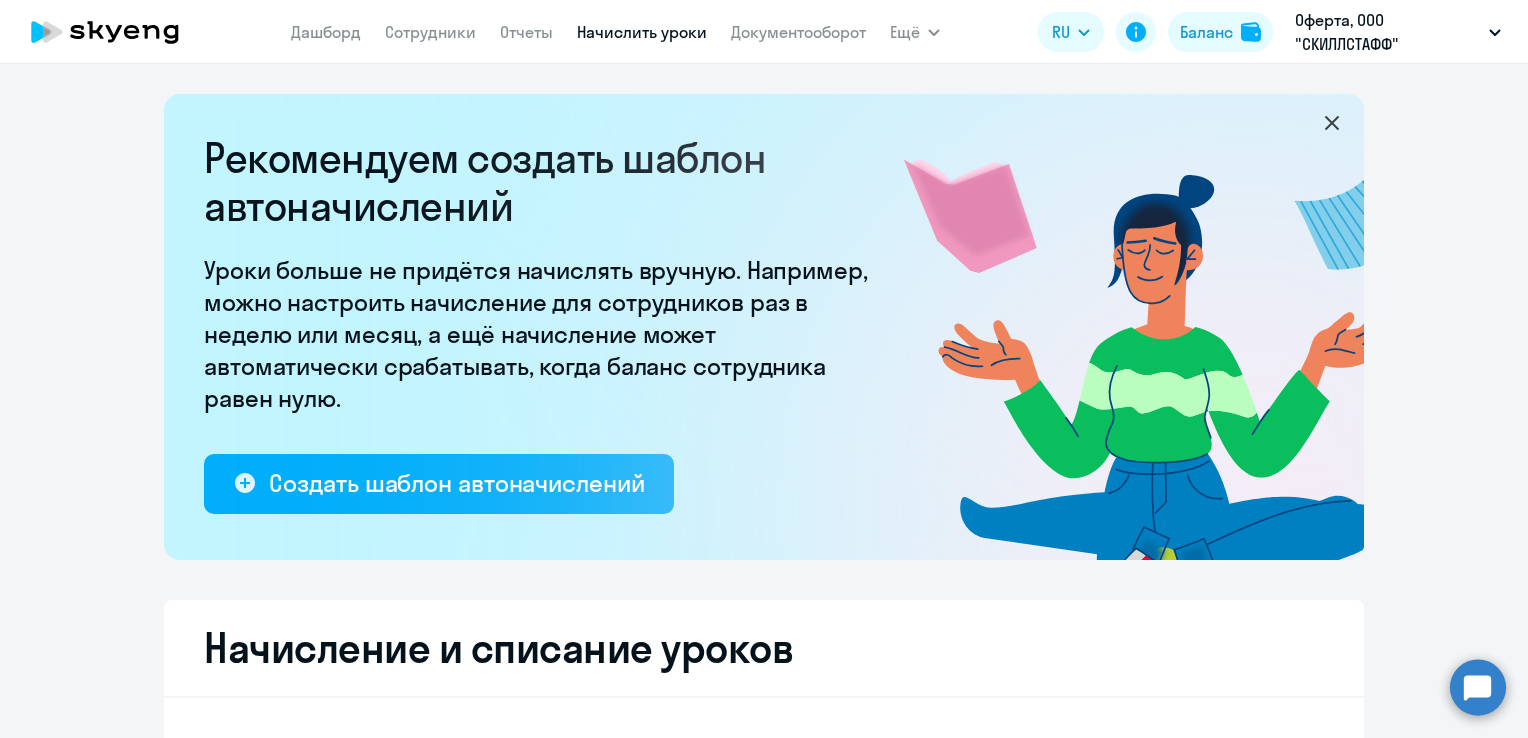 select on "30" 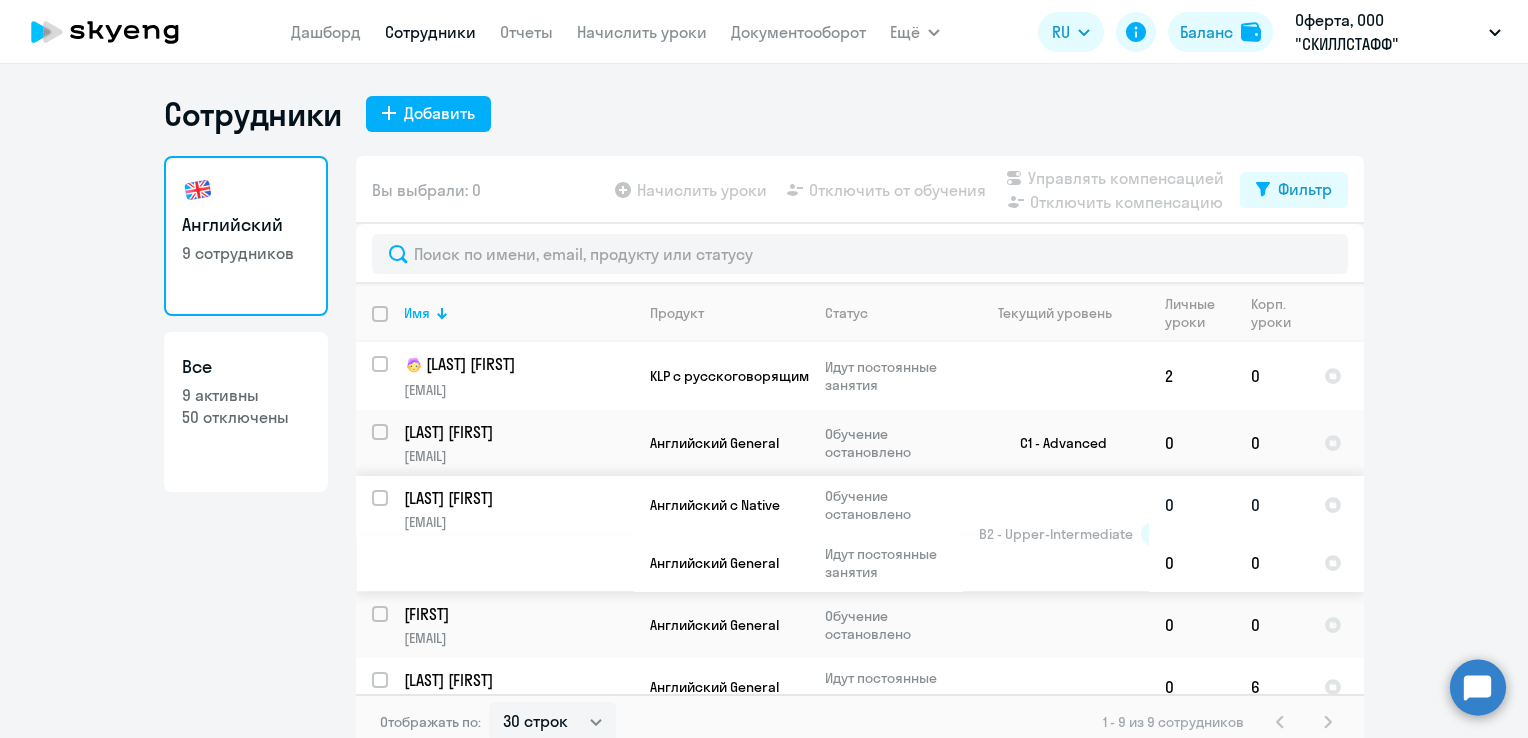 scroll, scrollTop: 100, scrollLeft: 0, axis: vertical 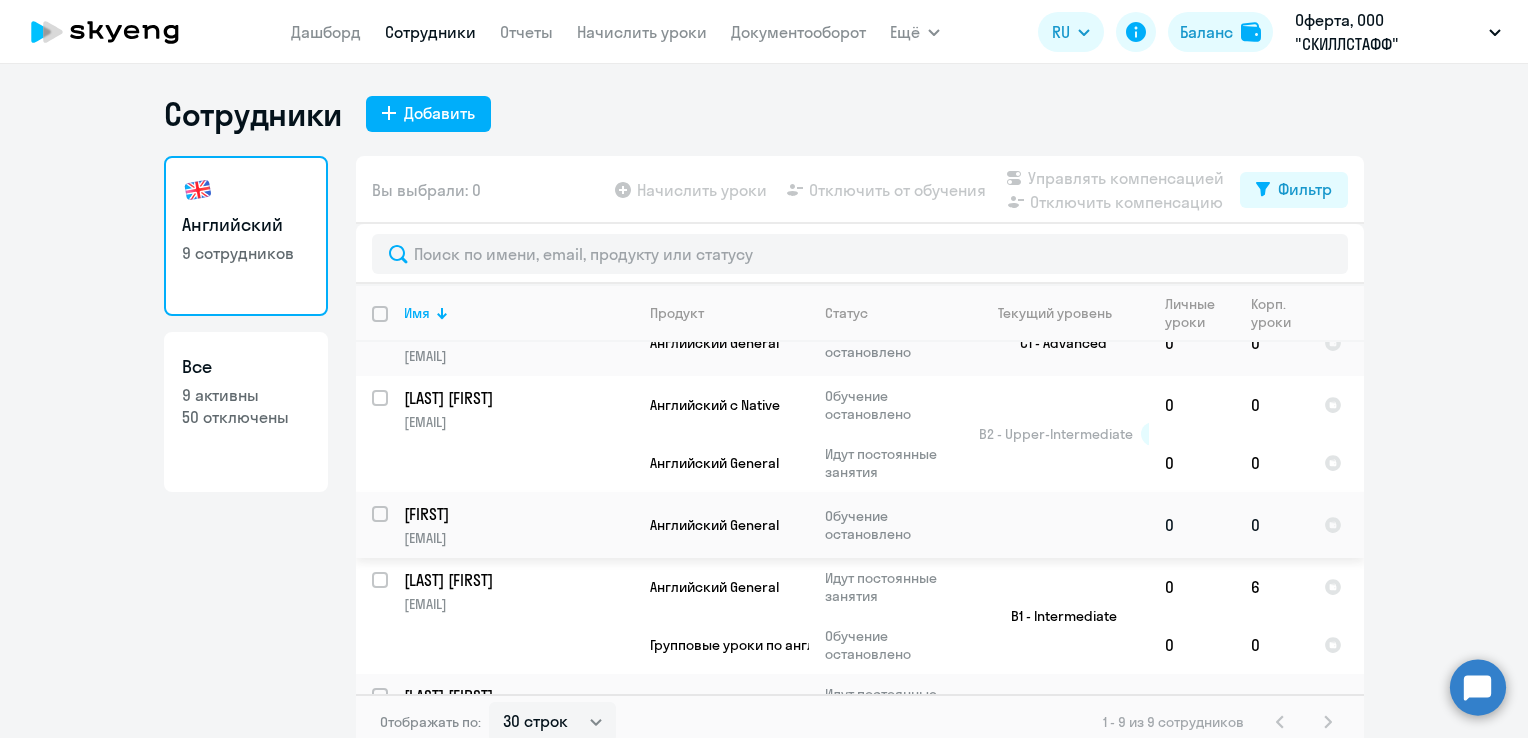 click on "Обучение остановлено" 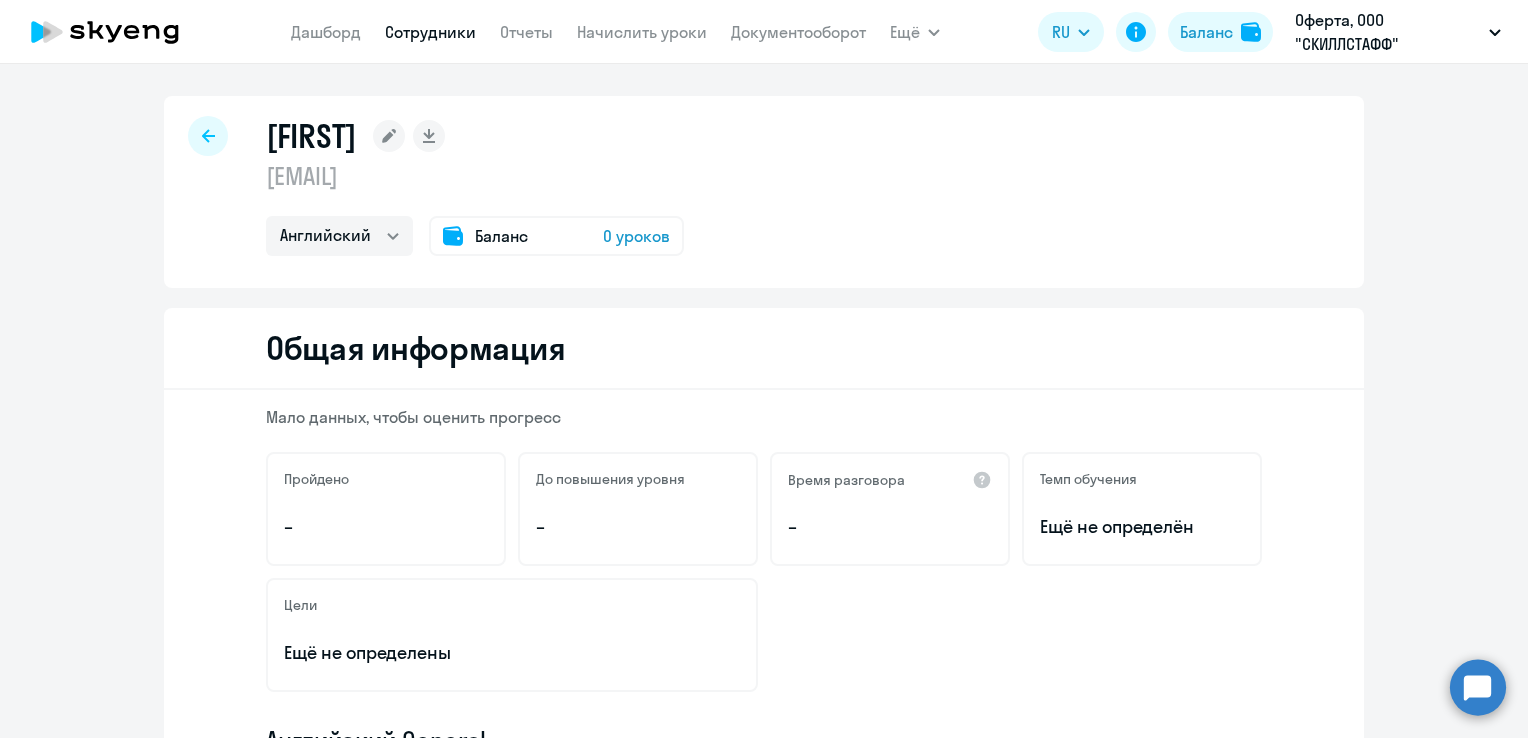 click on "Ещё не определён" 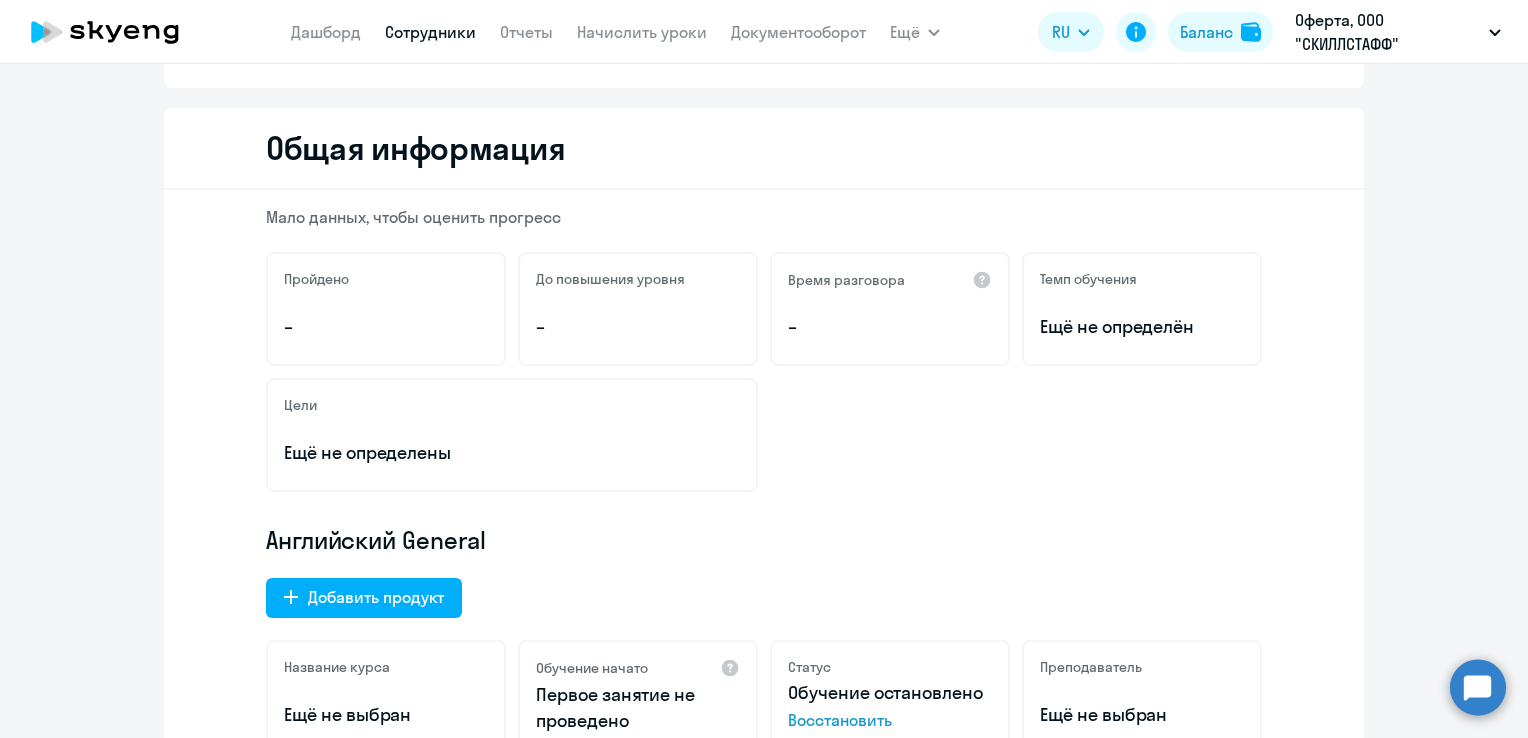 scroll, scrollTop: 400, scrollLeft: 0, axis: vertical 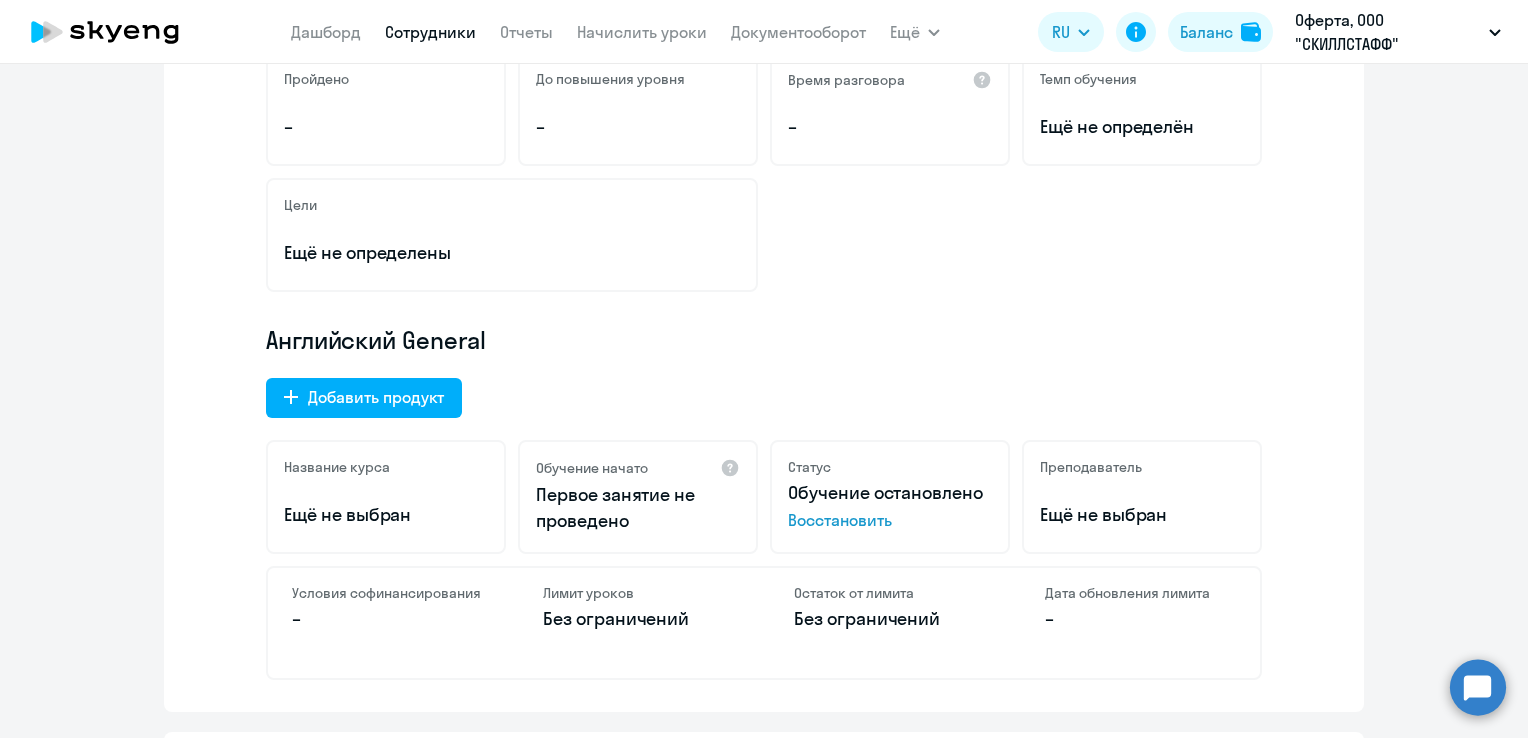 click on "Восстановить" 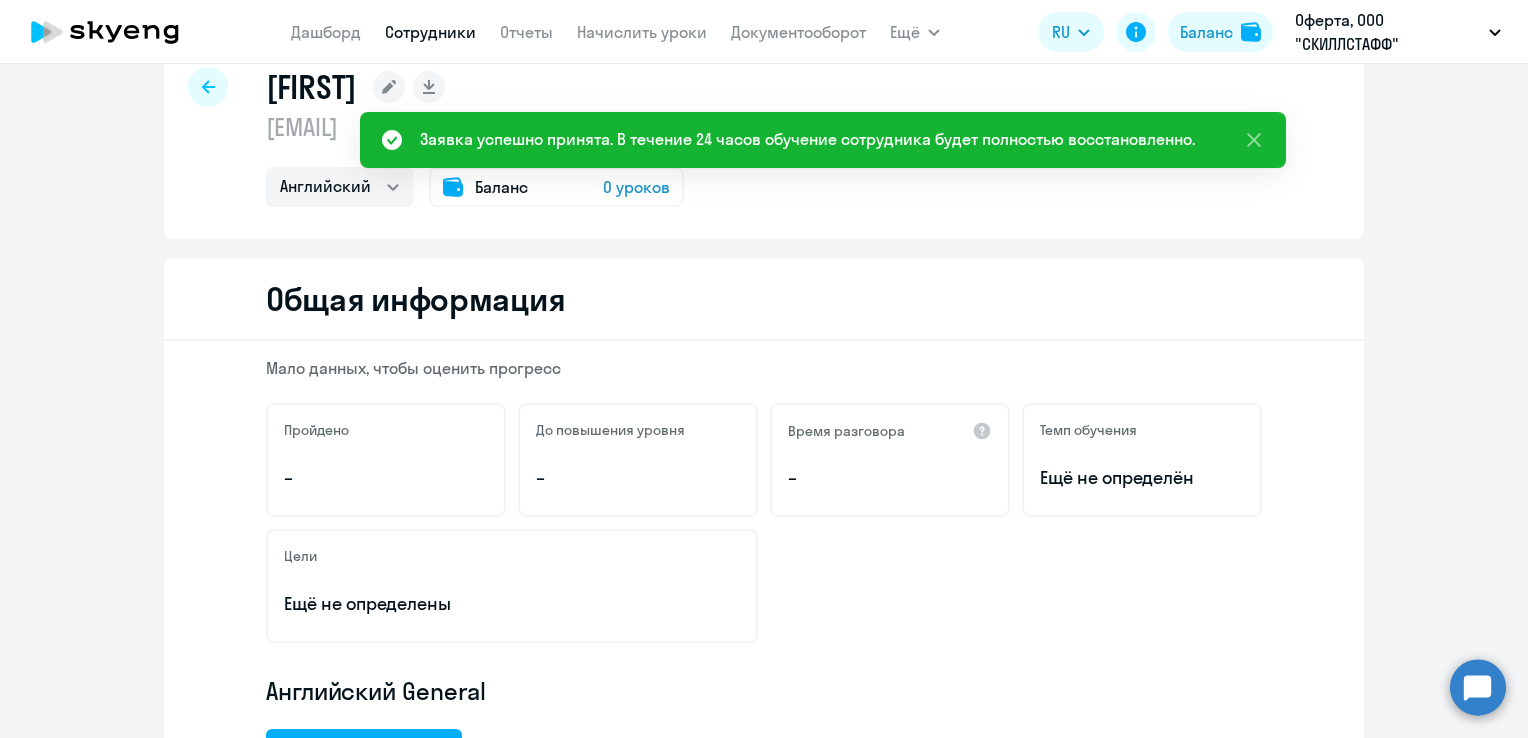 scroll, scrollTop: 0, scrollLeft: 0, axis: both 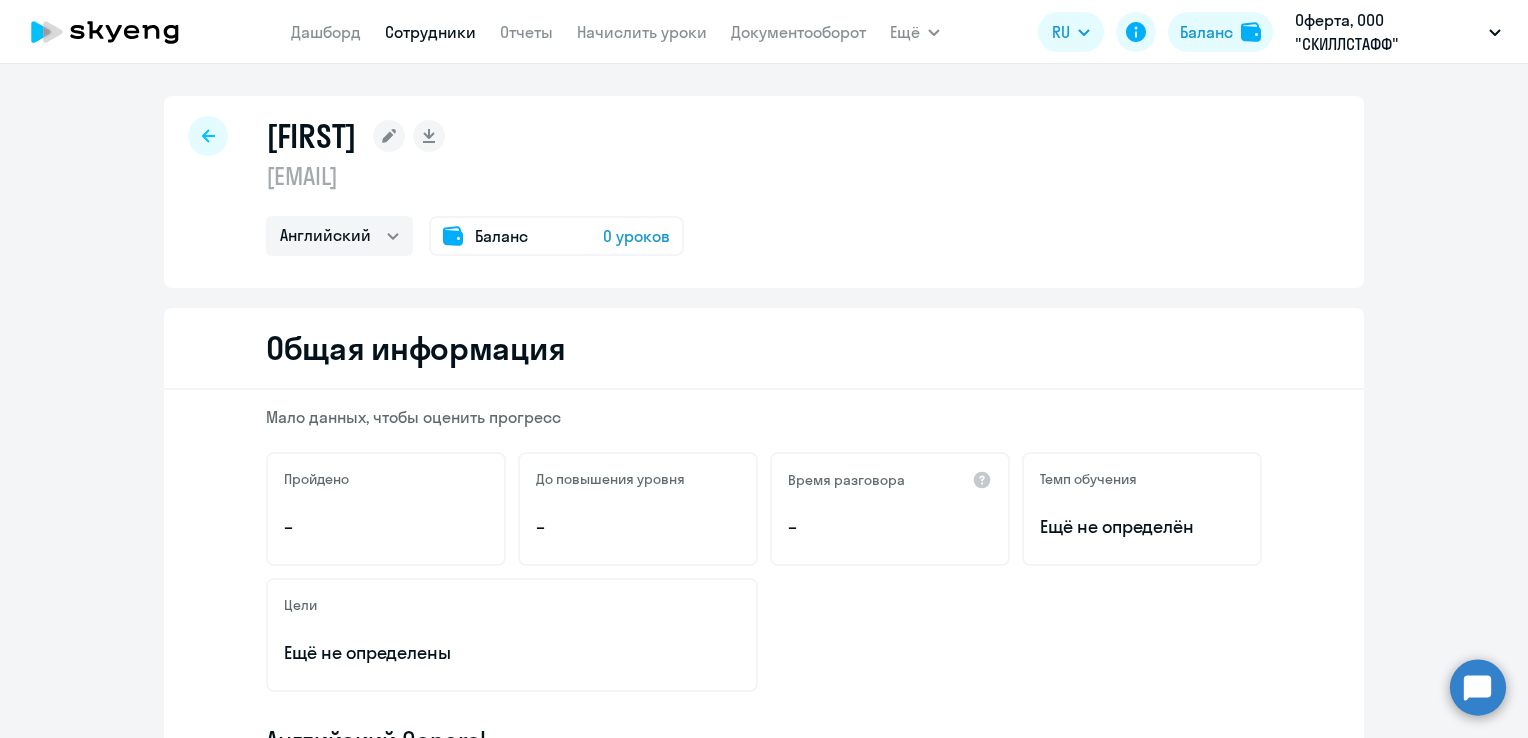 click on "Сотрудники" at bounding box center (430, 32) 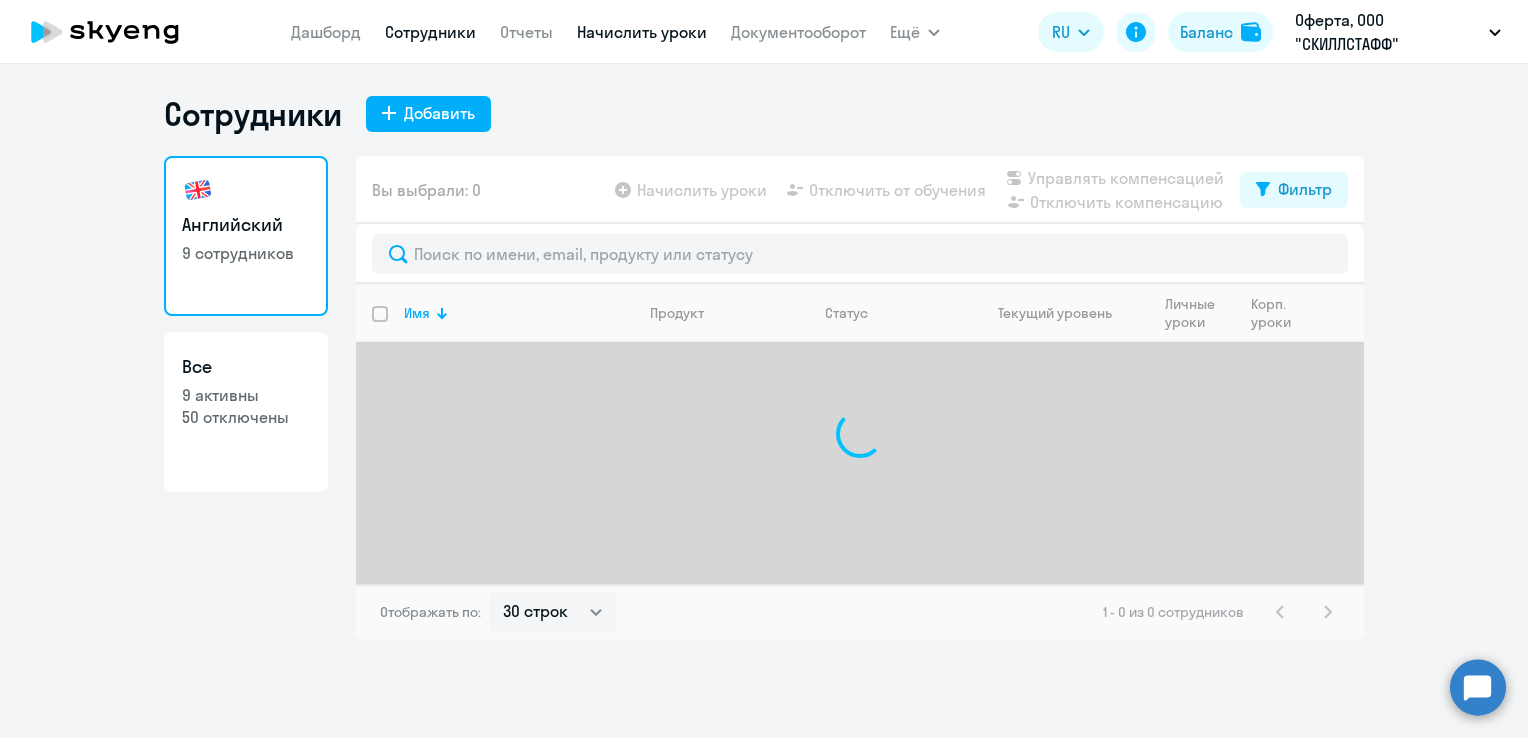 click on "Начислить уроки" at bounding box center (642, 32) 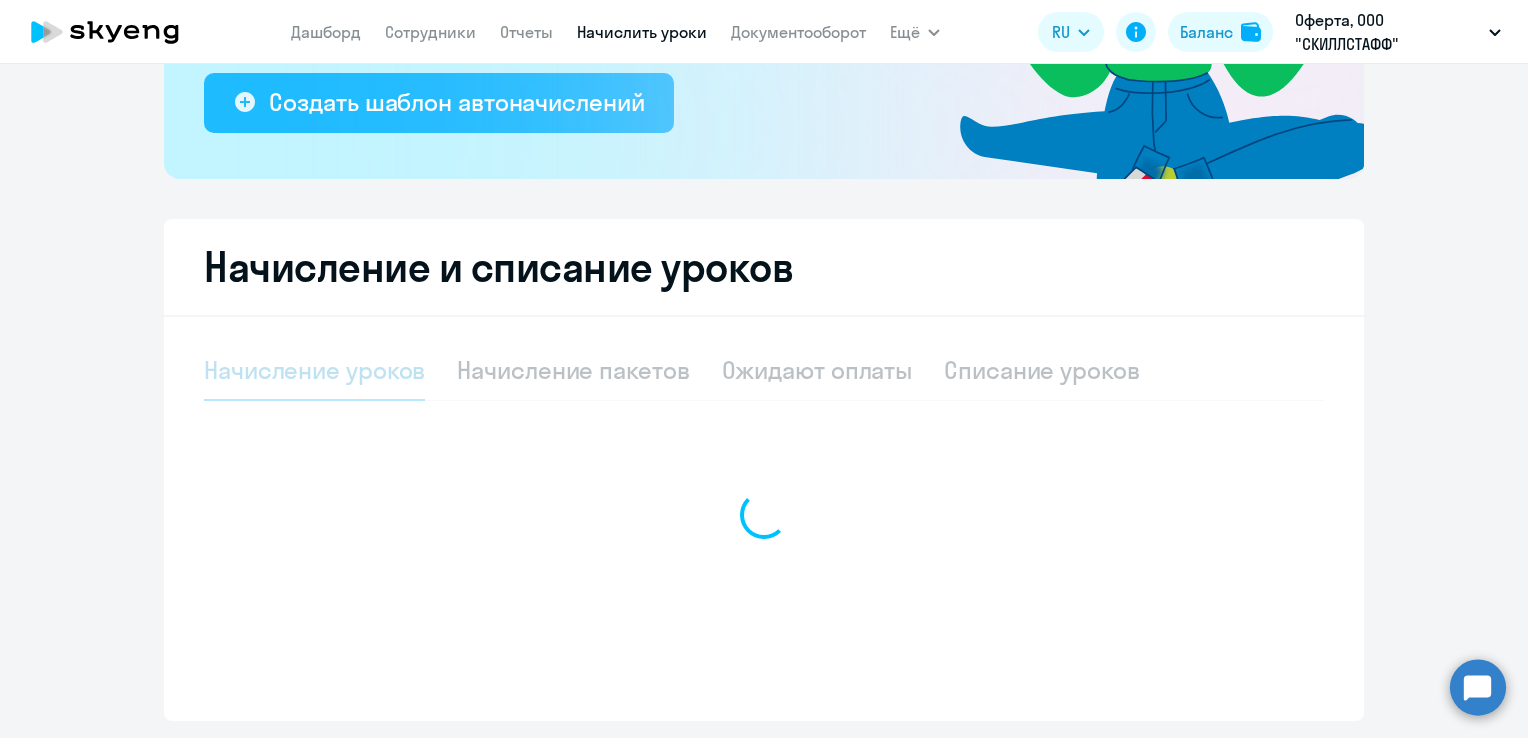 select on "10" 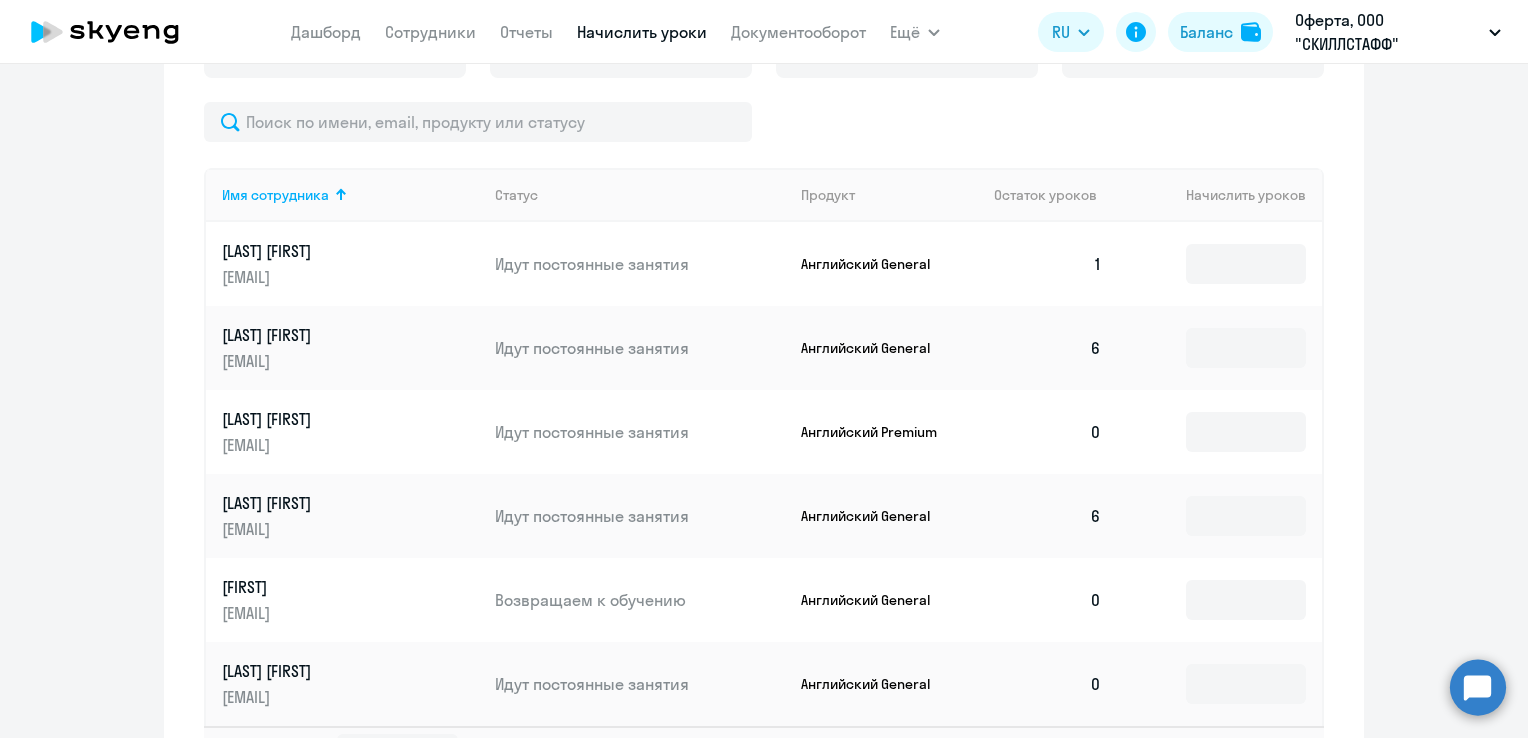 scroll, scrollTop: 900, scrollLeft: 0, axis: vertical 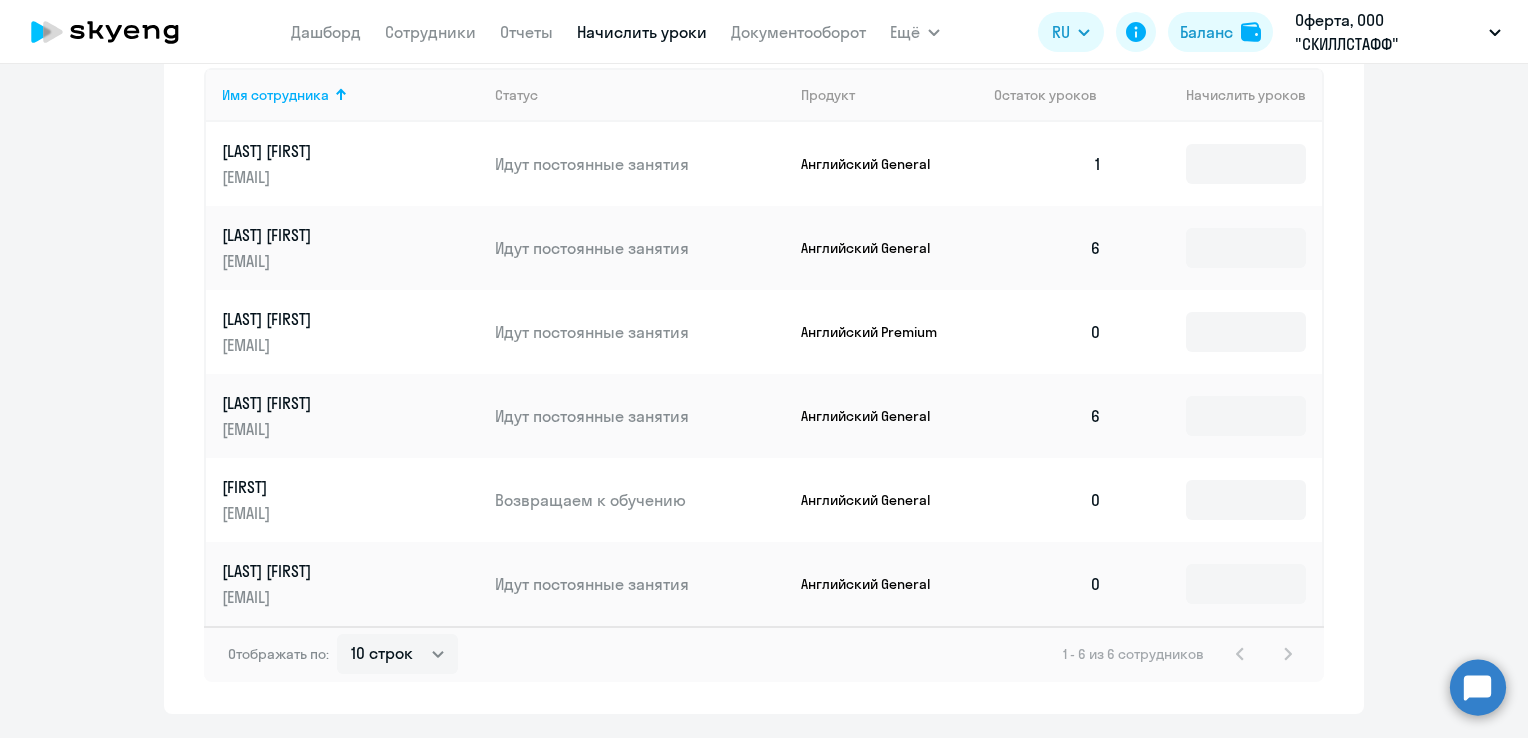 click on "Возвращаем к обучению" 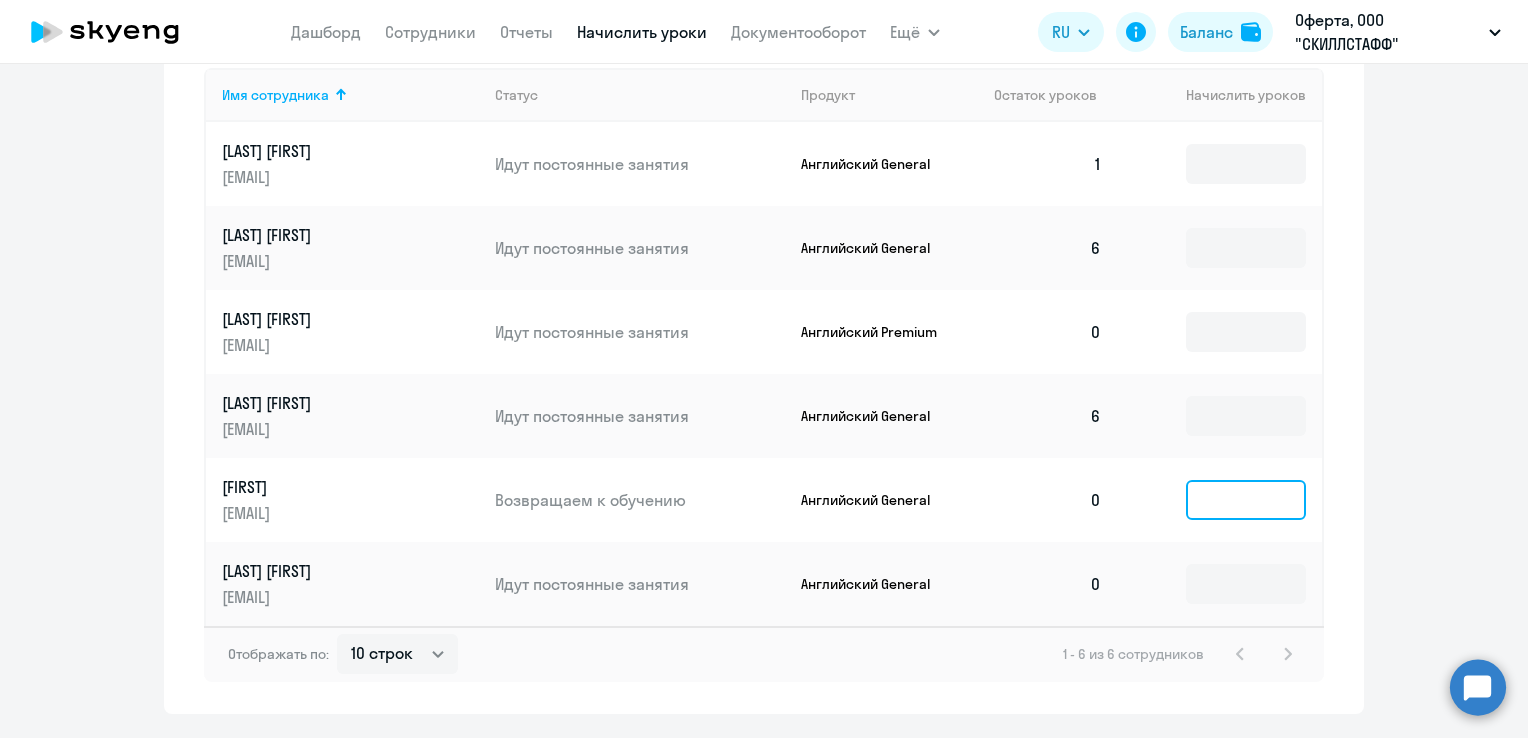 click 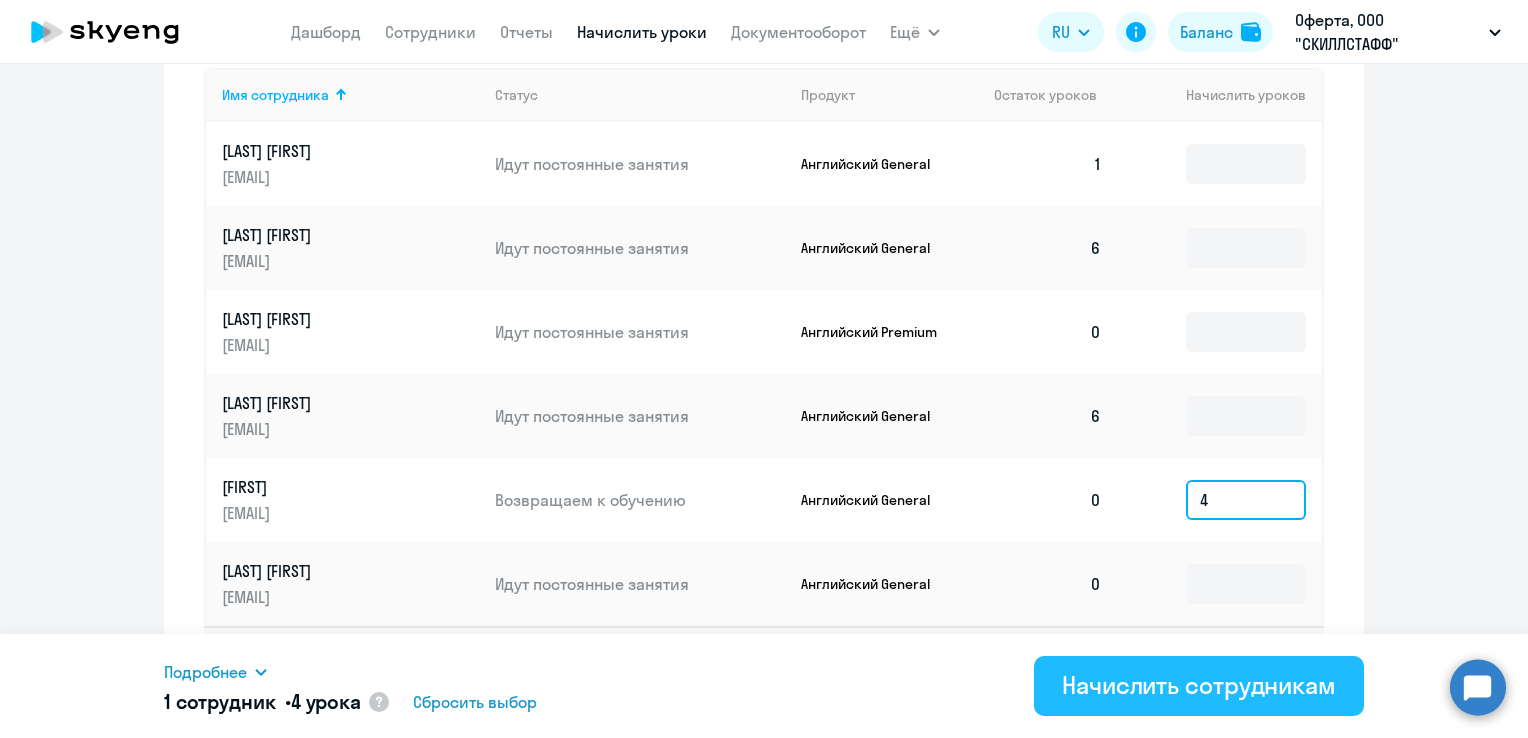 type on "4" 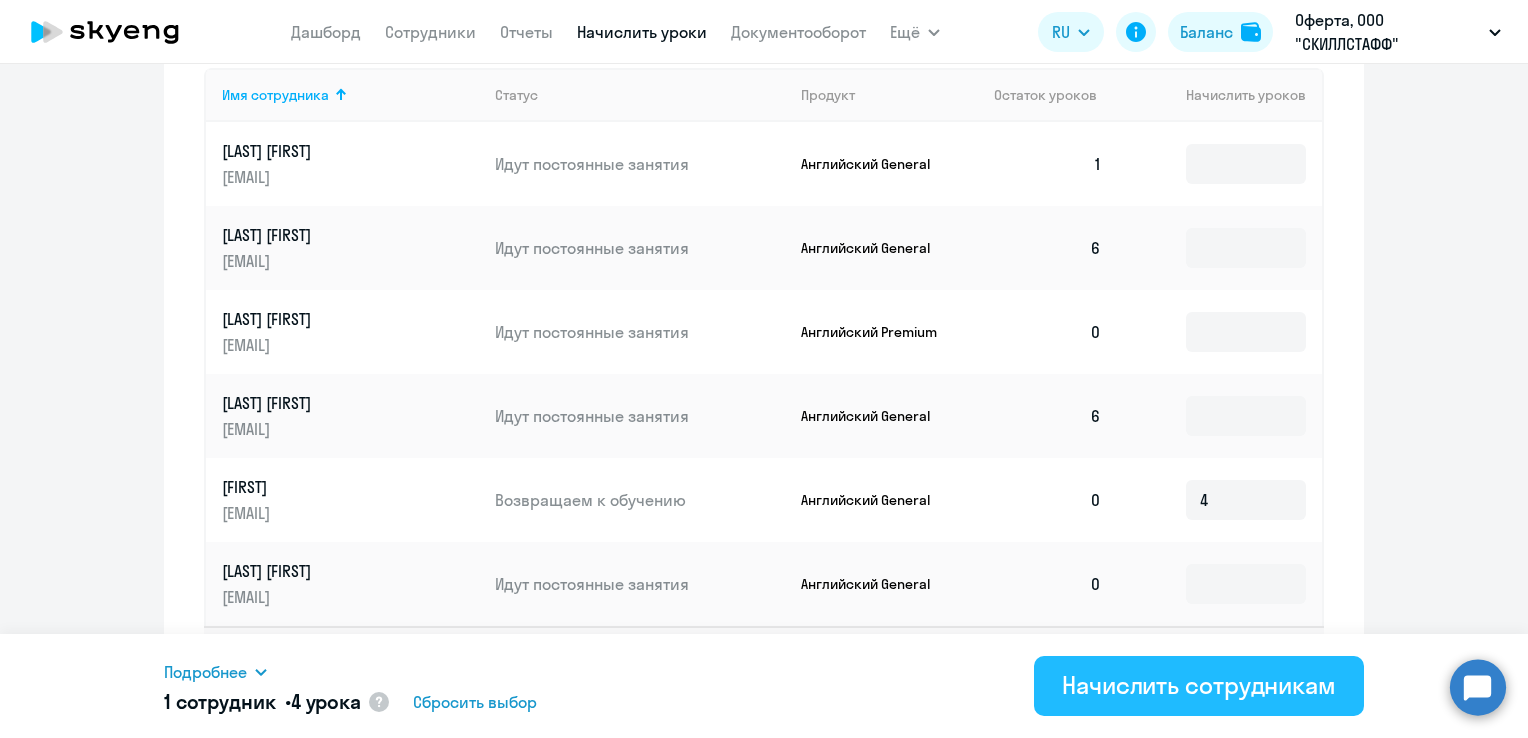 click on "Начислить сотрудникам" at bounding box center [1199, 685] 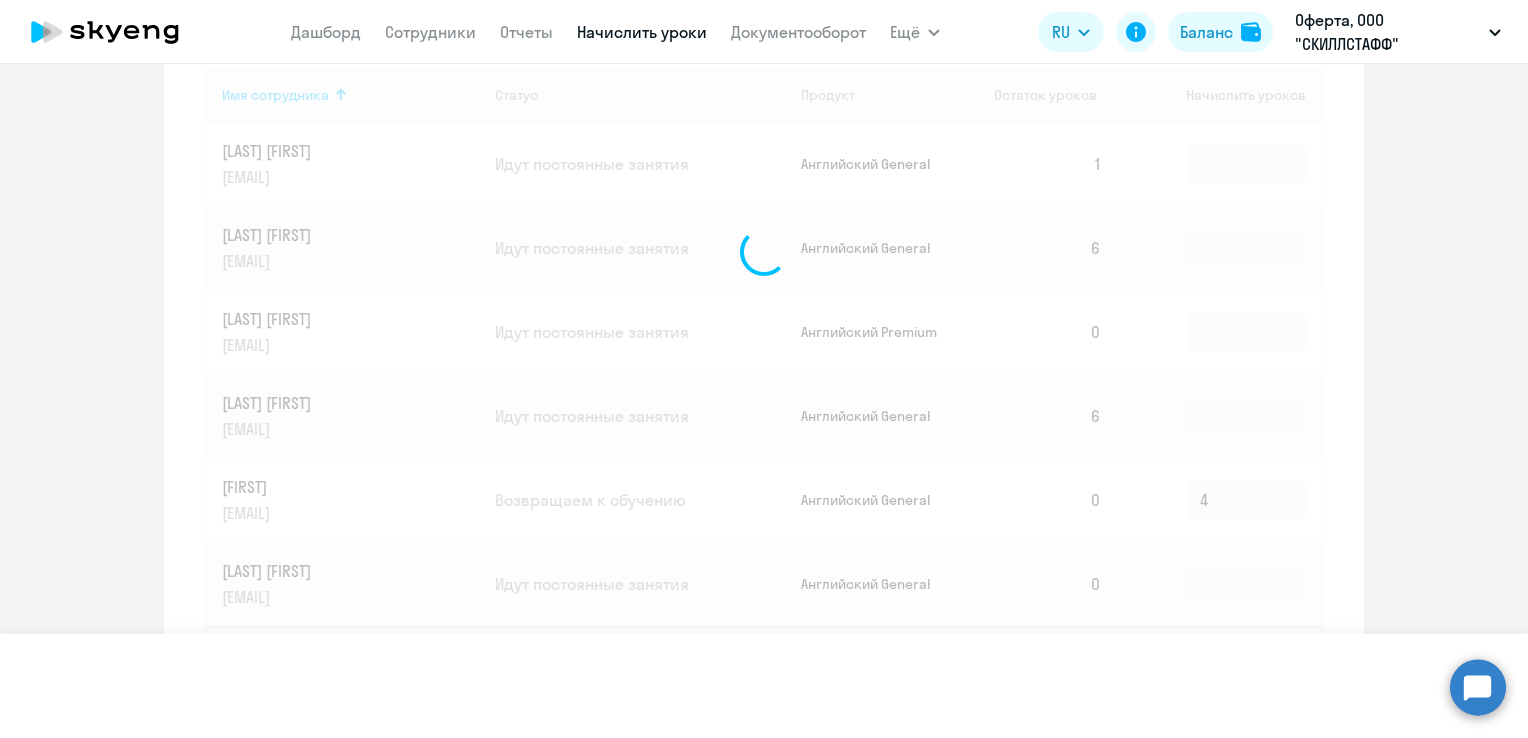 type 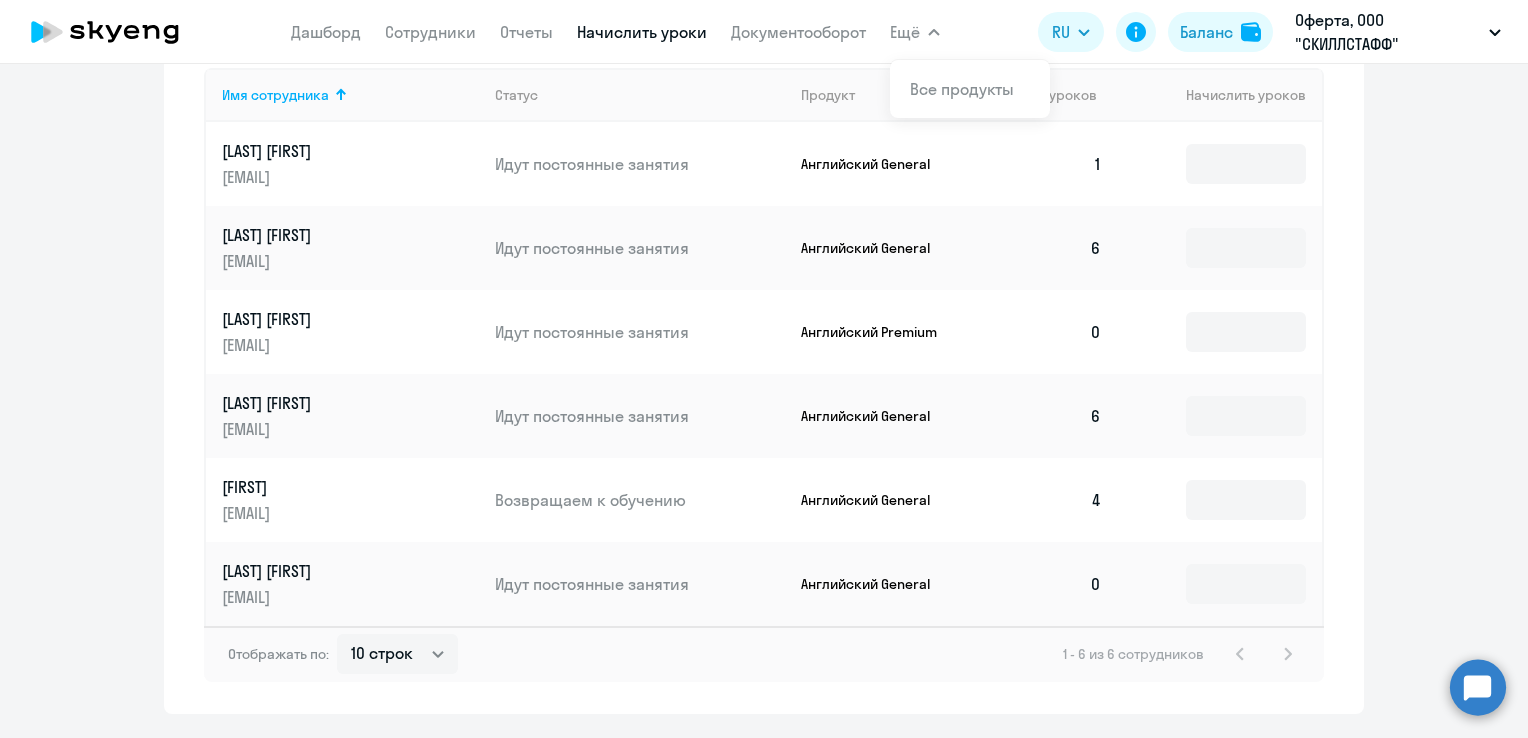 click on "[EMAIL]" 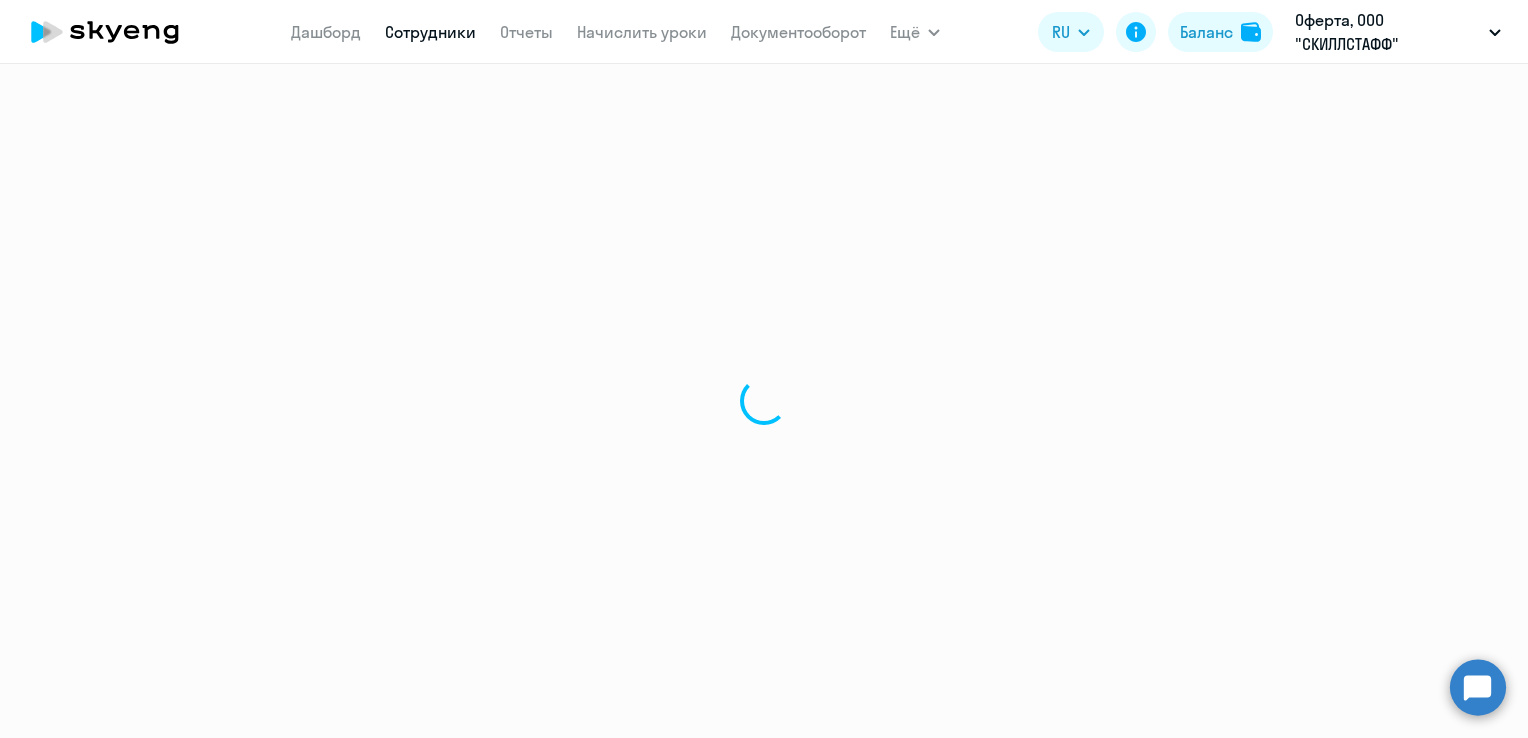 scroll, scrollTop: 0, scrollLeft: 0, axis: both 